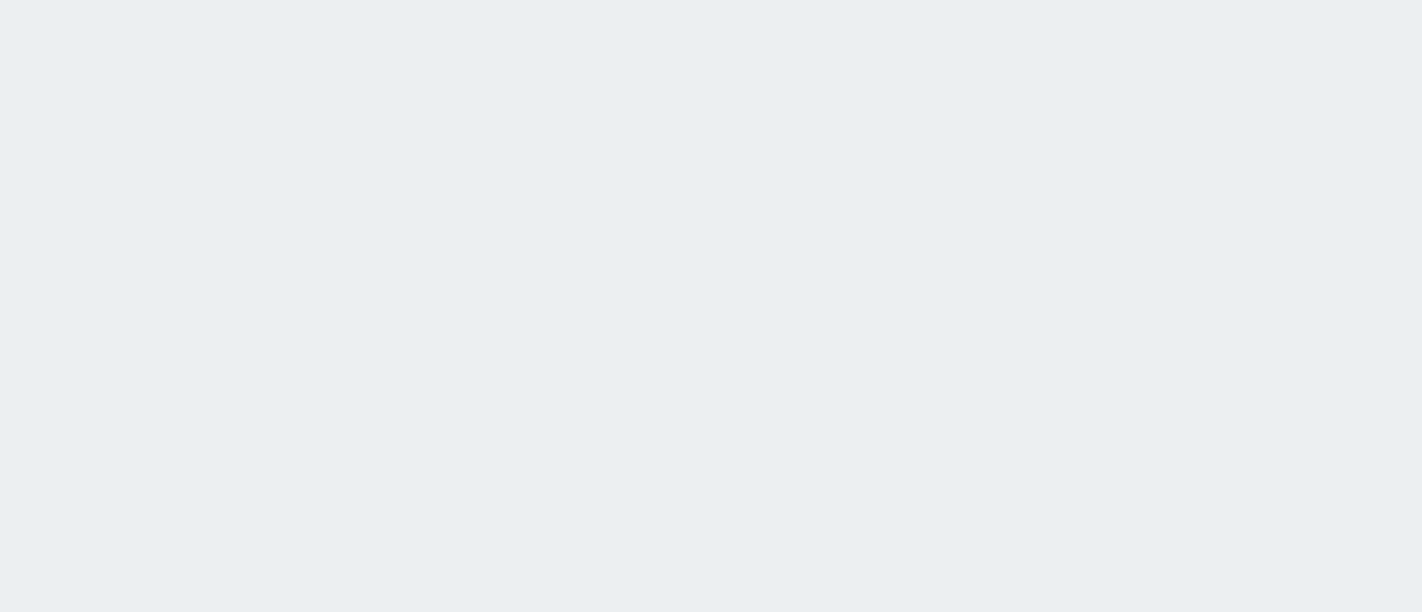 scroll, scrollTop: 0, scrollLeft: 0, axis: both 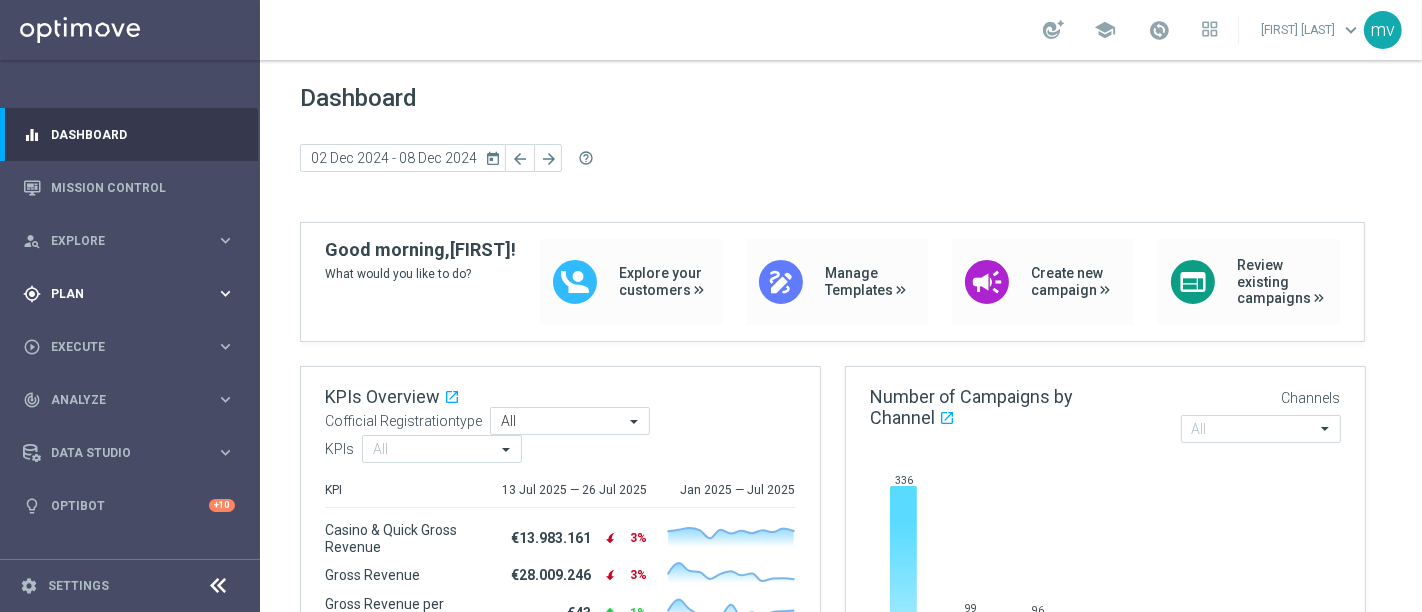 click on "Plan" at bounding box center (133, 294) 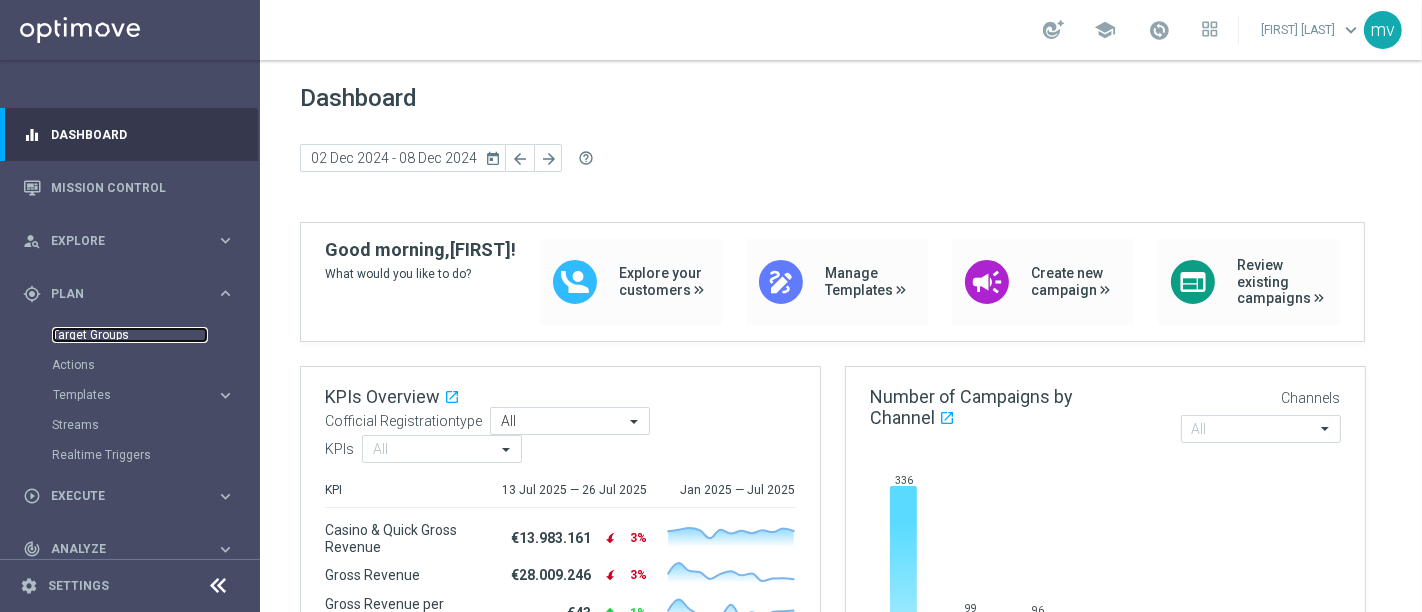 click on "Target Groups" at bounding box center [130, 335] 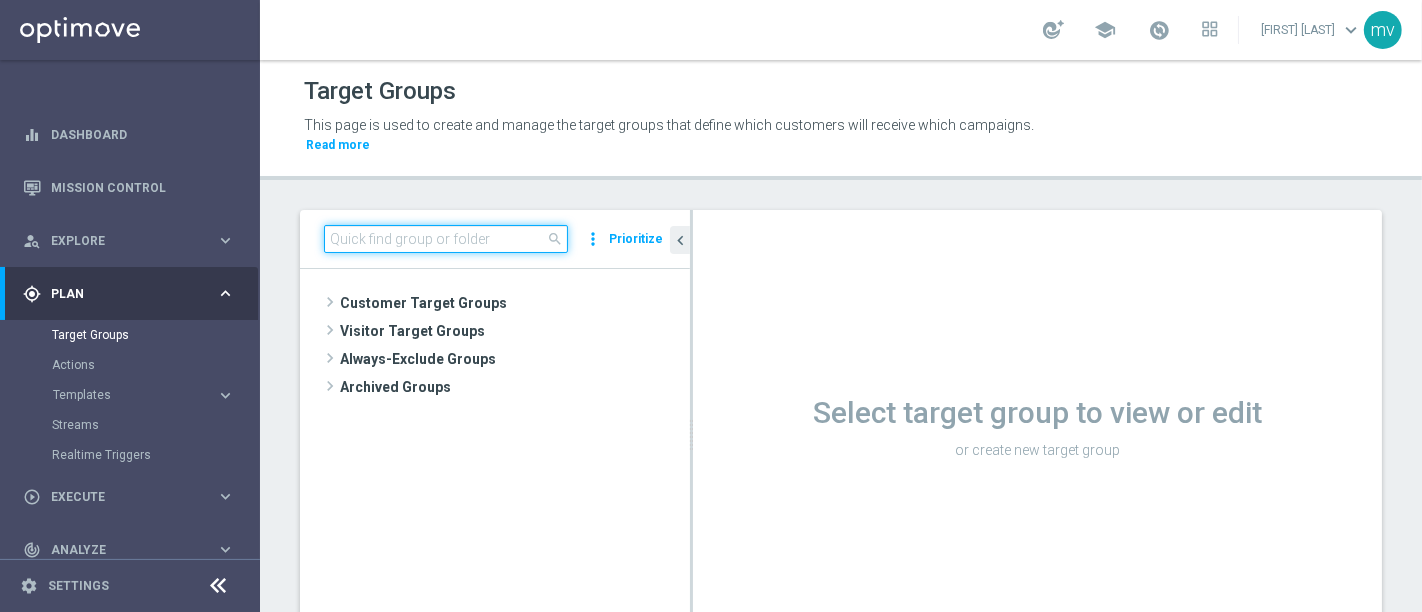 click at bounding box center (446, 239) 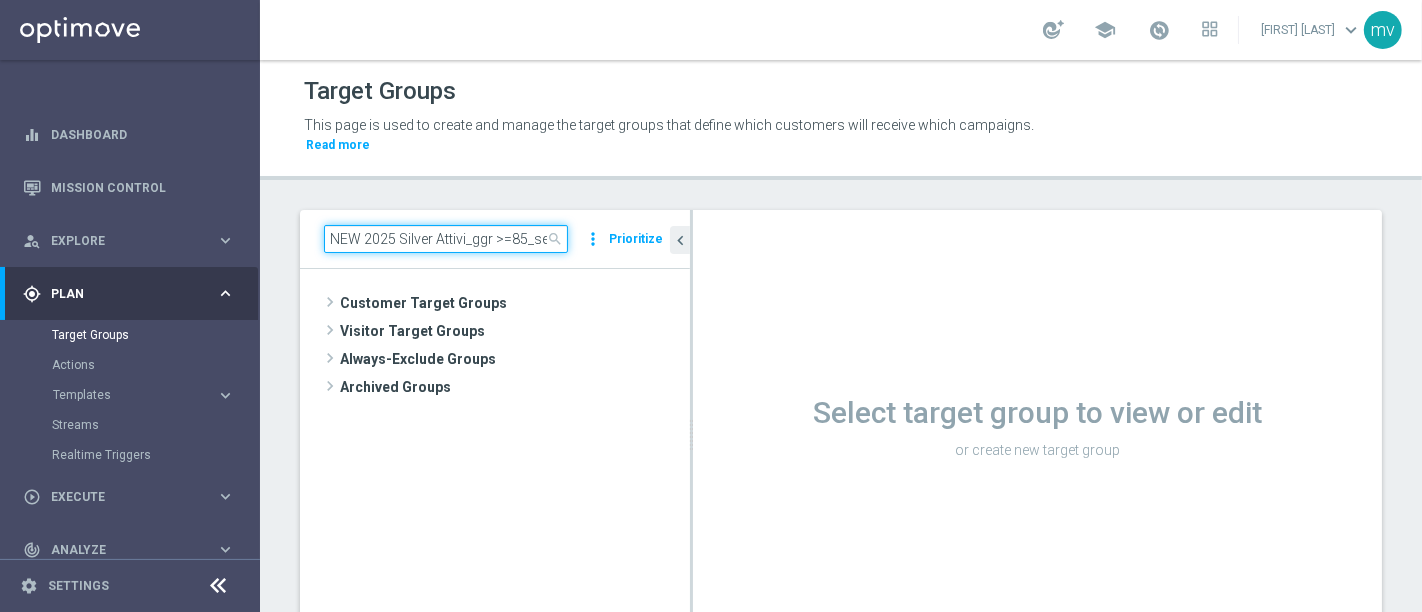 scroll, scrollTop: 0, scrollLeft: 51, axis: horizontal 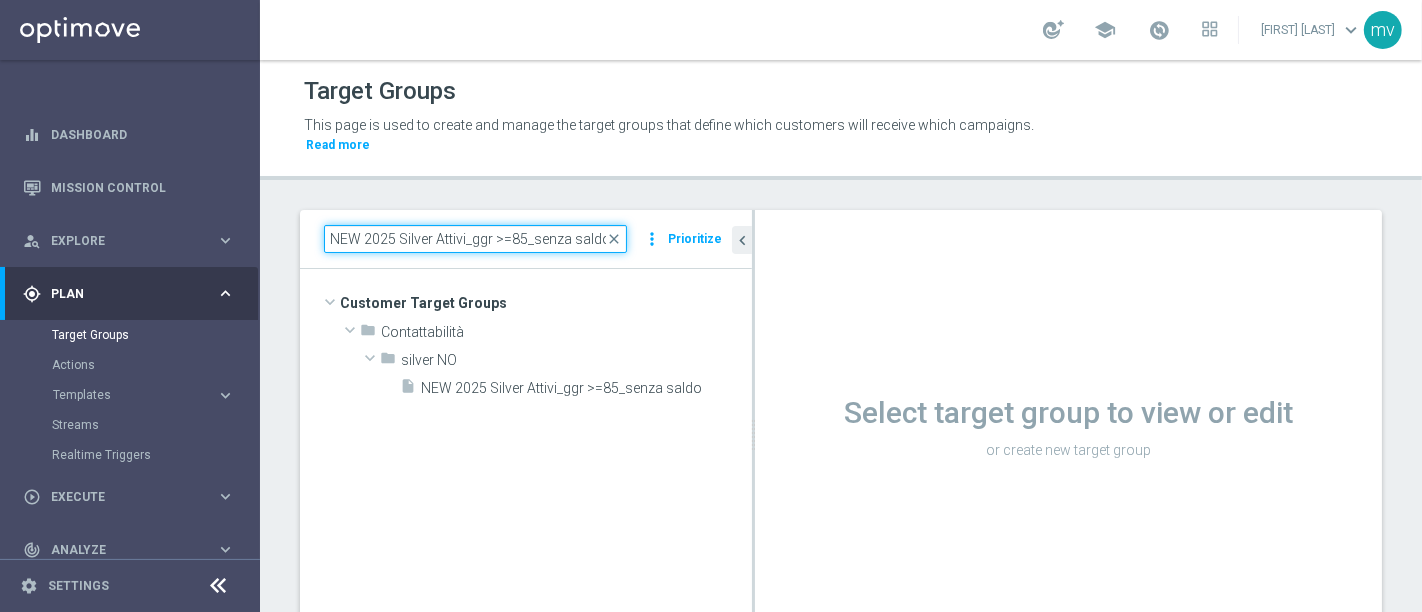 drag, startPoint x: 691, startPoint y: 407, endPoint x: 755, endPoint y: 407, distance: 64 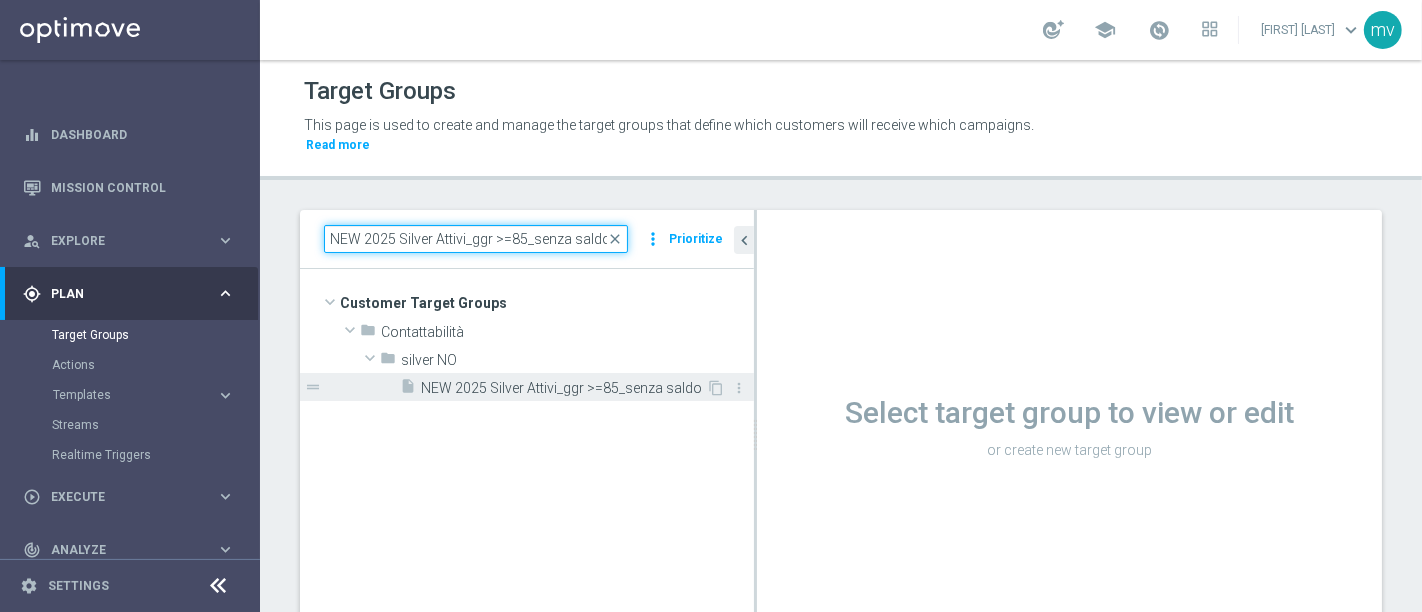 type on "NEW 2025 Silver Attivi_ggr >=85_senza saldo" 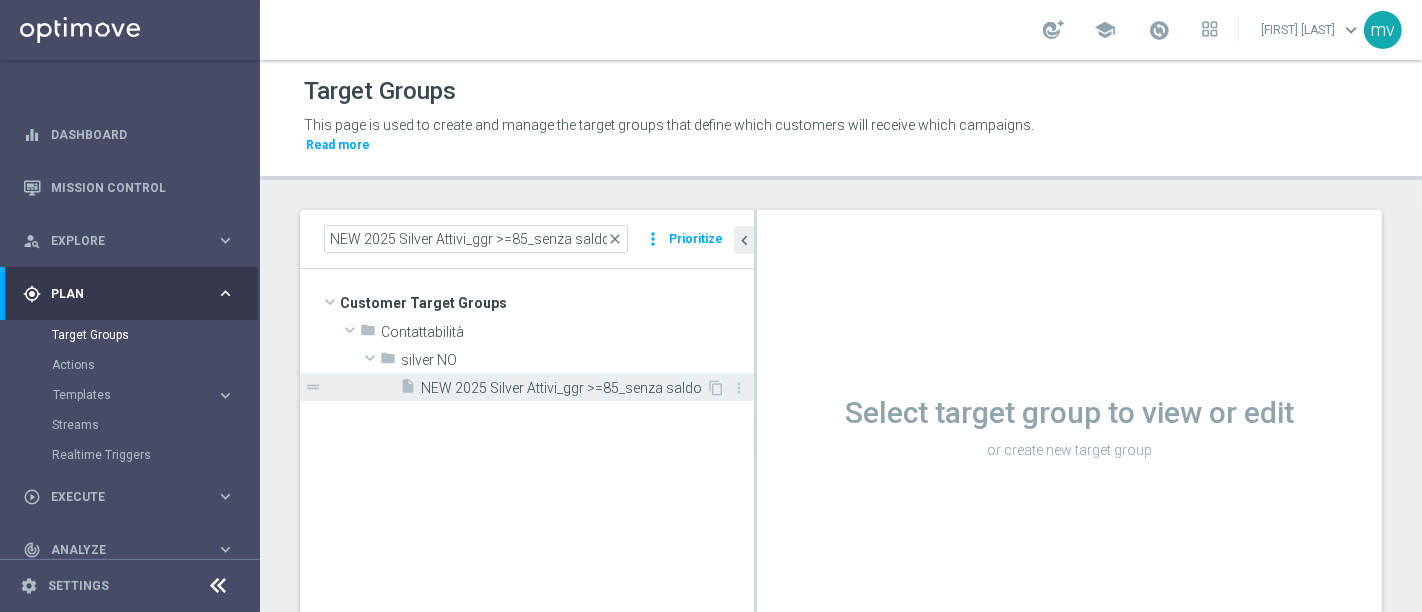 click on "NEW 2025 Silver Attivi_ggr >=85_senza saldo" at bounding box center [563, 388] 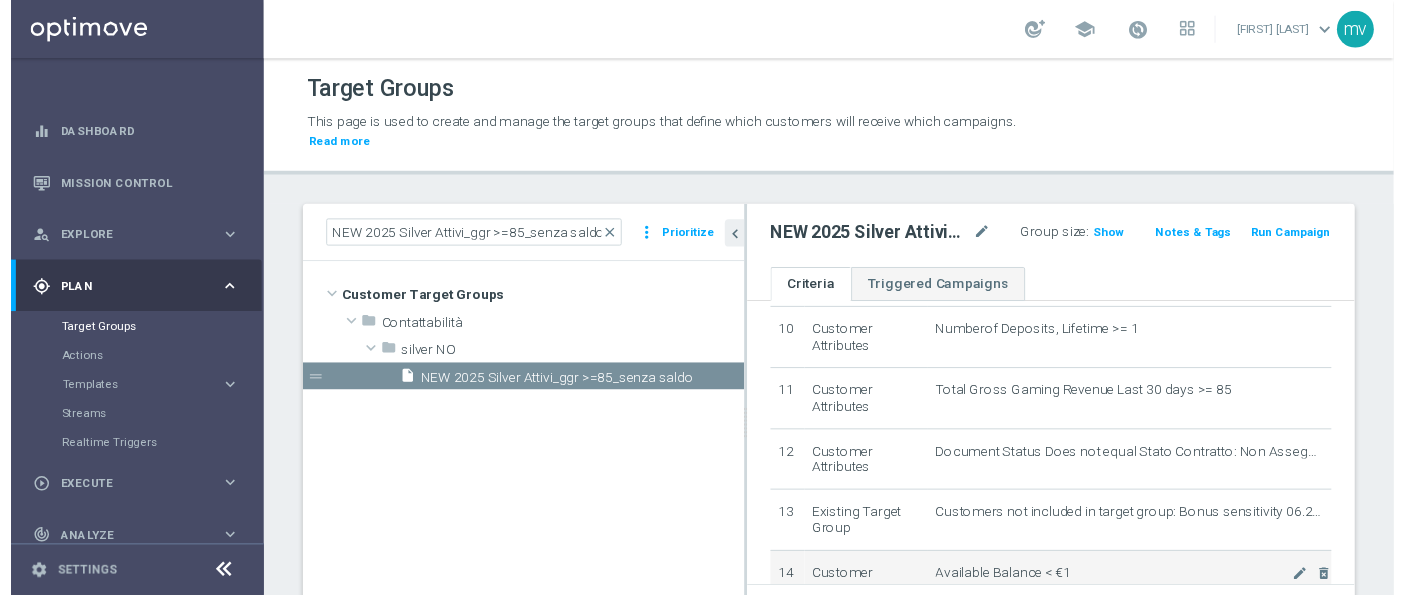 scroll, scrollTop: 666, scrollLeft: 0, axis: vertical 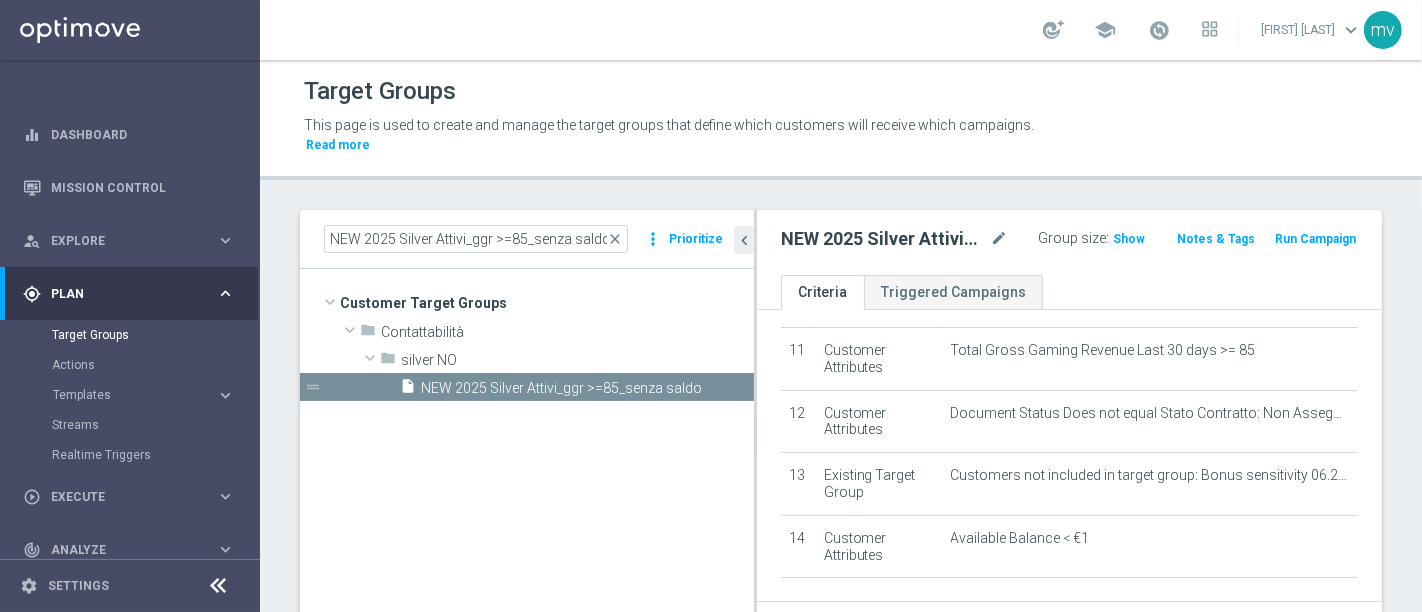click on "Run Campaign" 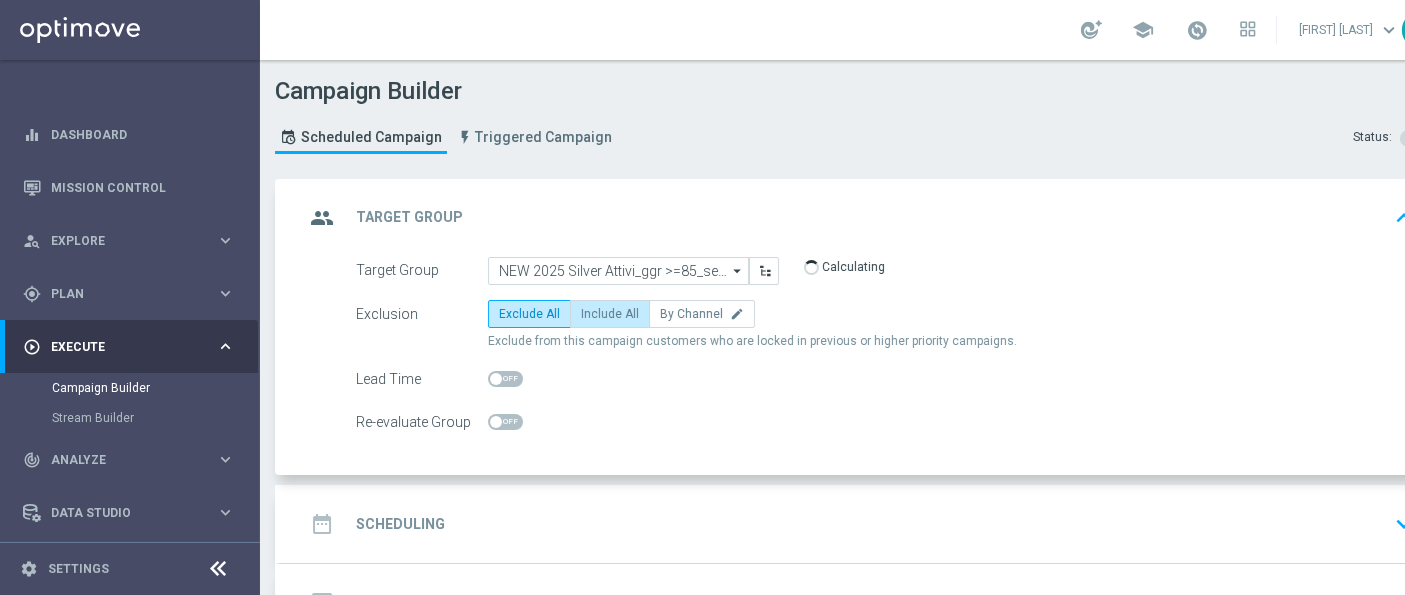 click on "Include All" 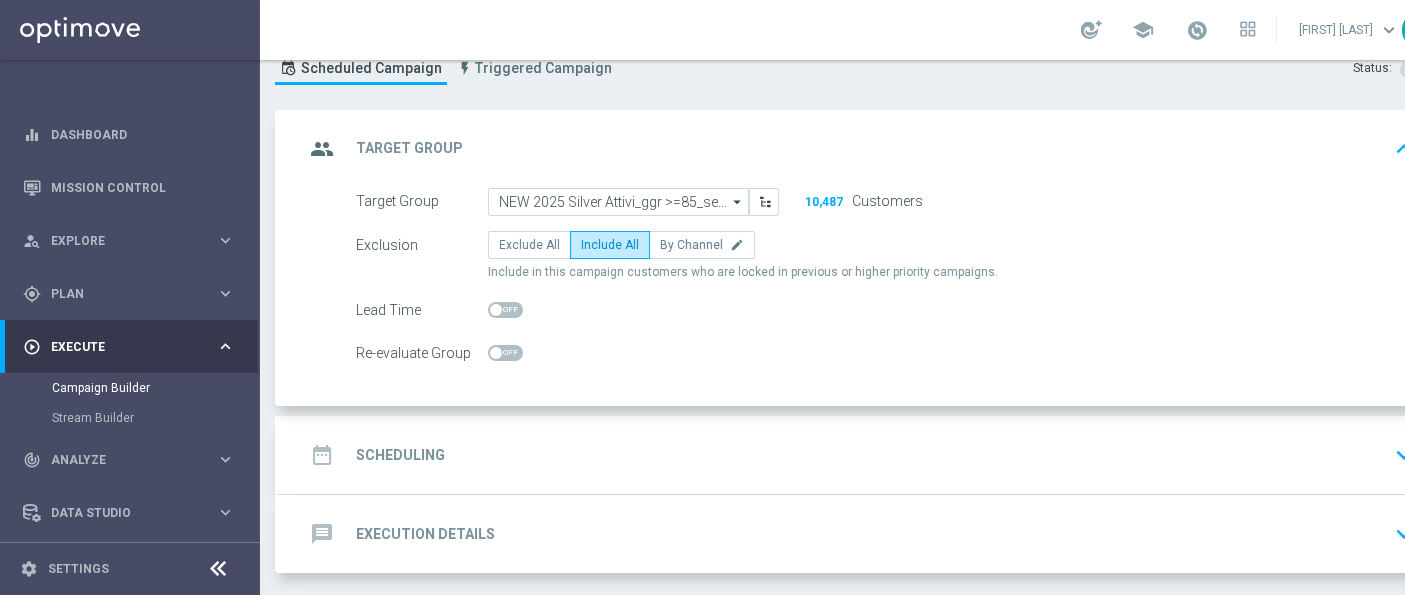scroll, scrollTop: 134, scrollLeft: 0, axis: vertical 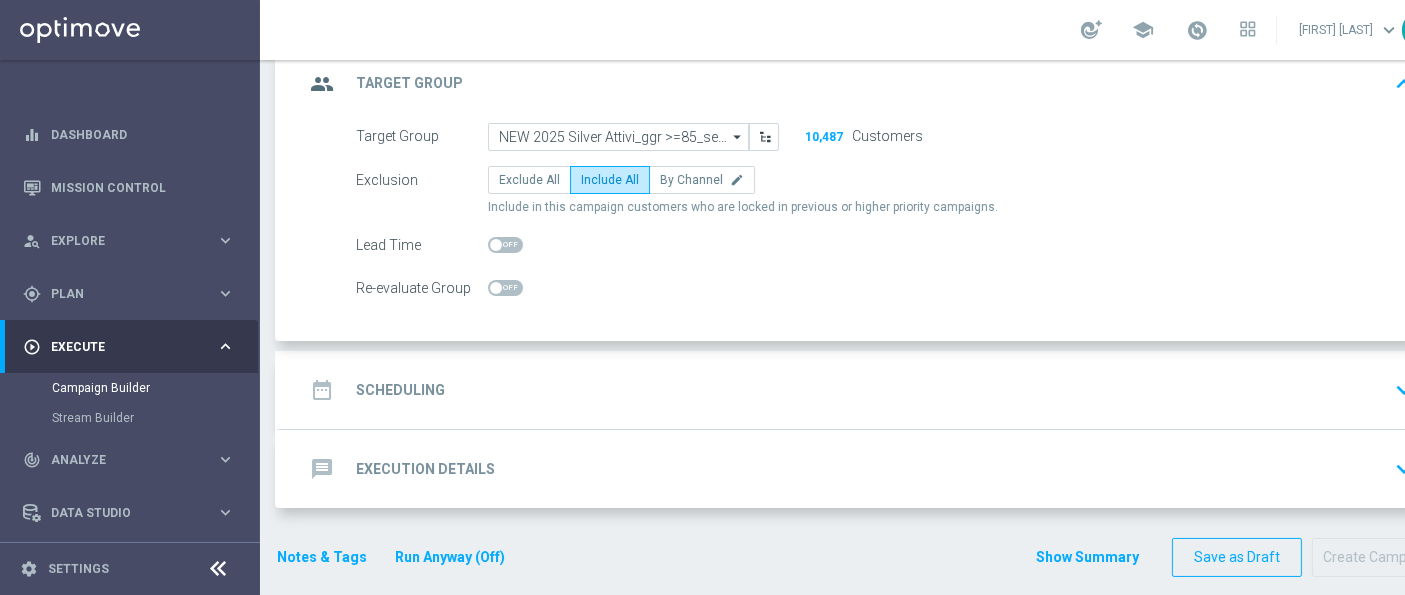 click on "date_range
Scheduling" 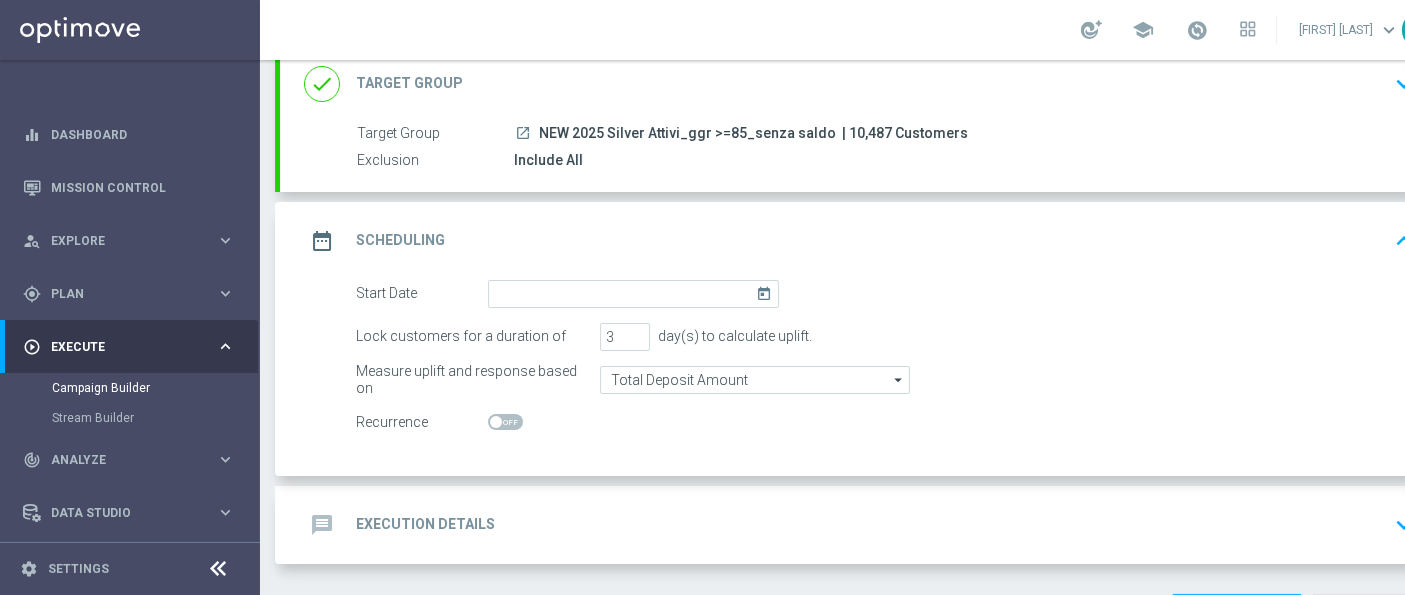 click on "today" 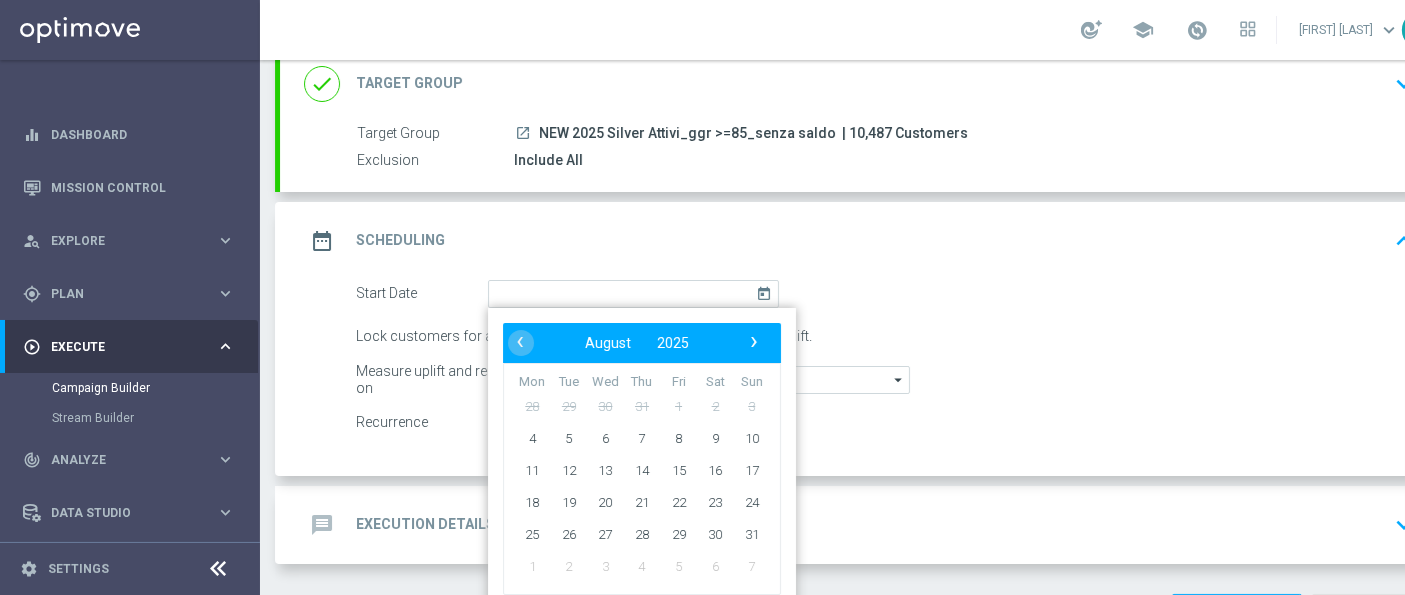 click on "Lock customers for a duration of" 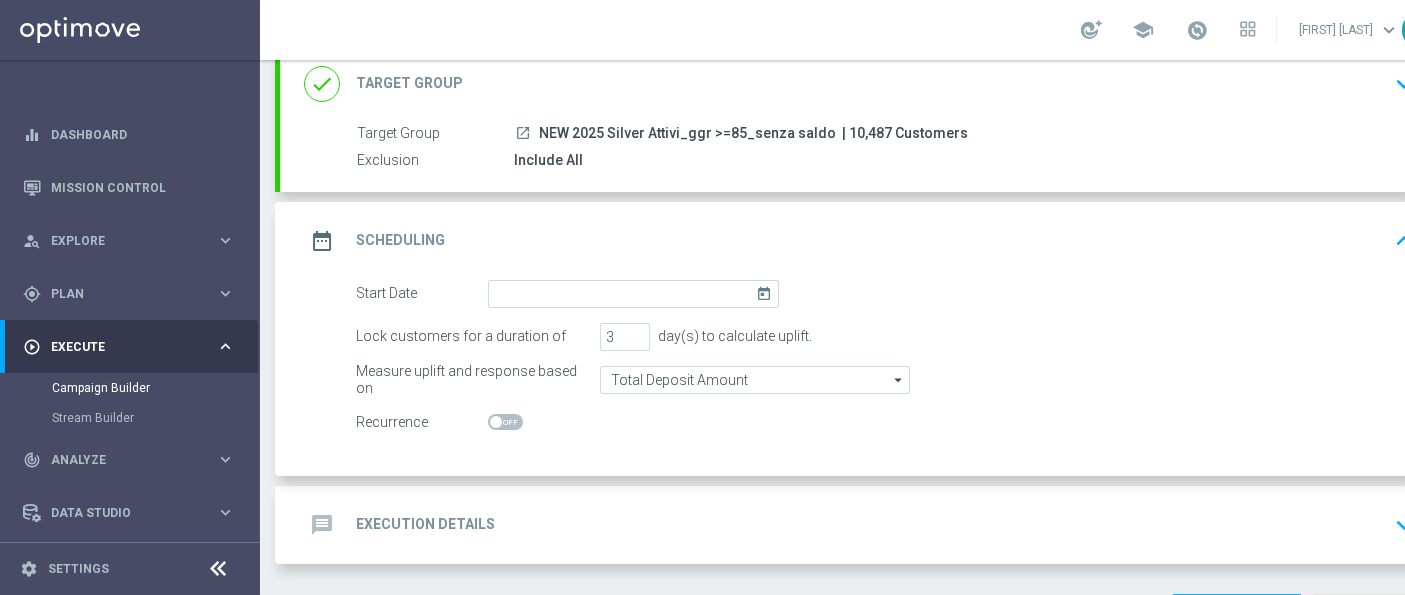 click on "today" 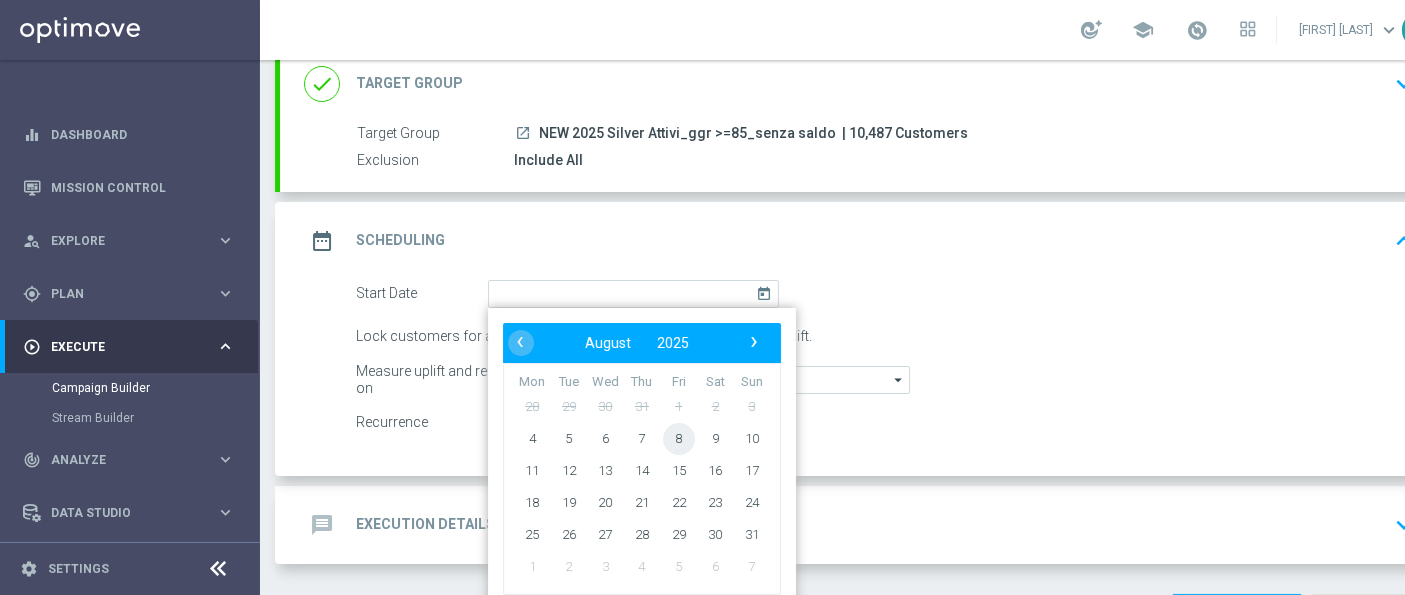 click on "8" 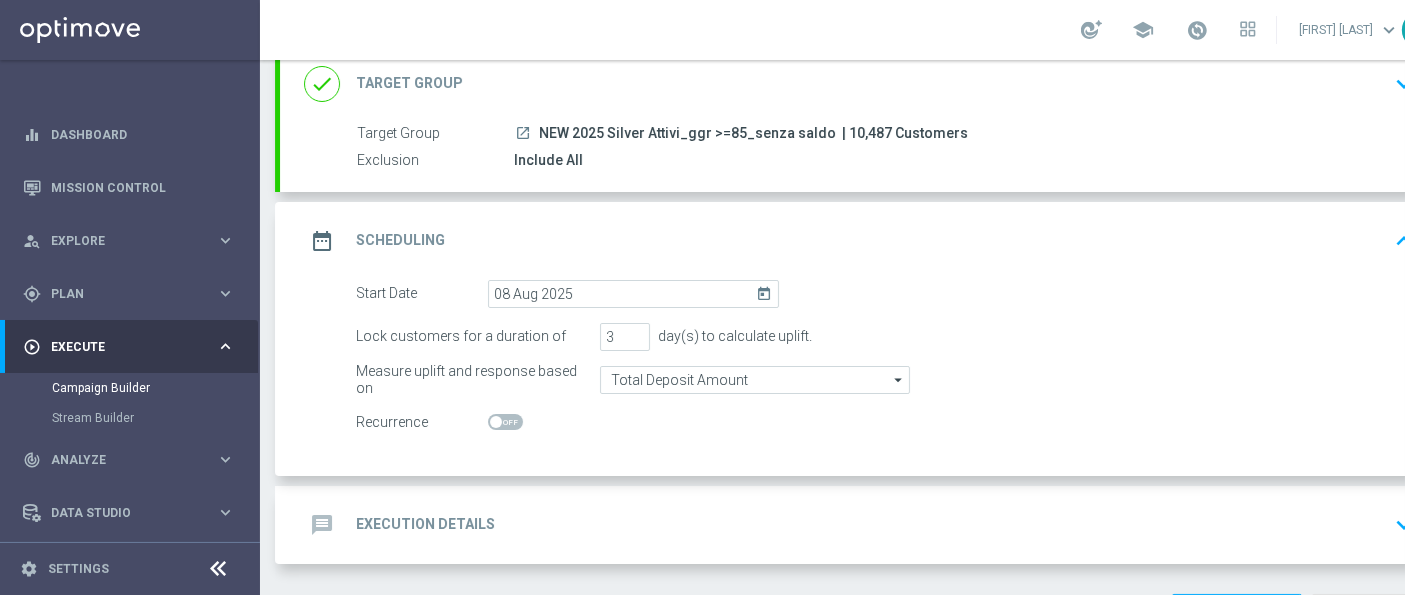 click 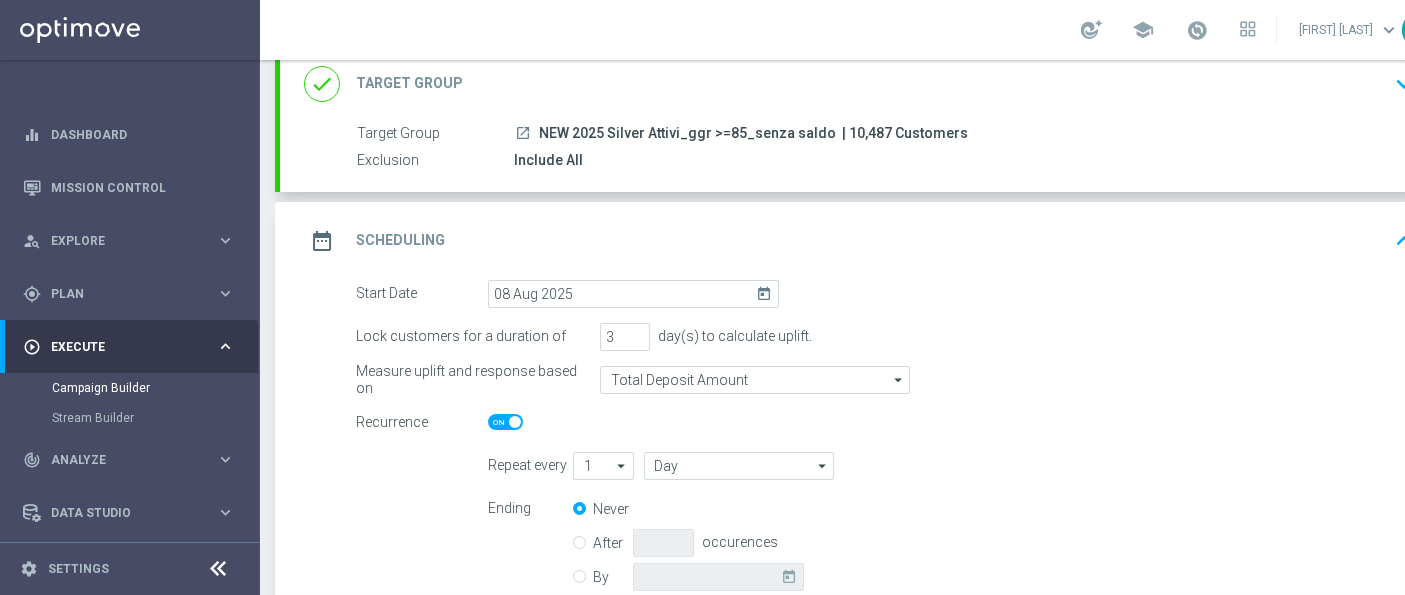 scroll, scrollTop: 245, scrollLeft: 0, axis: vertical 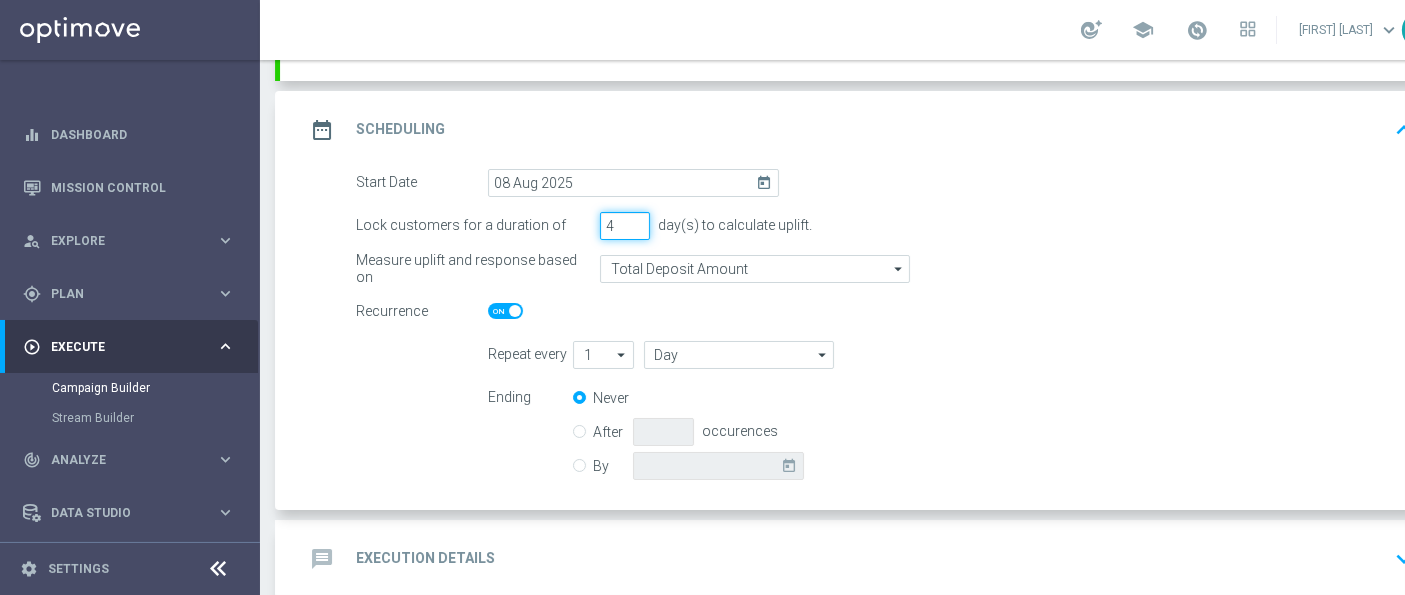 type on "4" 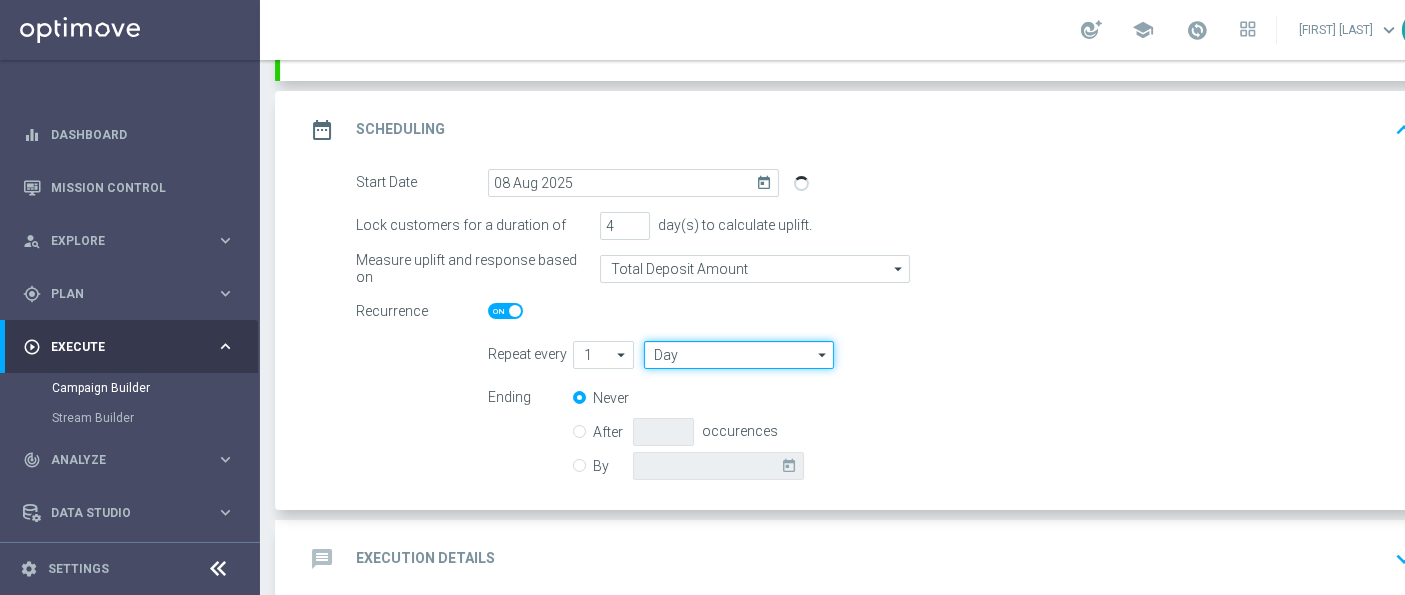 click on "Day" 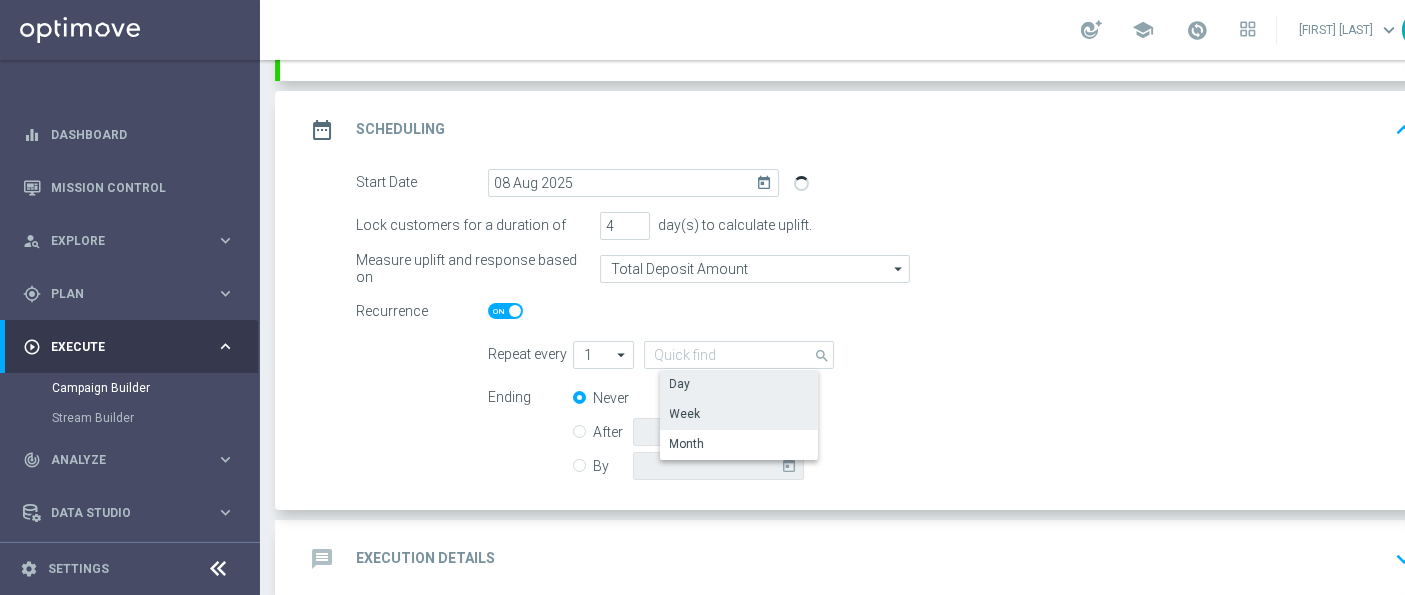 click on "Week" 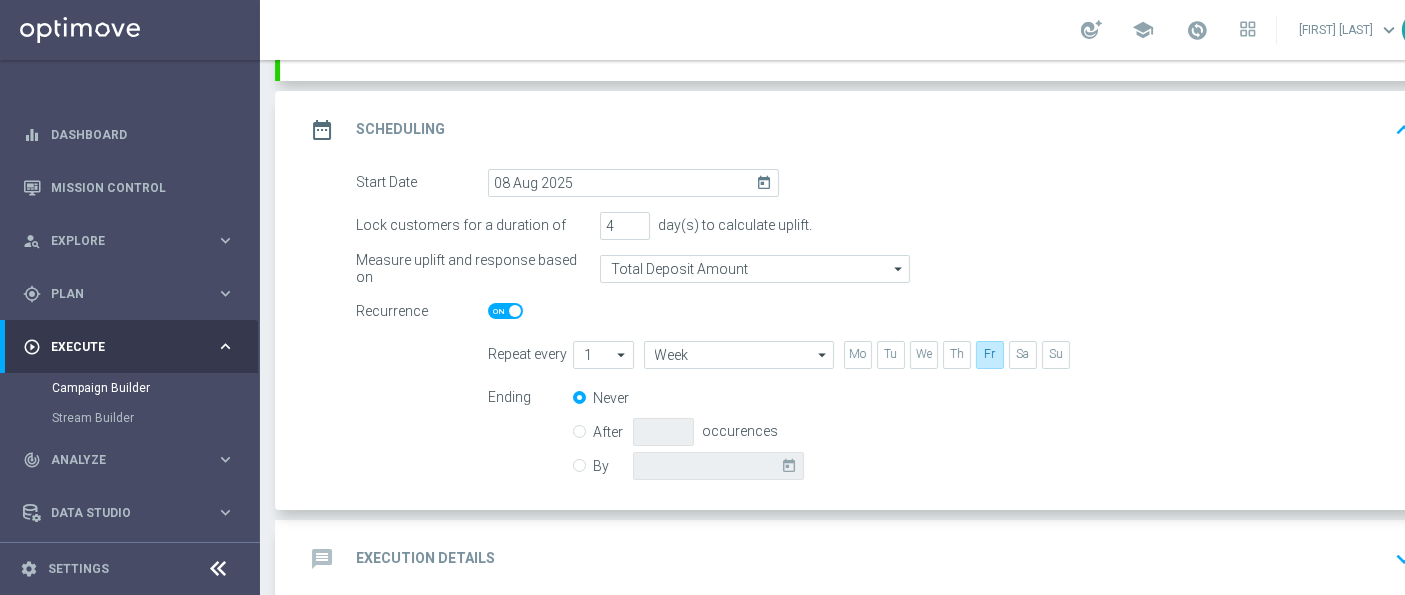 drag, startPoint x: 967, startPoint y: 422, endPoint x: 977, endPoint y: 430, distance: 12.806249 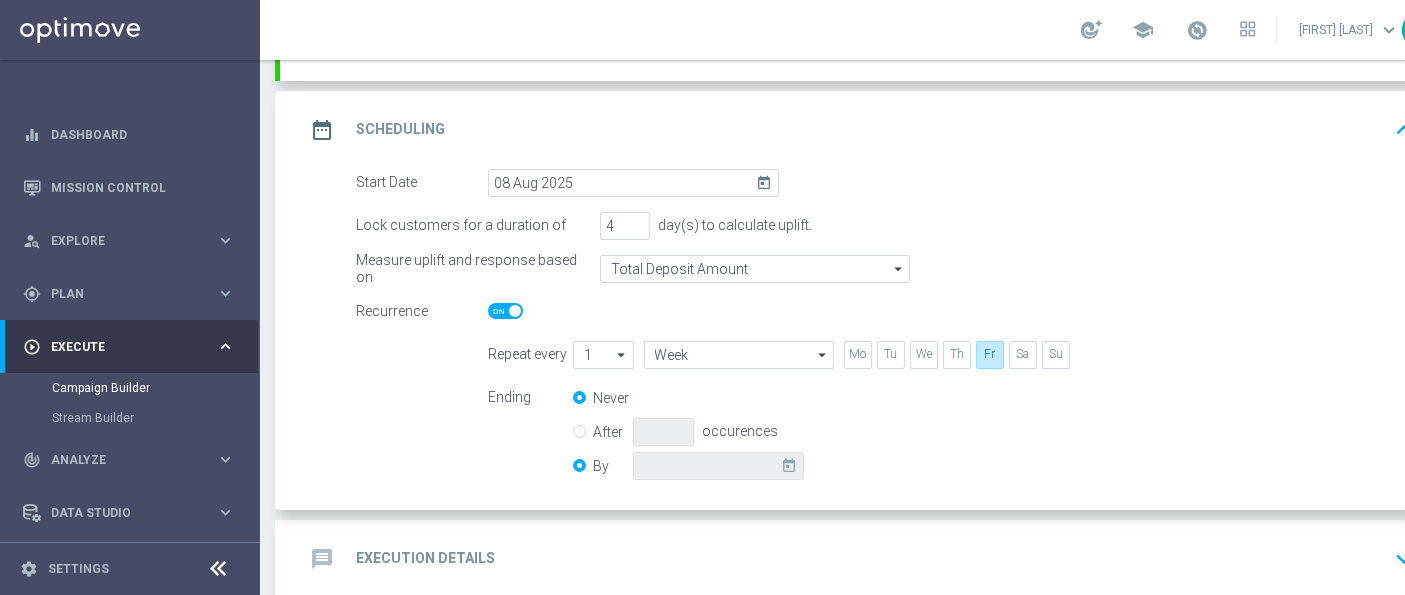 radio on "false" 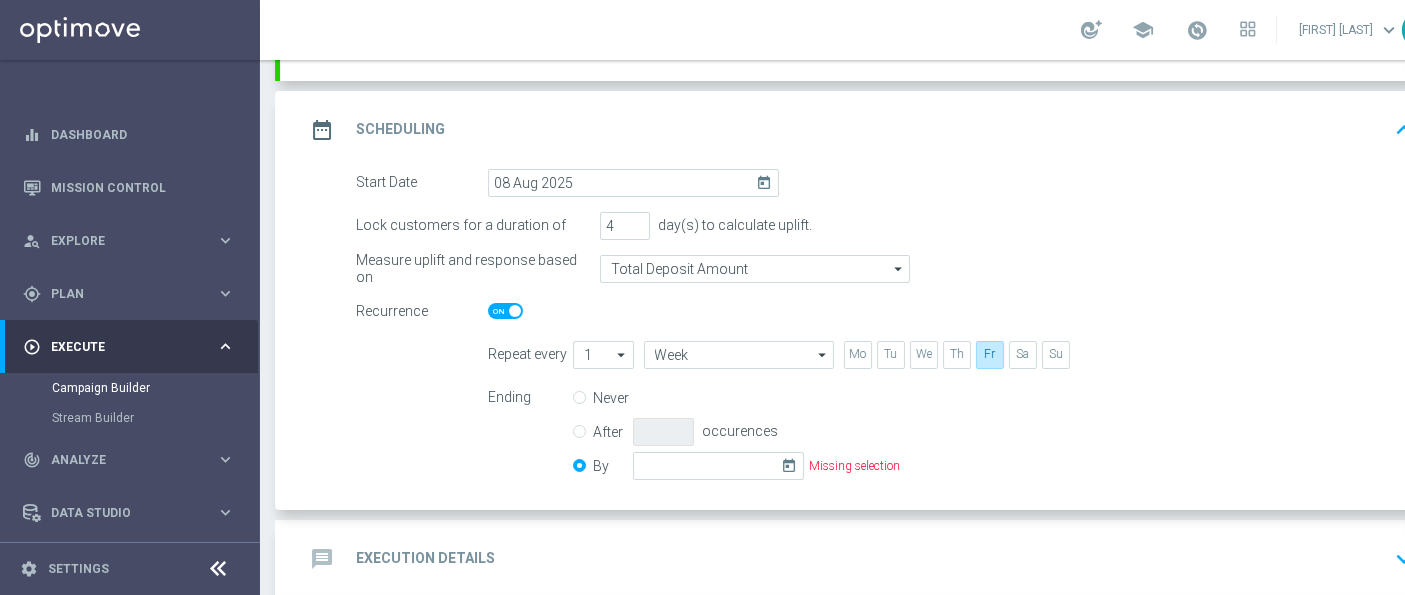 click on "today" 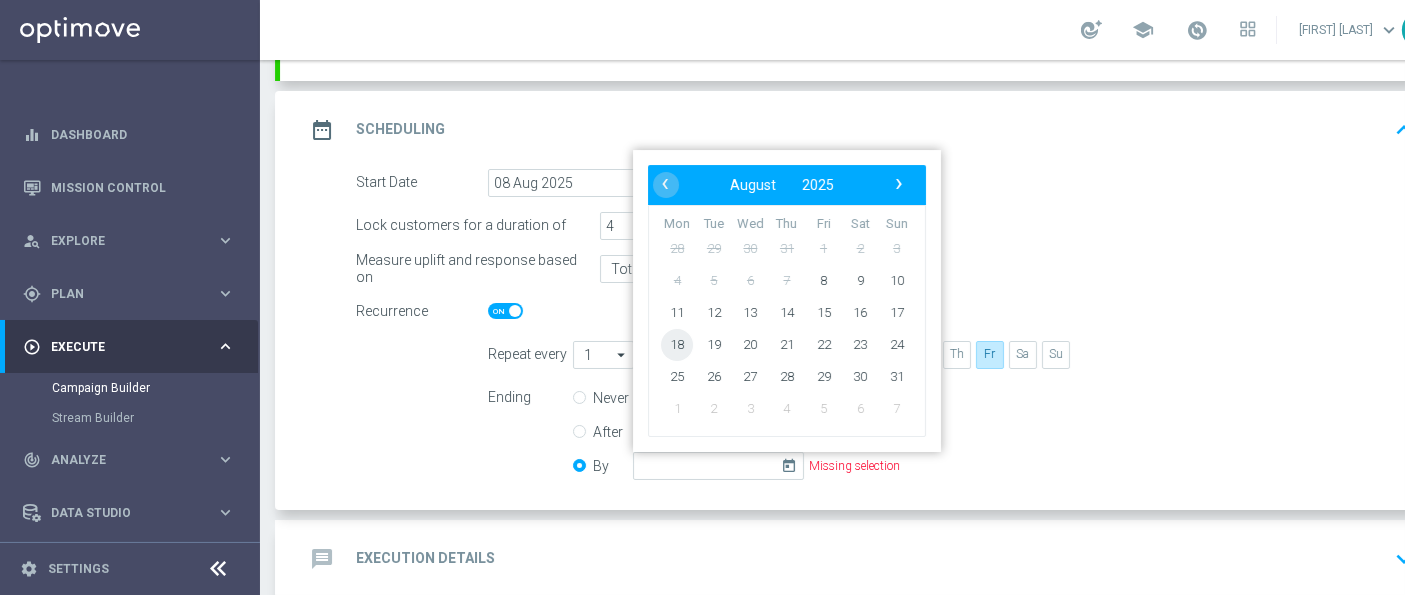 click on "18" 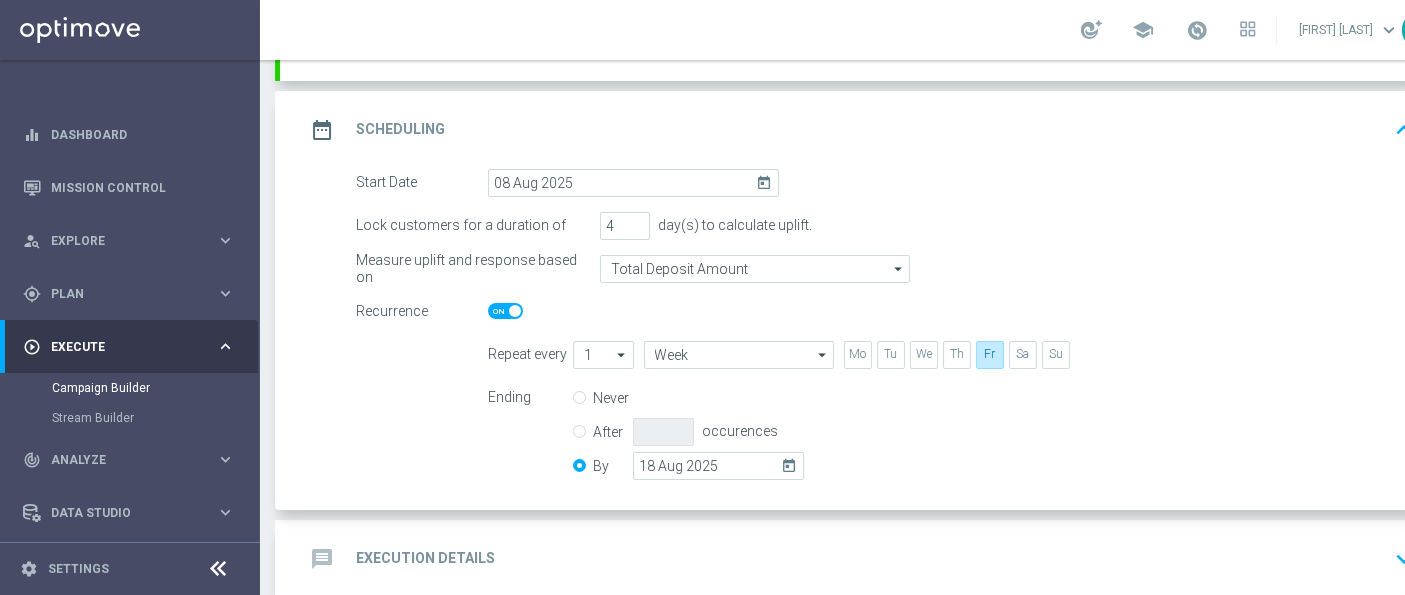 click on "Ending
Never
After
occurences
By
18 Aug 2025
today" 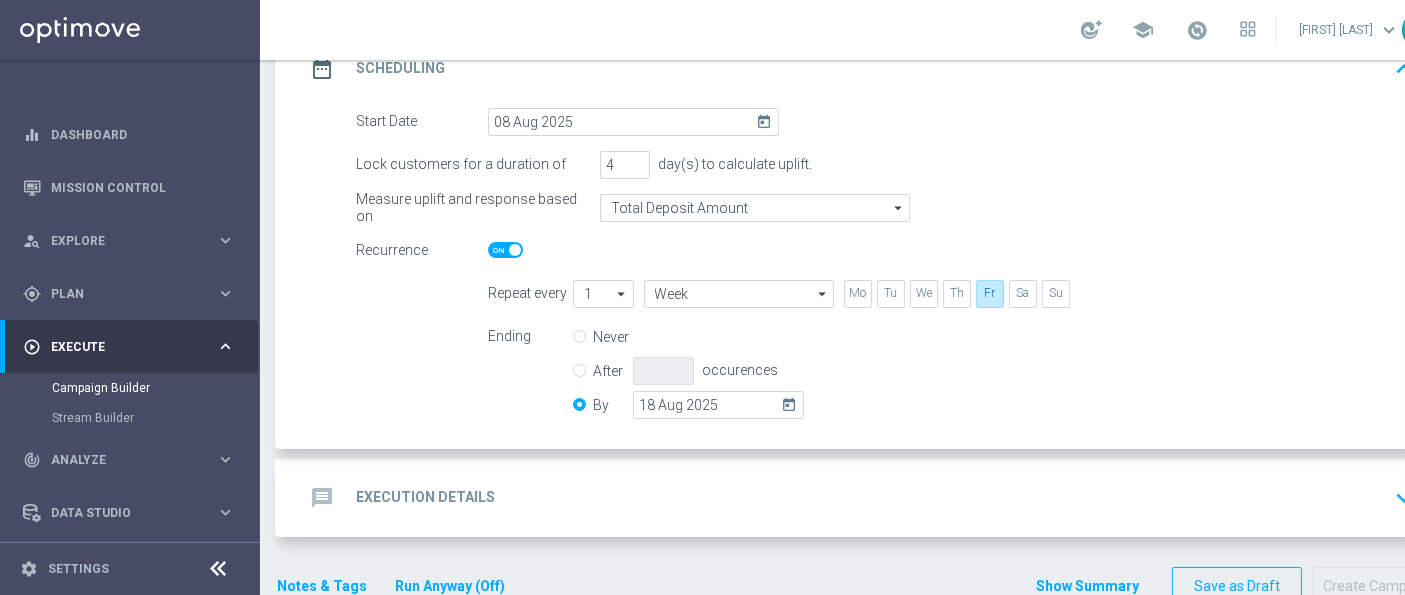 scroll, scrollTop: 336, scrollLeft: 0, axis: vertical 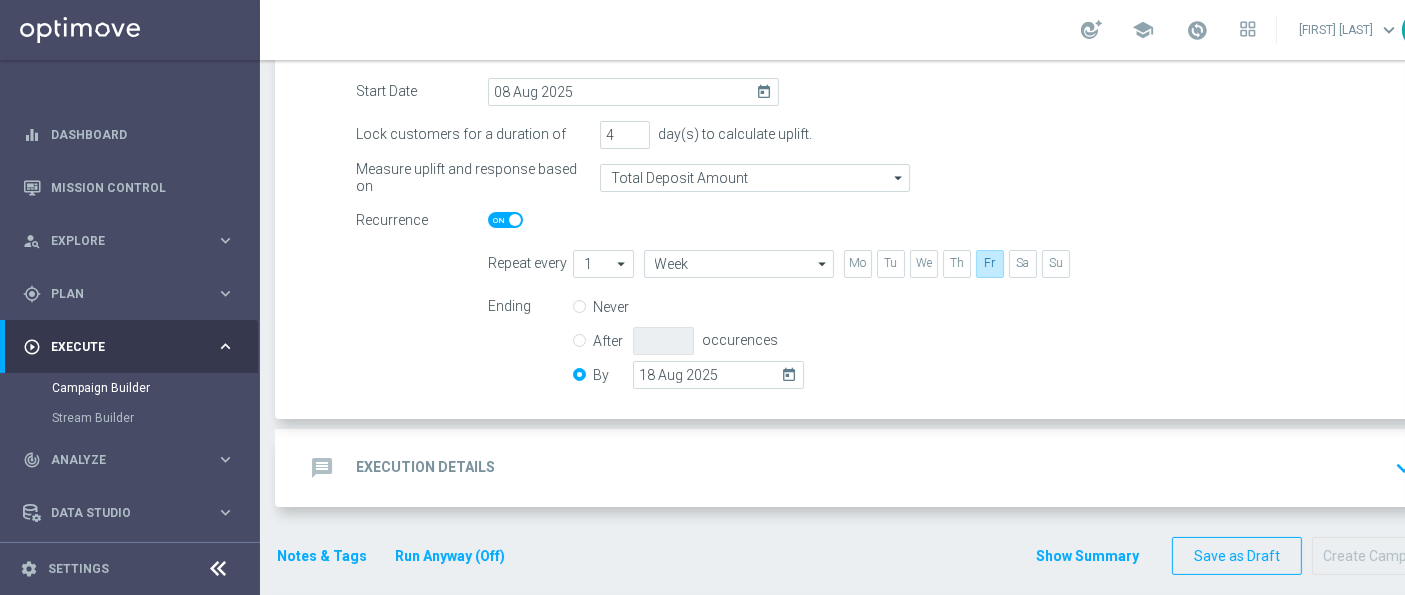click on "message
Execution Details
keyboard_arrow_down" 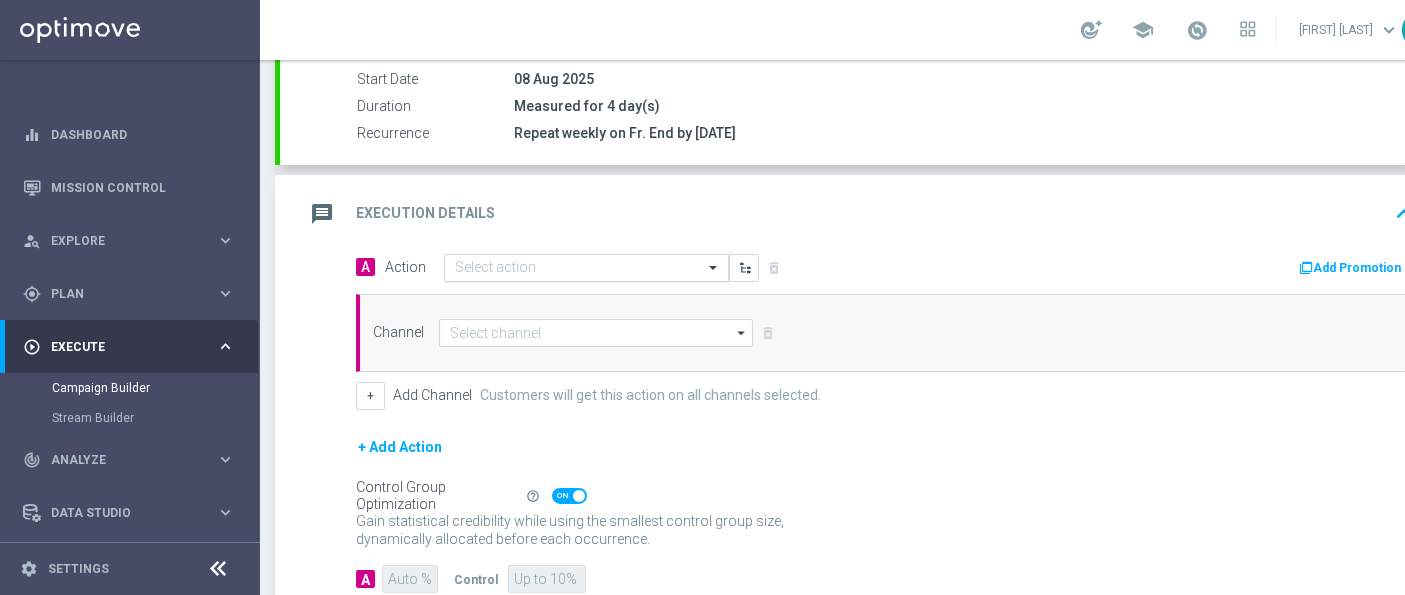 click 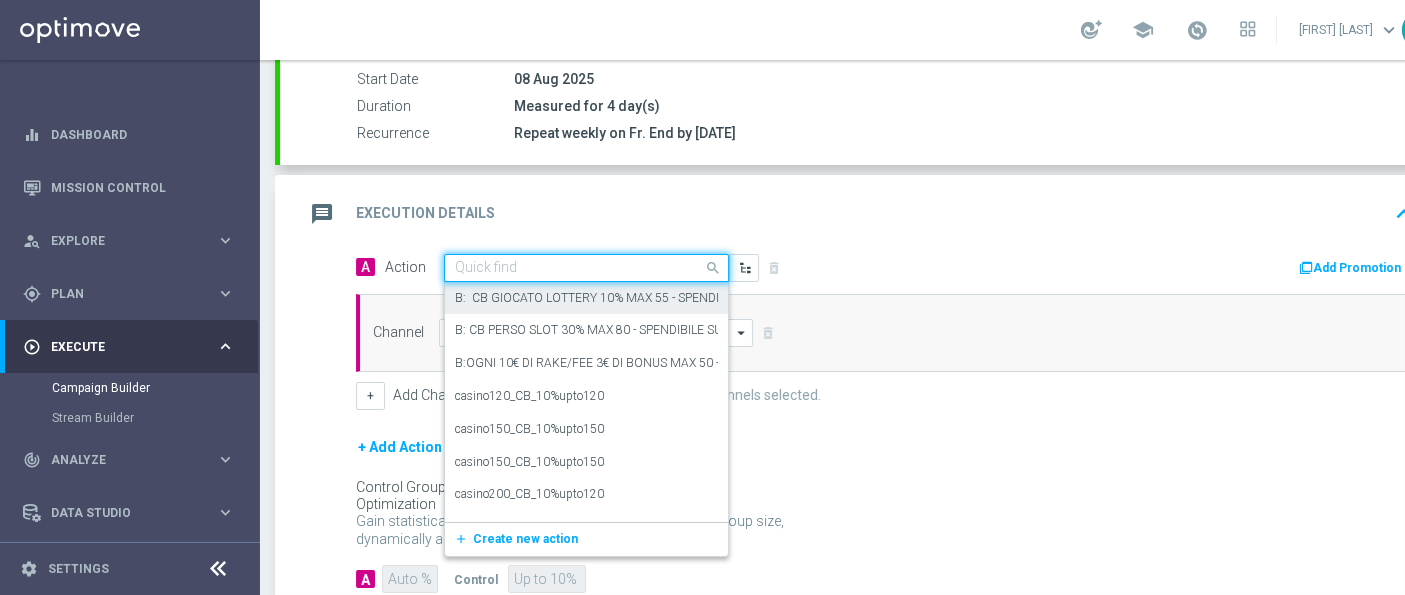 paste on "20€ per 10% fino a 50€" 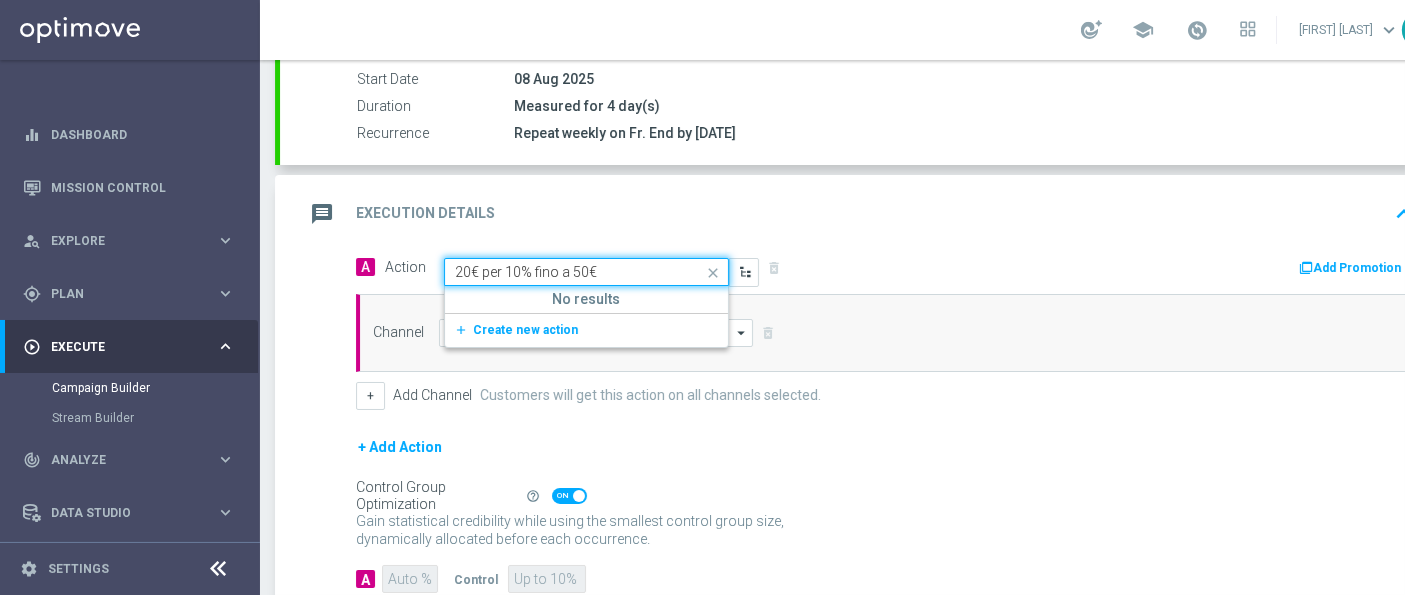 click on "20€ per 10% fino a 50€" 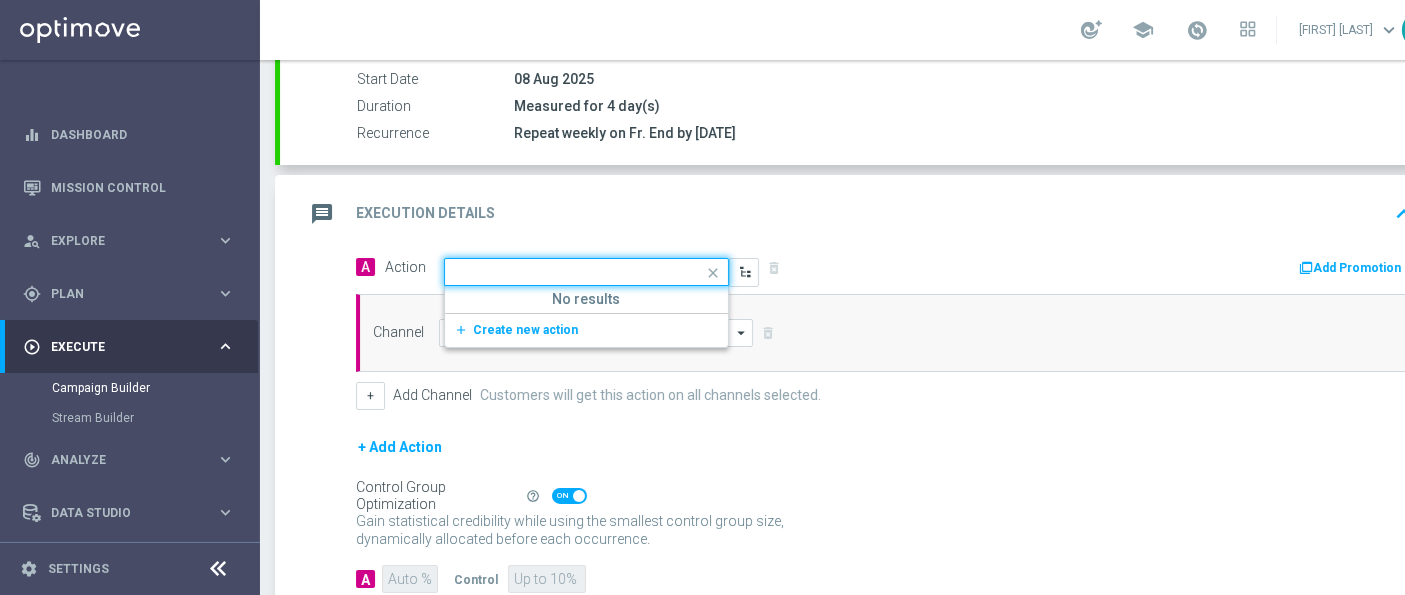 click 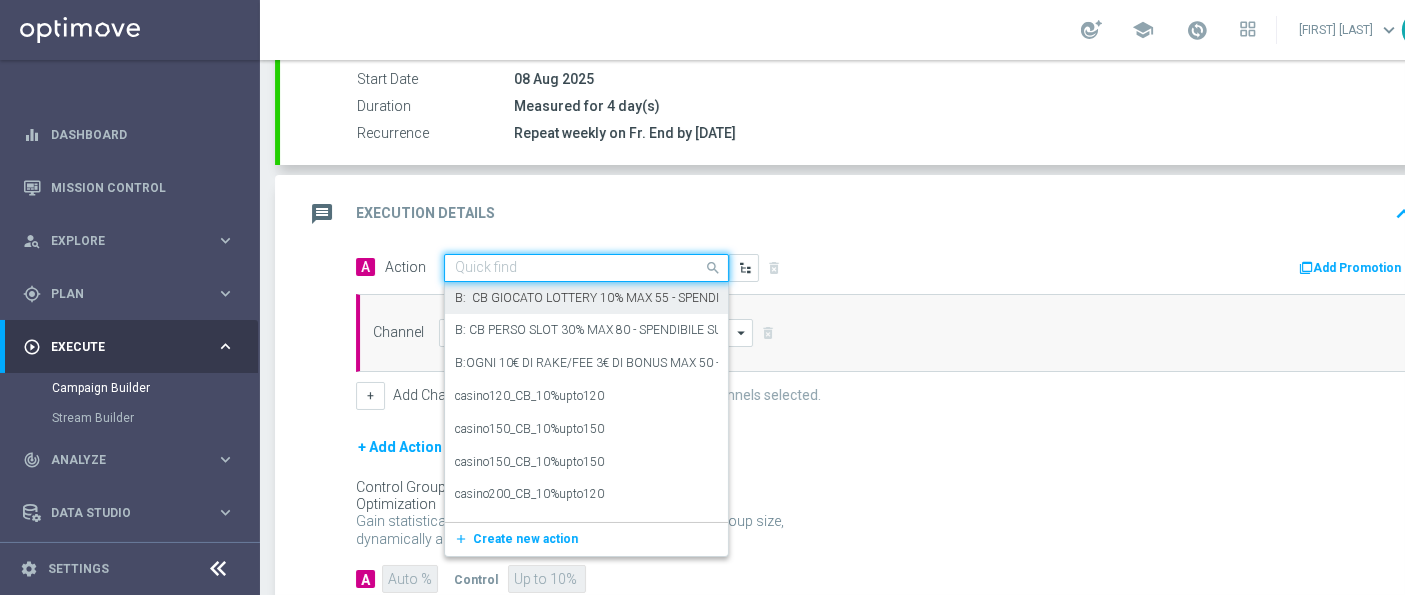 paste on "prof no _ dep up to 50€" 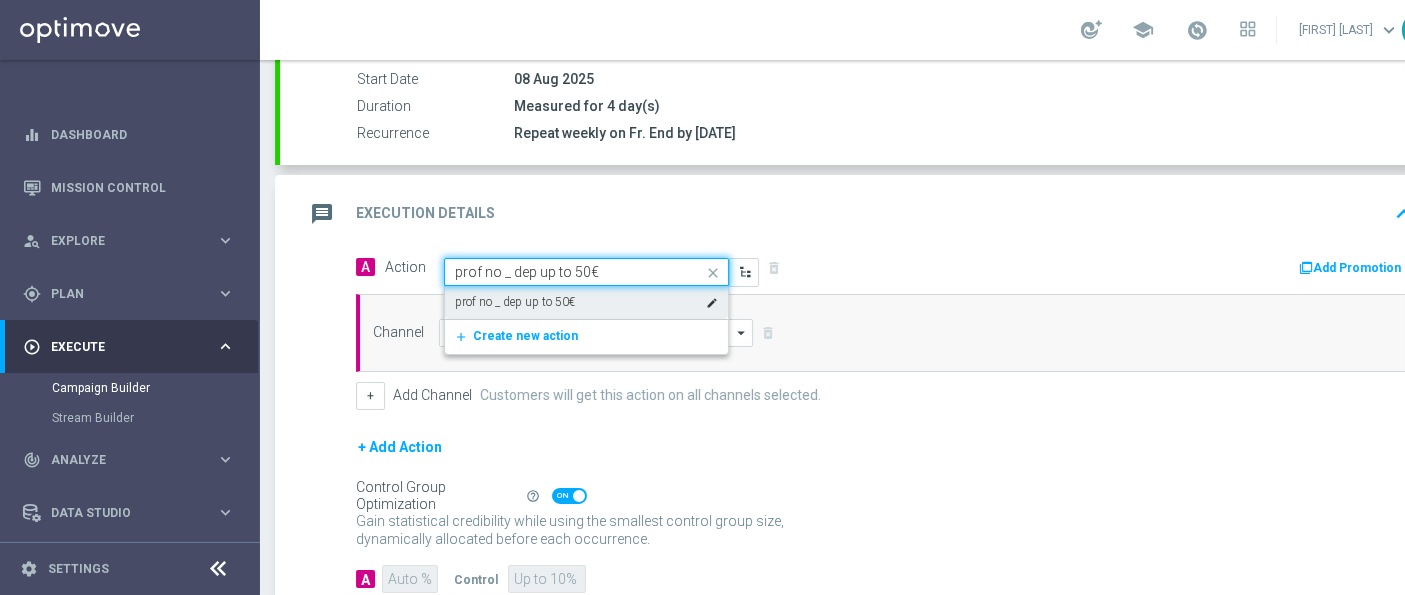 click on "prof no _ dep up to 50€" at bounding box center (515, 302) 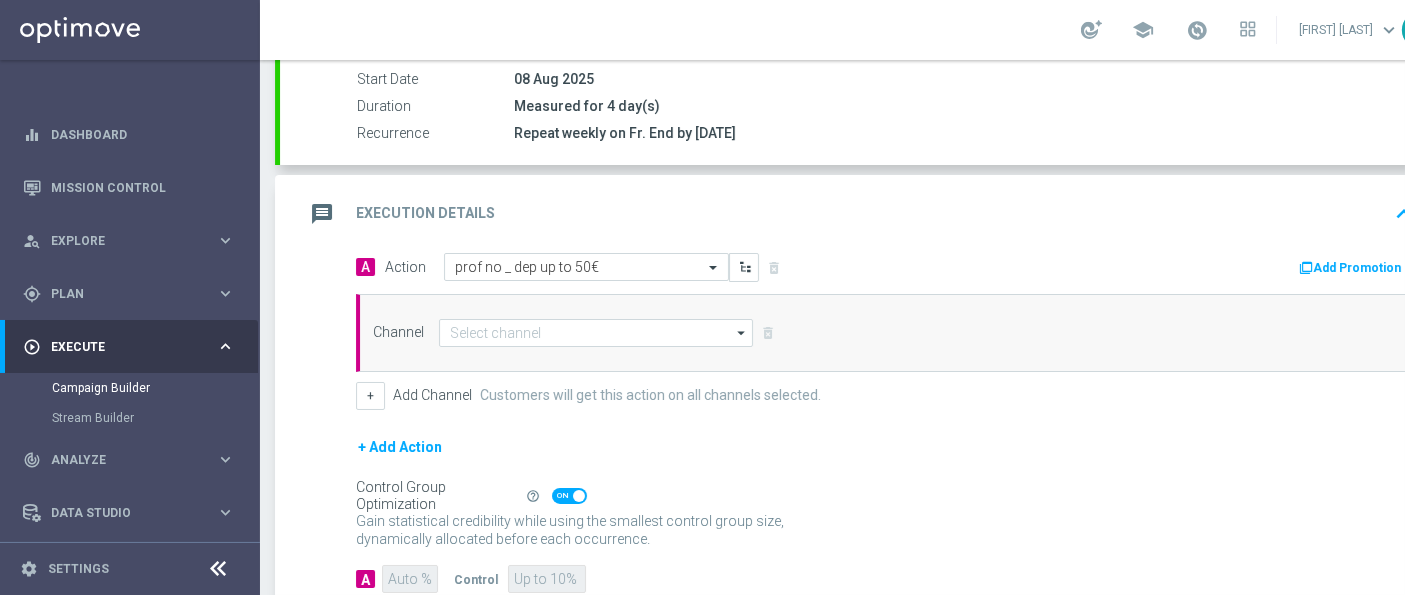 click on "Add Promotion" 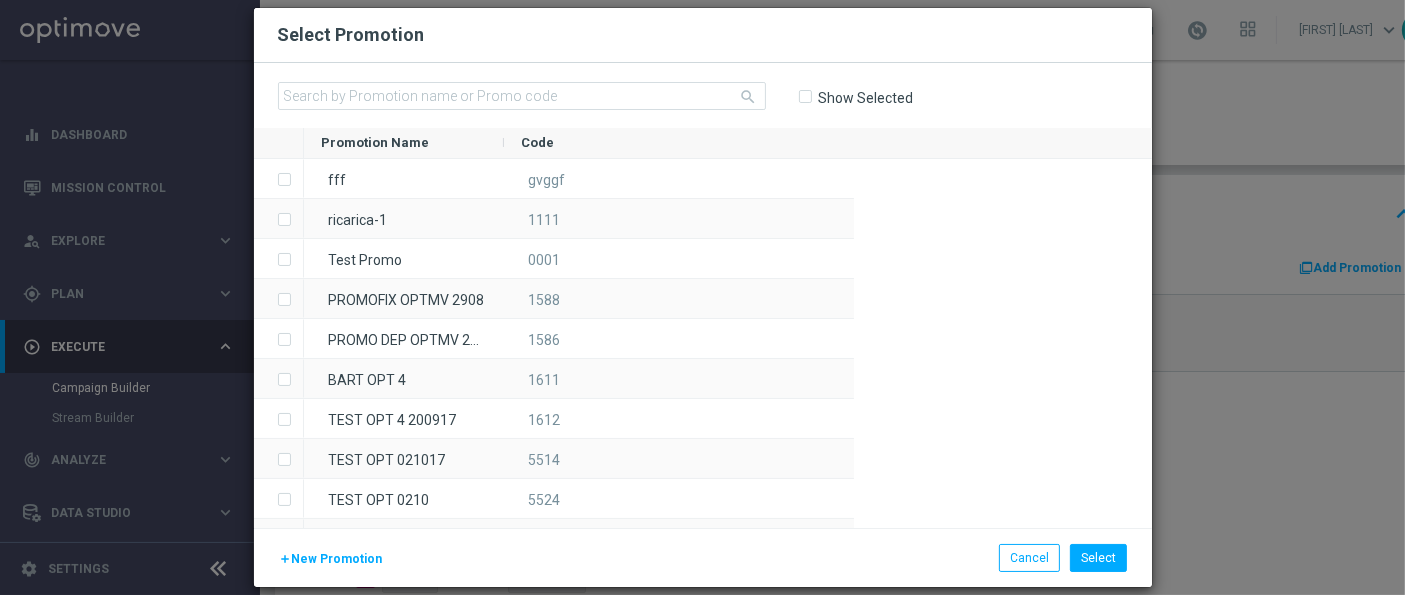 scroll, scrollTop: 0, scrollLeft: 0, axis: both 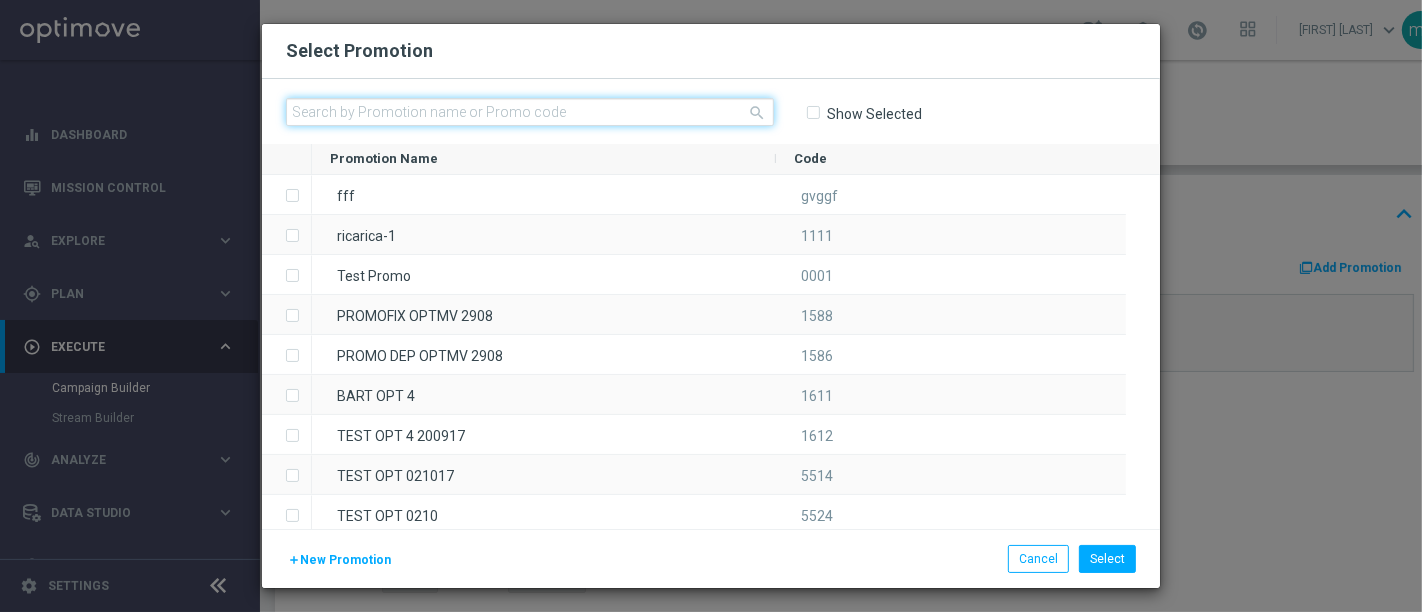 click 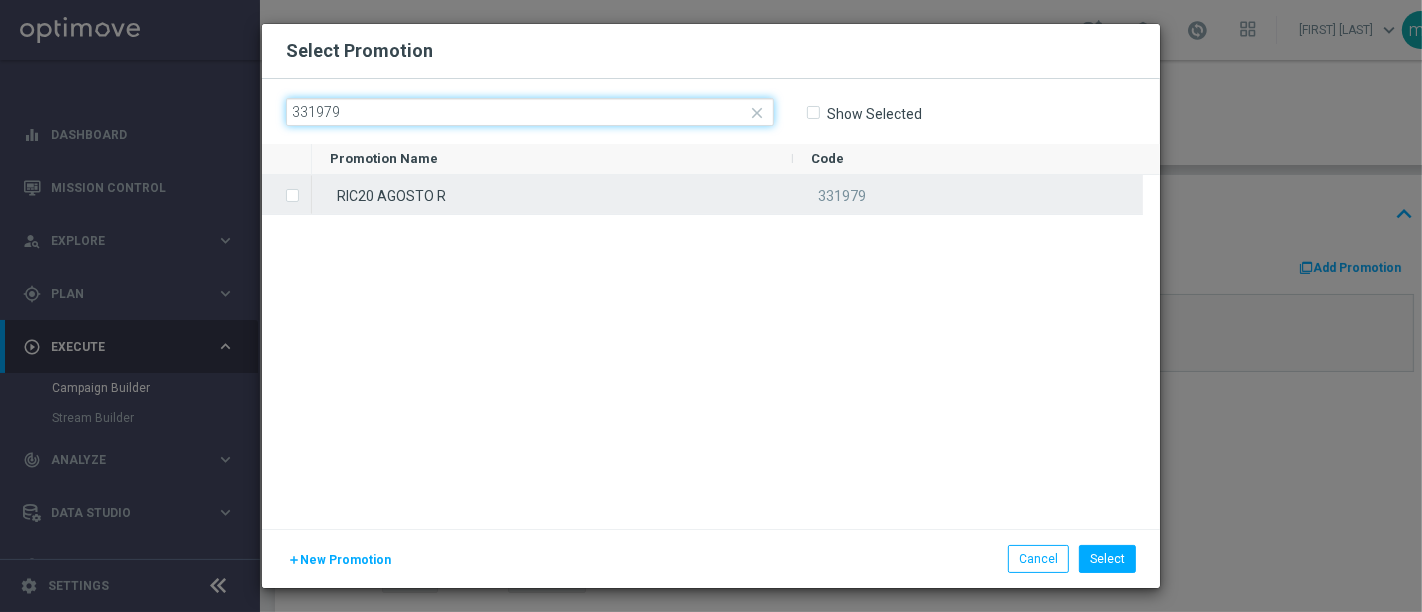 type on "331979" 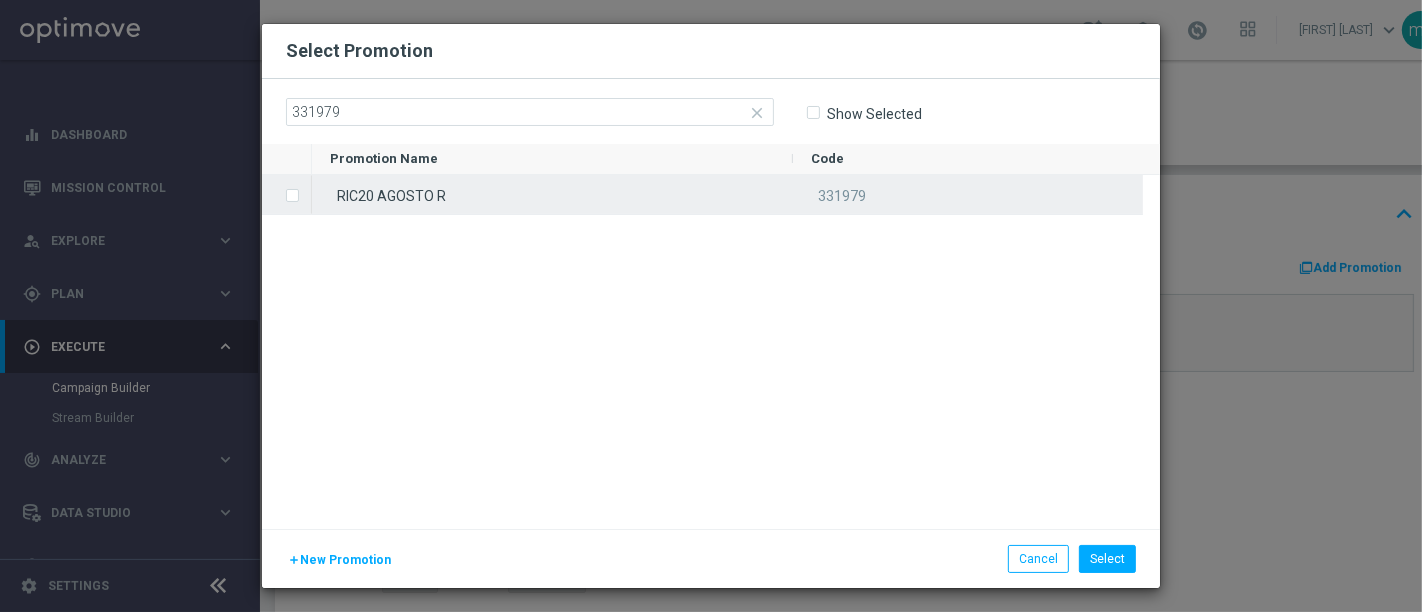 drag, startPoint x: 291, startPoint y: 193, endPoint x: 331, endPoint y: 226, distance: 51.855568 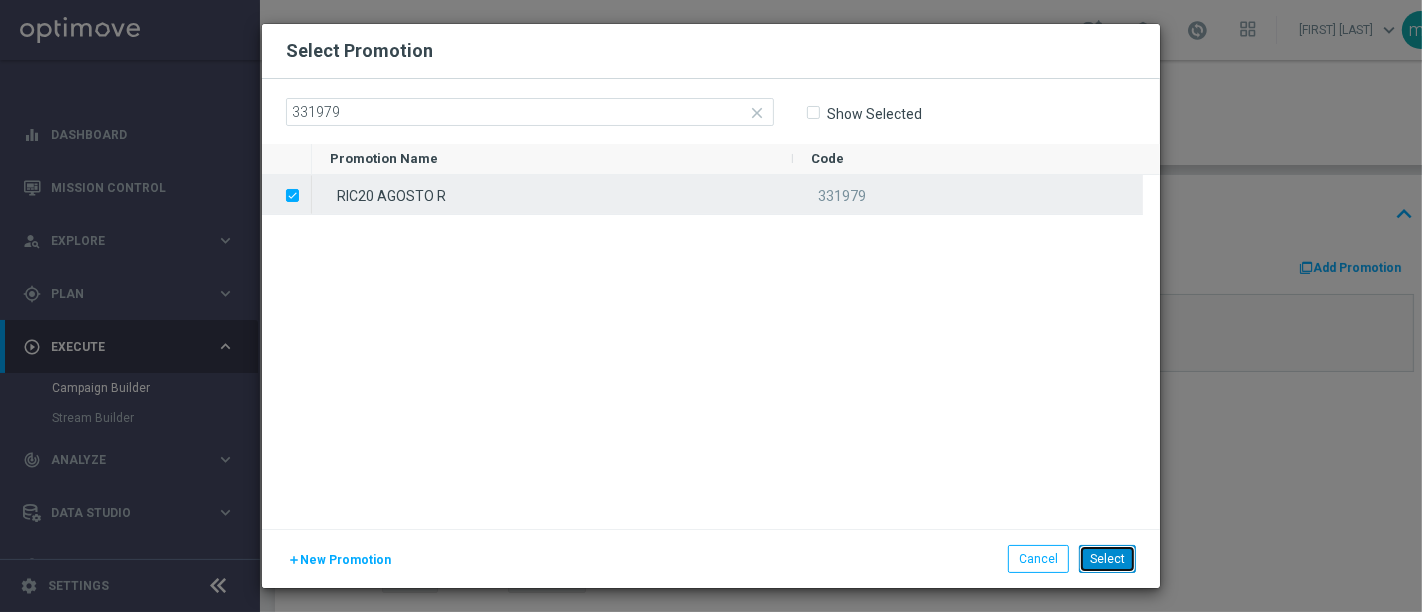 click on "Select" 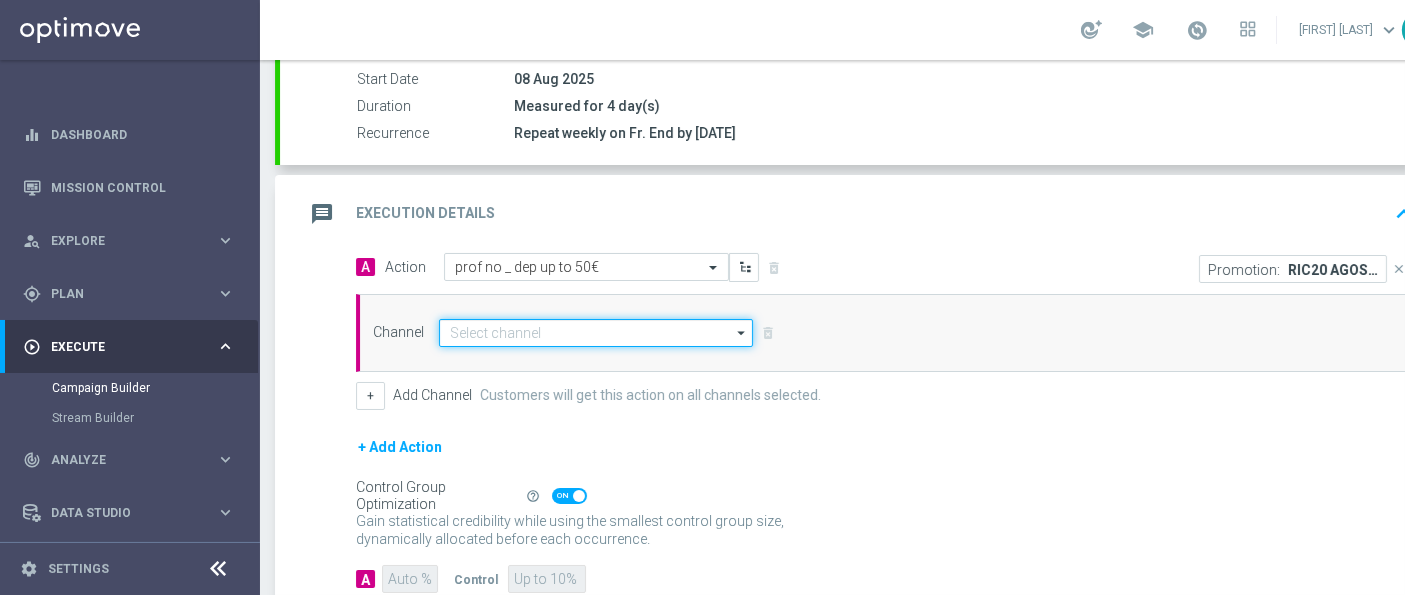 click 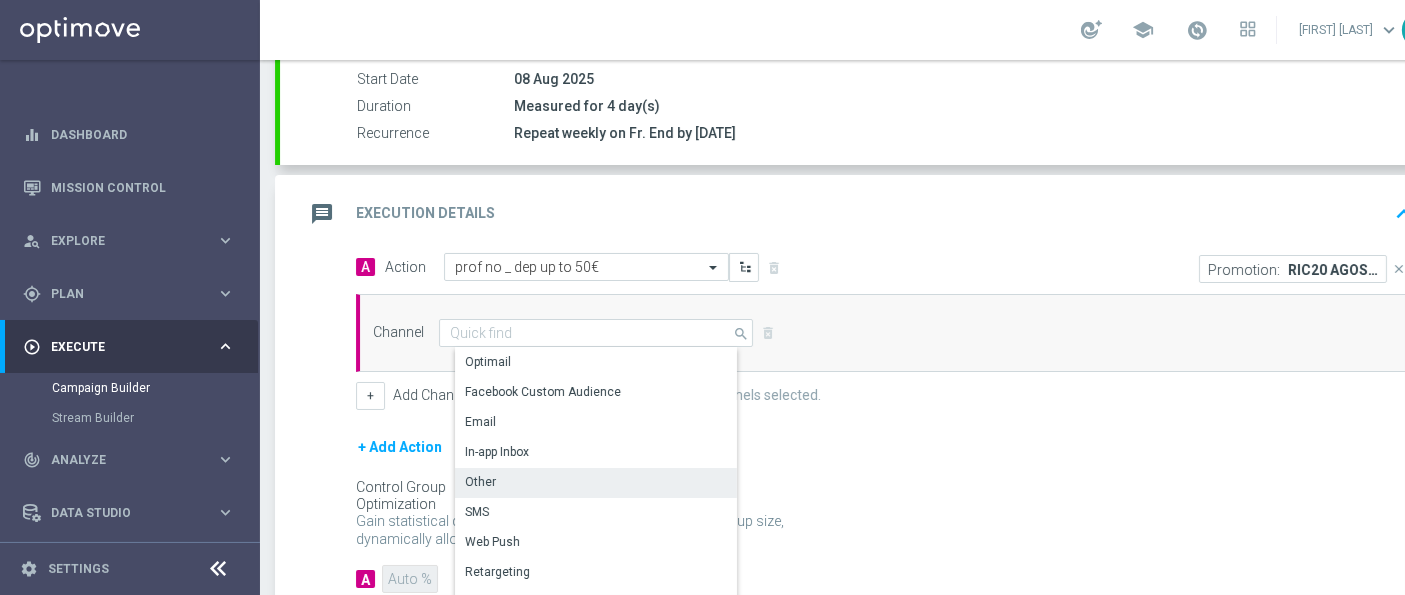 click on "Other" 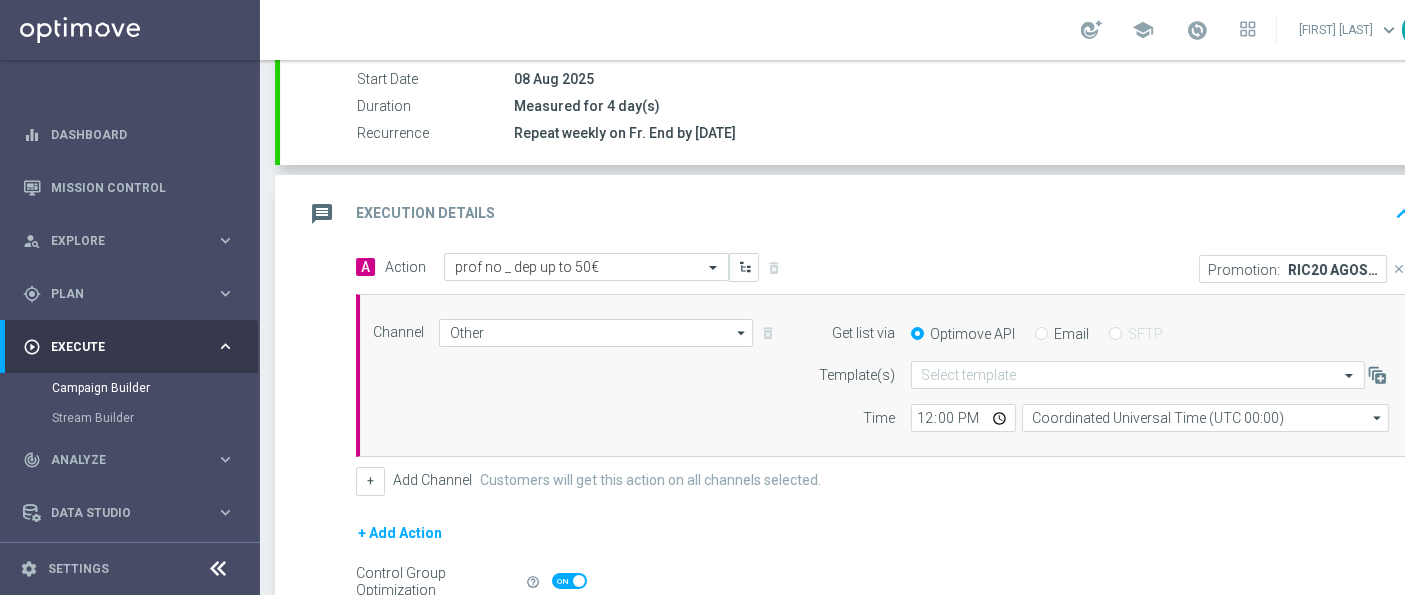 drag, startPoint x: 1049, startPoint y: 330, endPoint x: 1039, endPoint y: 340, distance: 14.142136 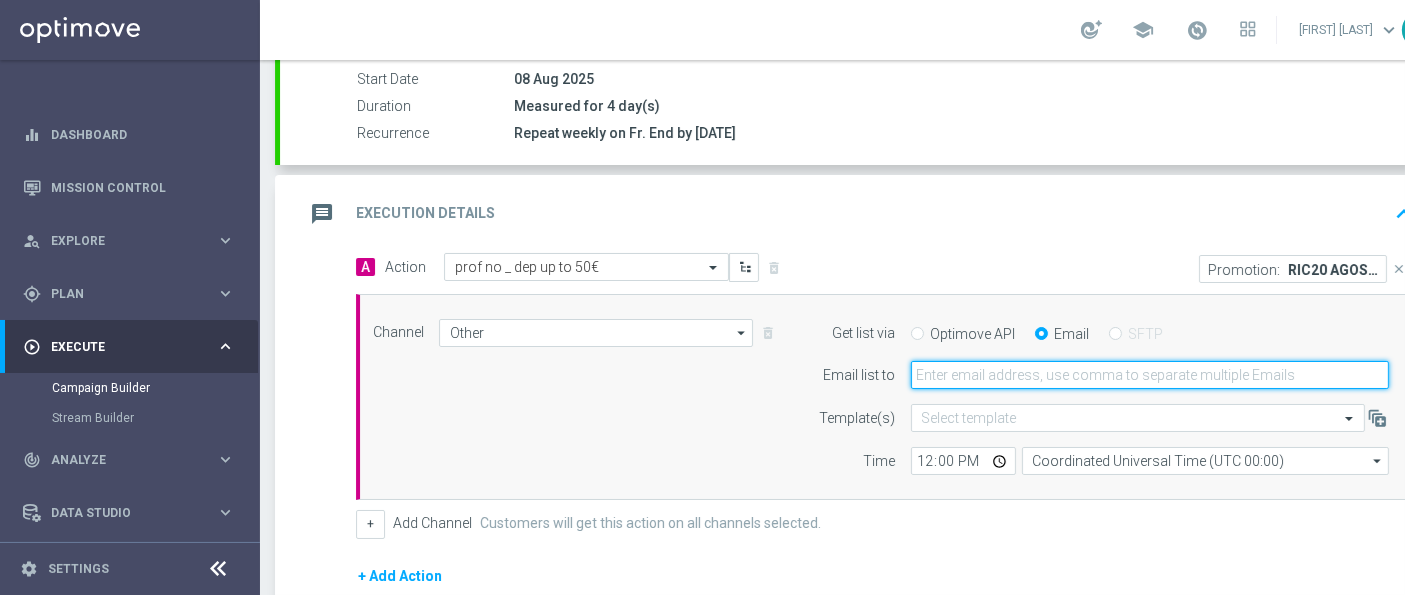 click 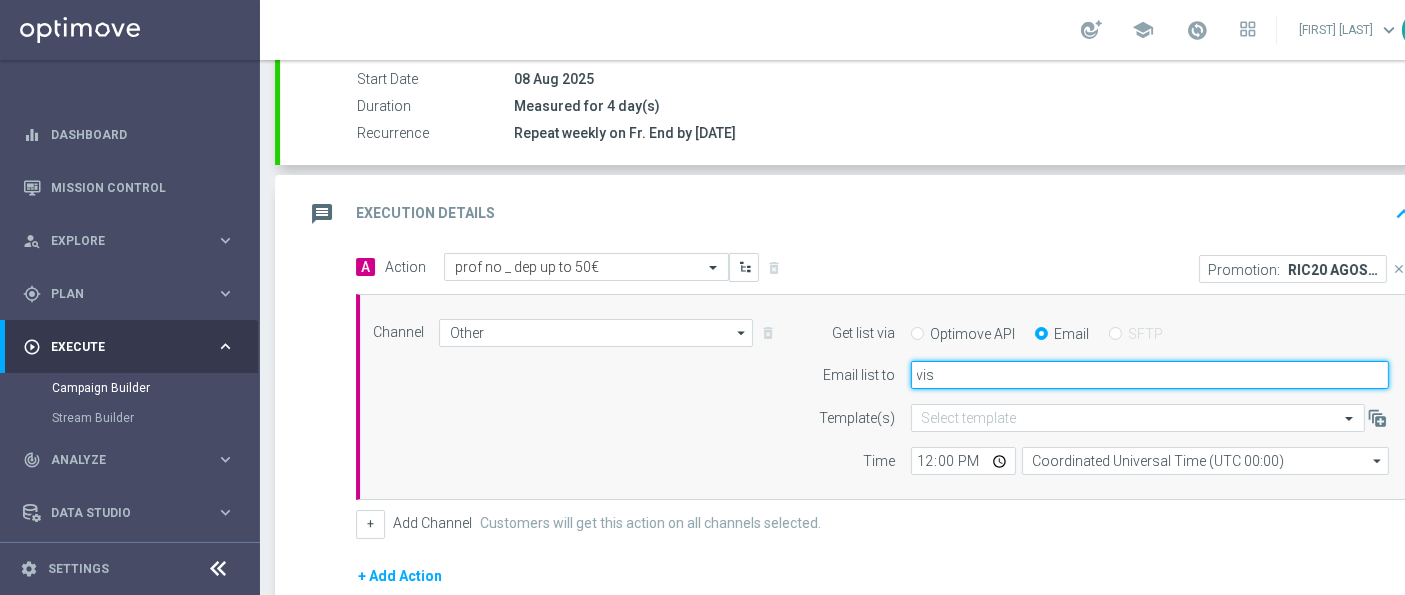 type on "[EMAIL]" 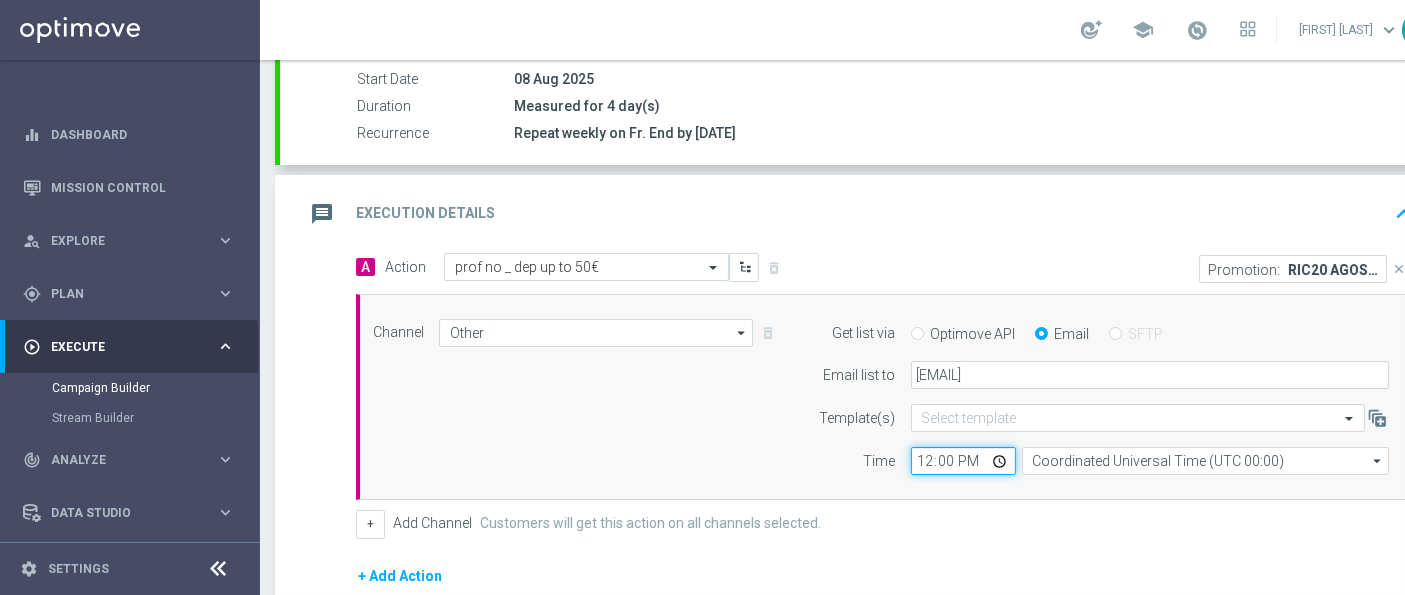 click on "12:00" 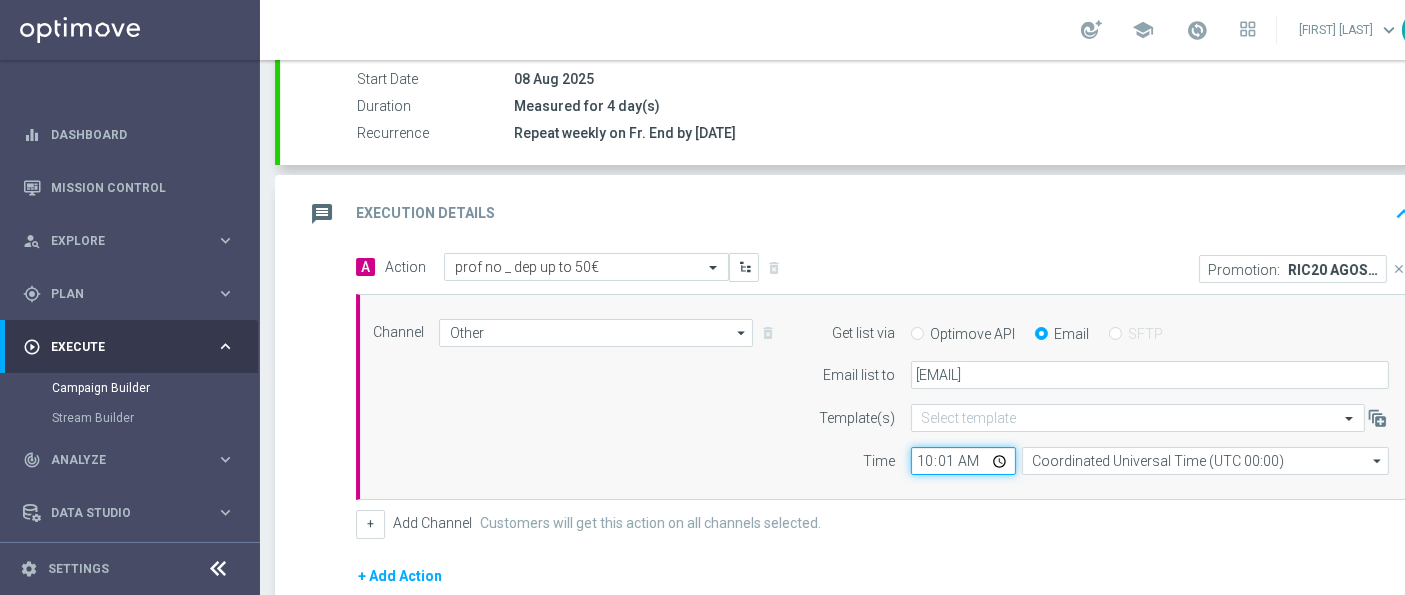 type on "10:15" 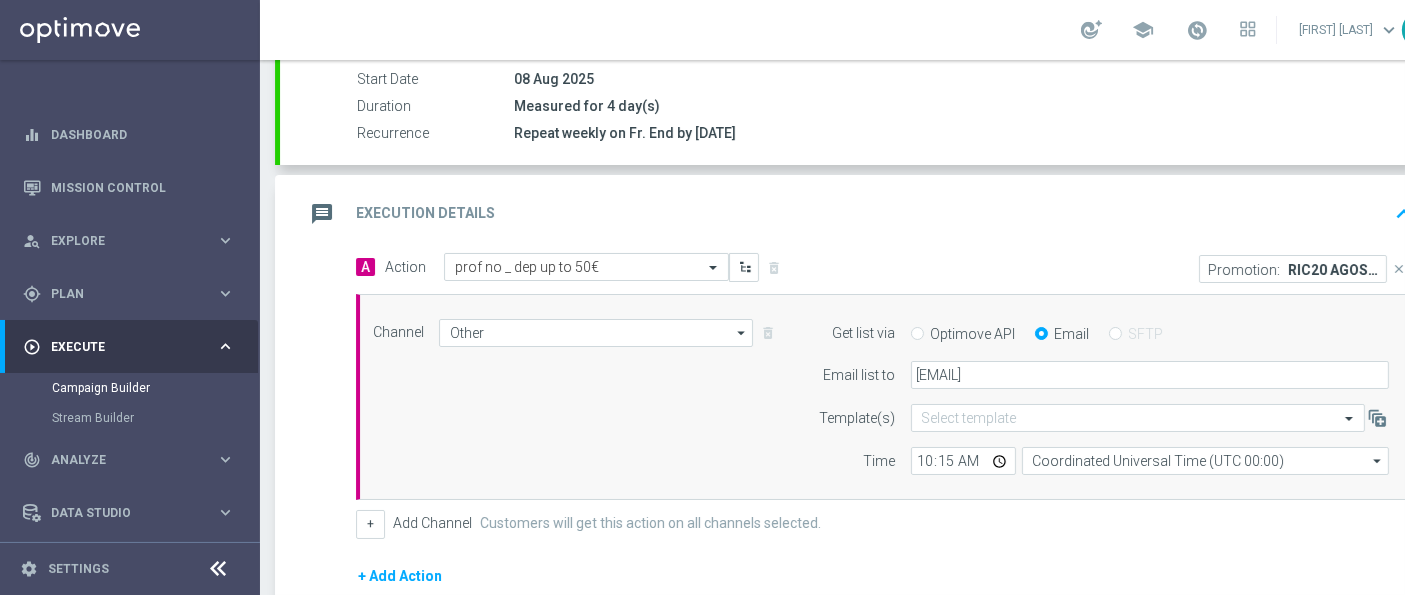 click on "+
Add Channel
Customers will get this action on all channels selected." 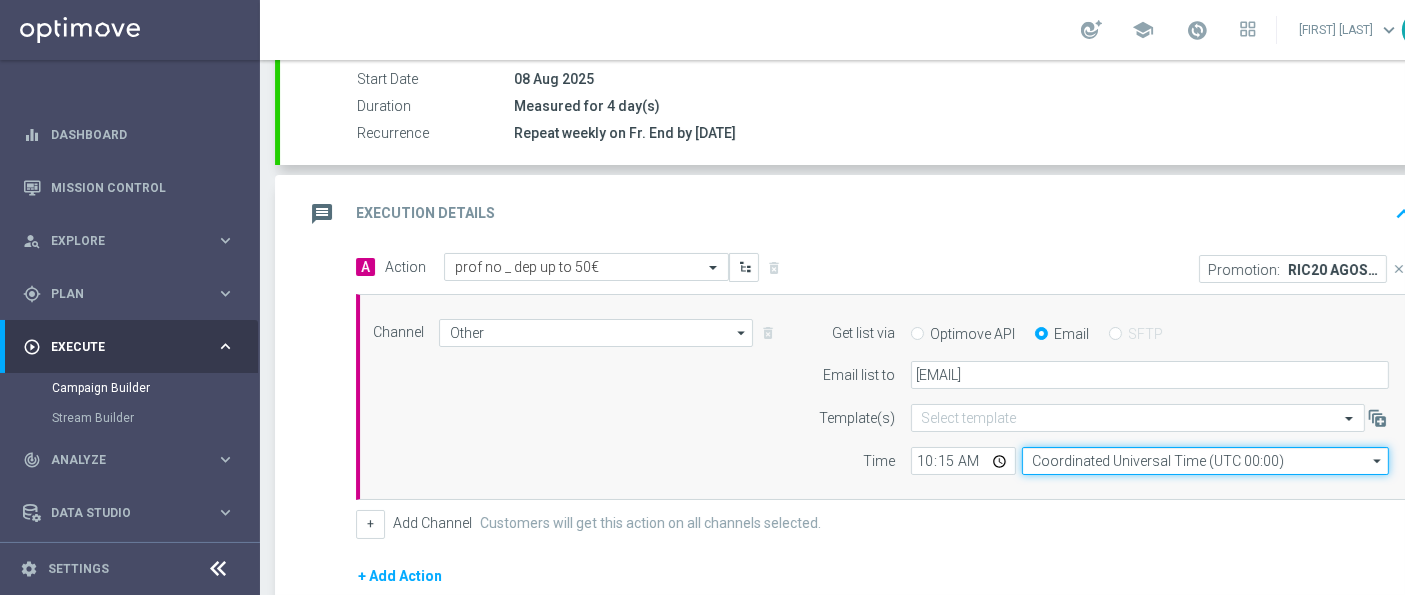 click on "Coordinated Universal Time (UTC 00:00)" 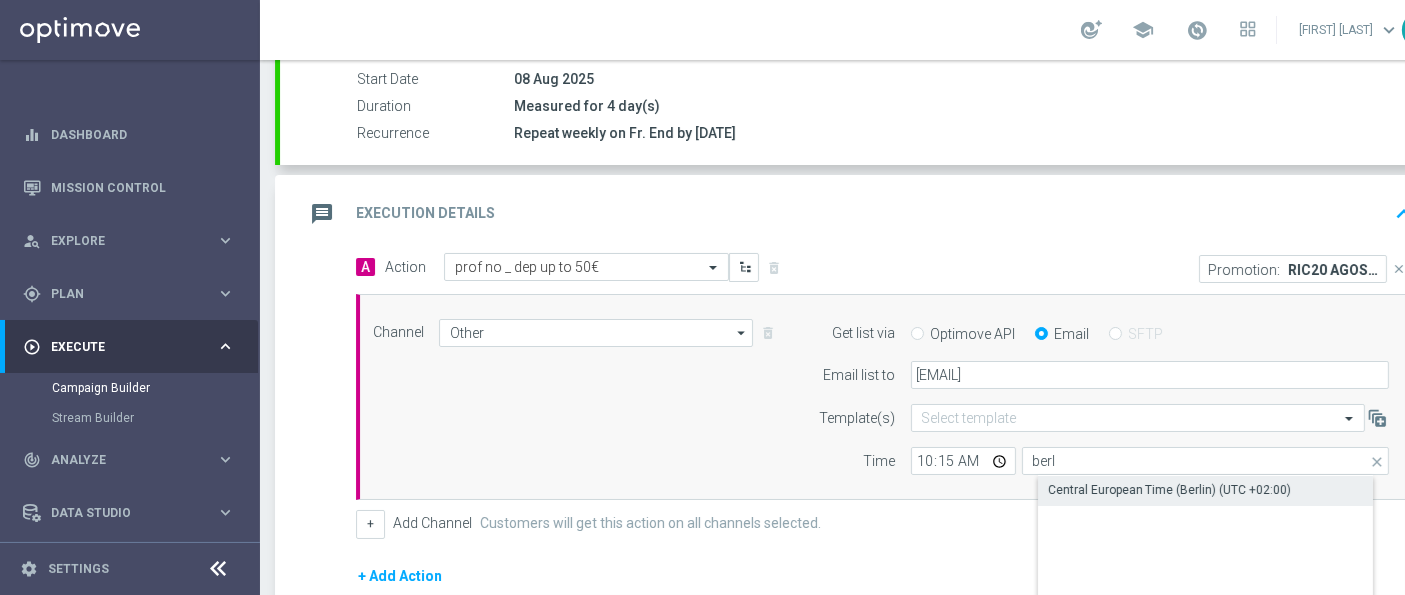drag, startPoint x: 1201, startPoint y: 477, endPoint x: 1051, endPoint y: 575, distance: 179.17589 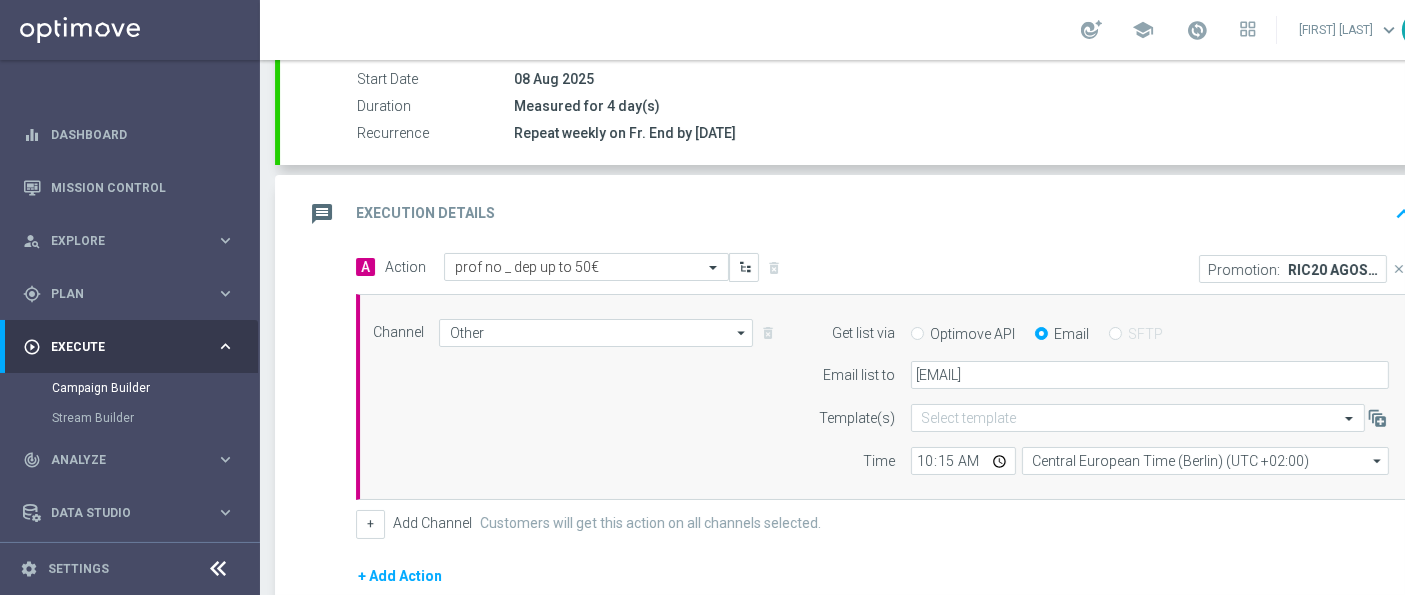 click on "+ Add Action" 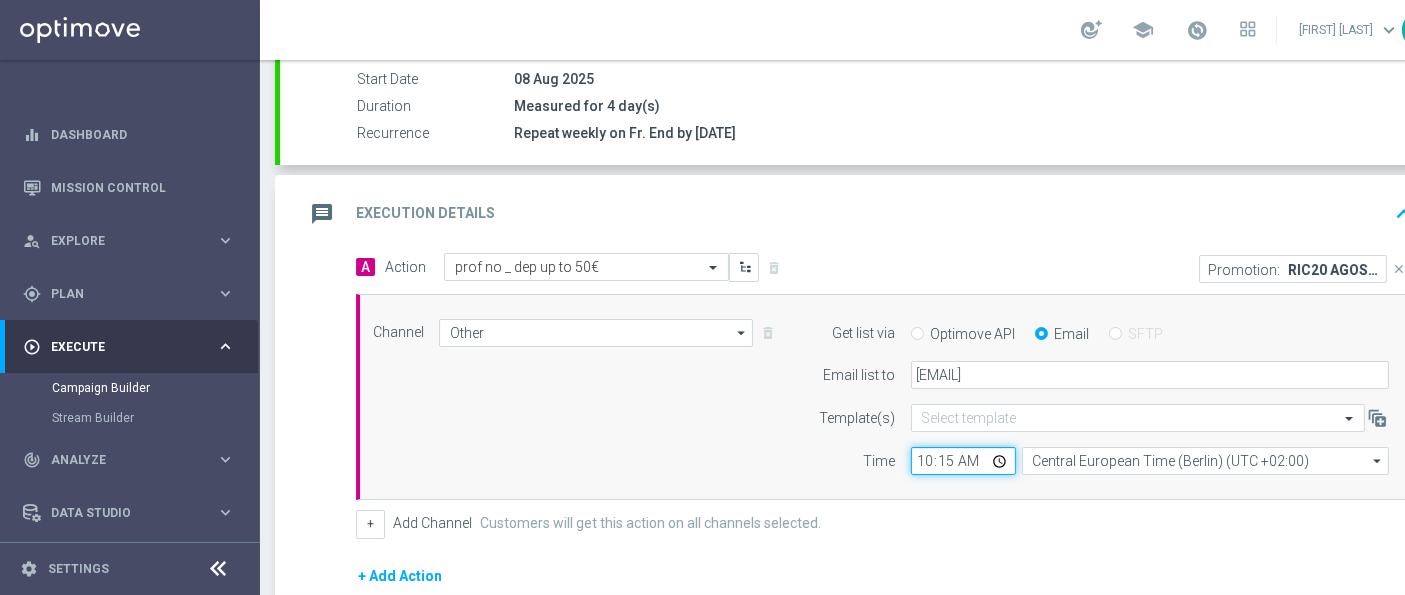 click on "10:15" 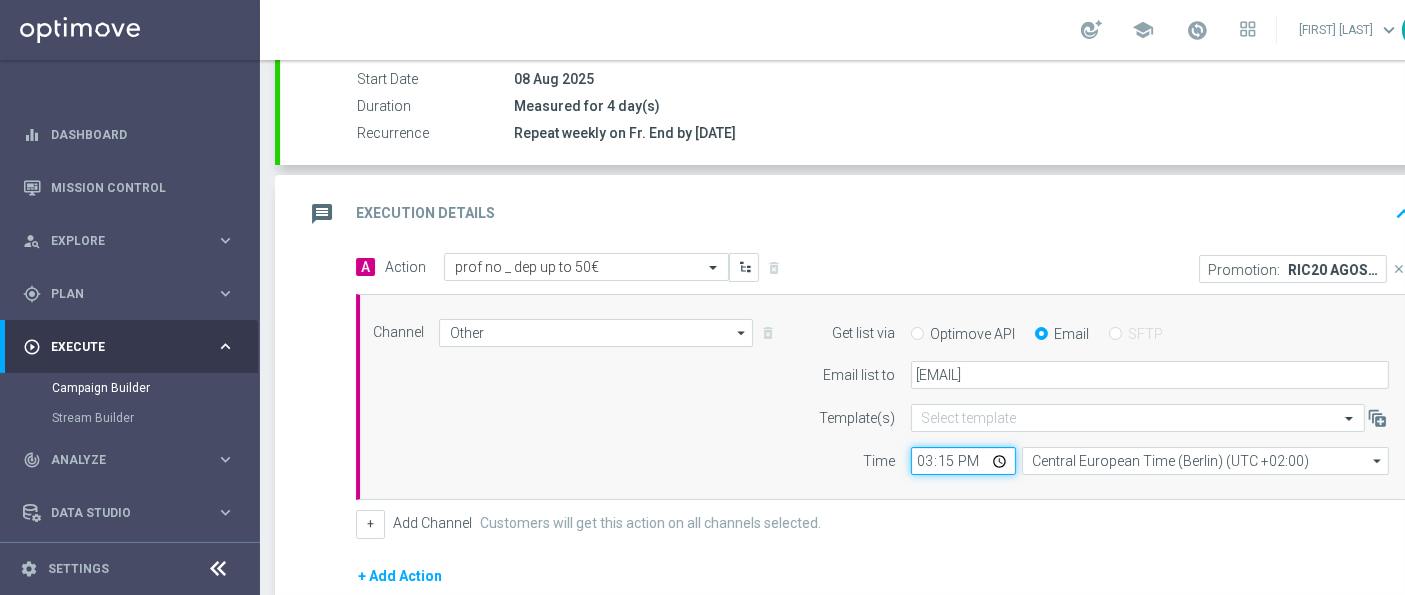 type on "15:00" 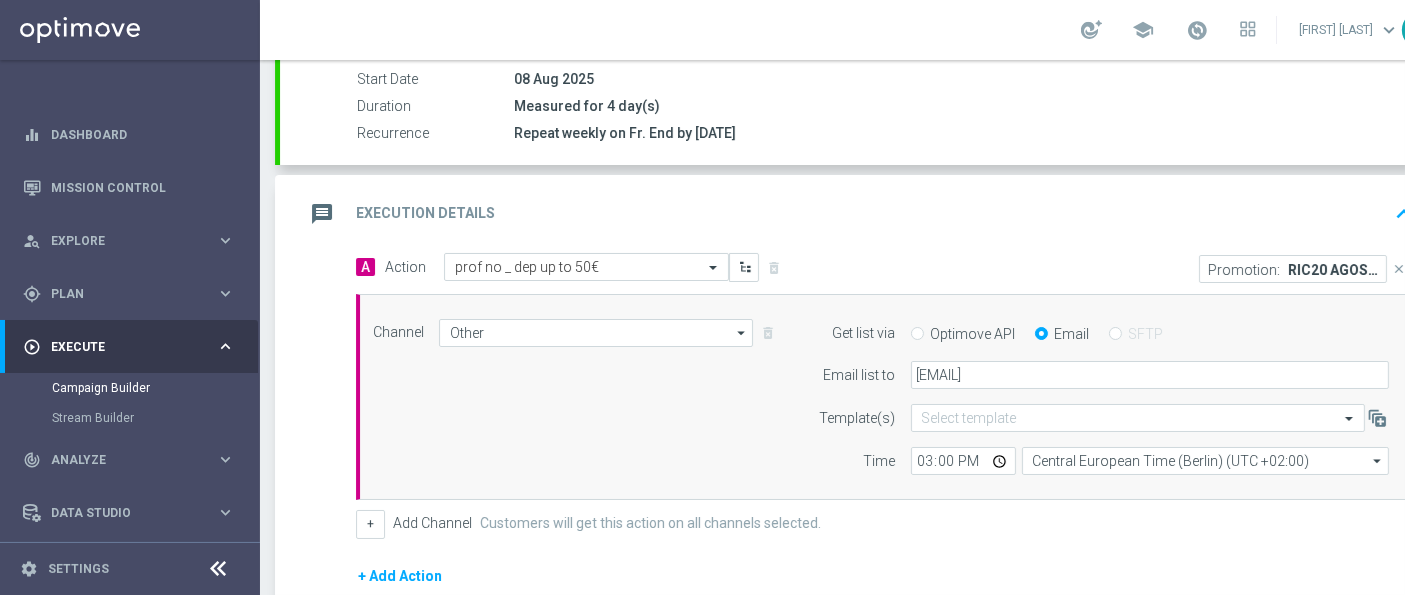 click on "+
Add Channel
Customers will get this action on all channels selected." 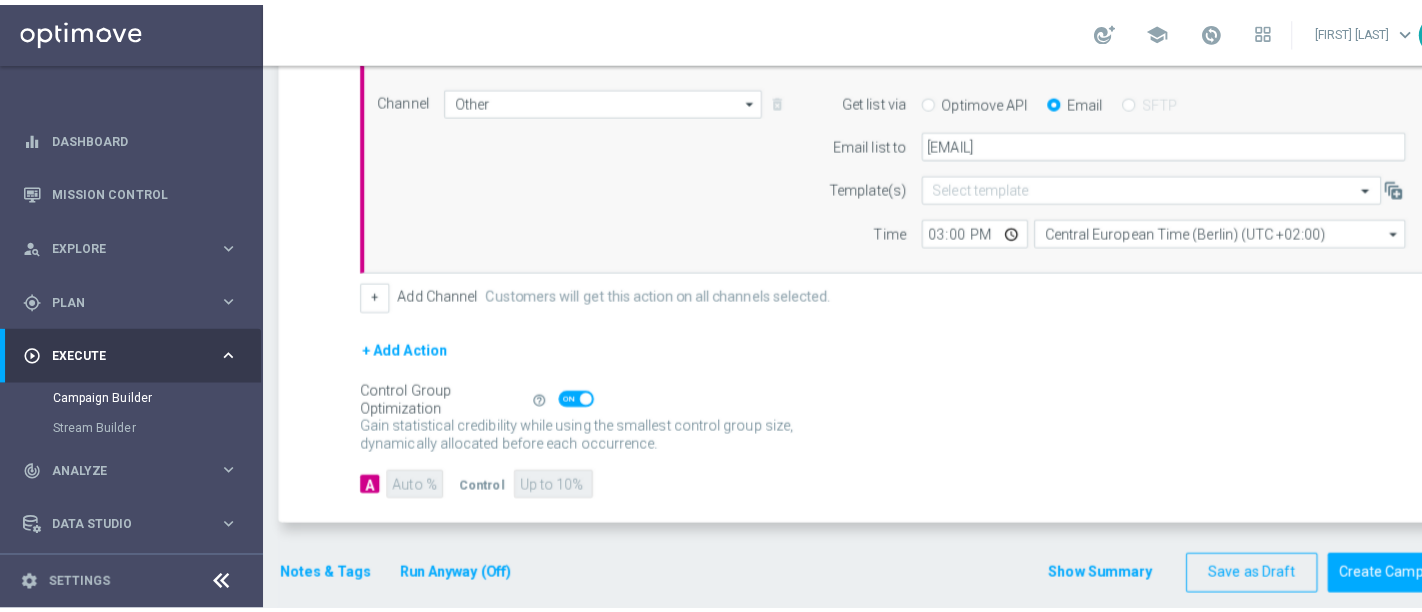 scroll, scrollTop: 573, scrollLeft: 0, axis: vertical 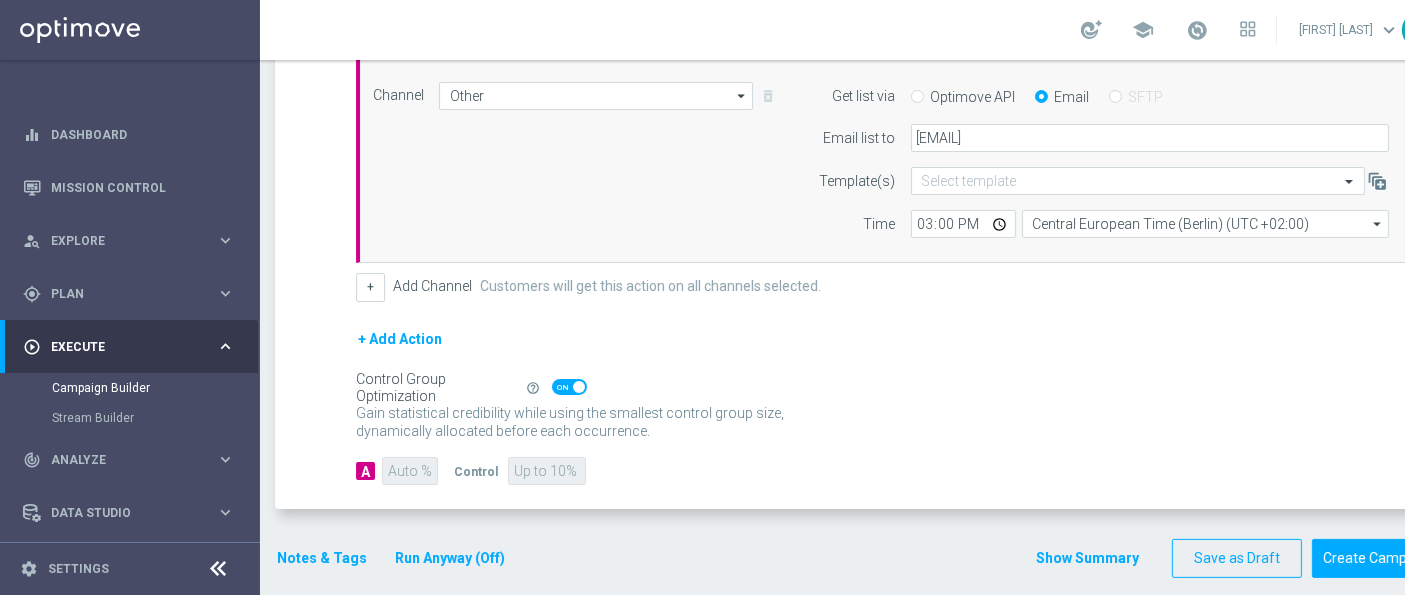 click on "Notes & Tags" 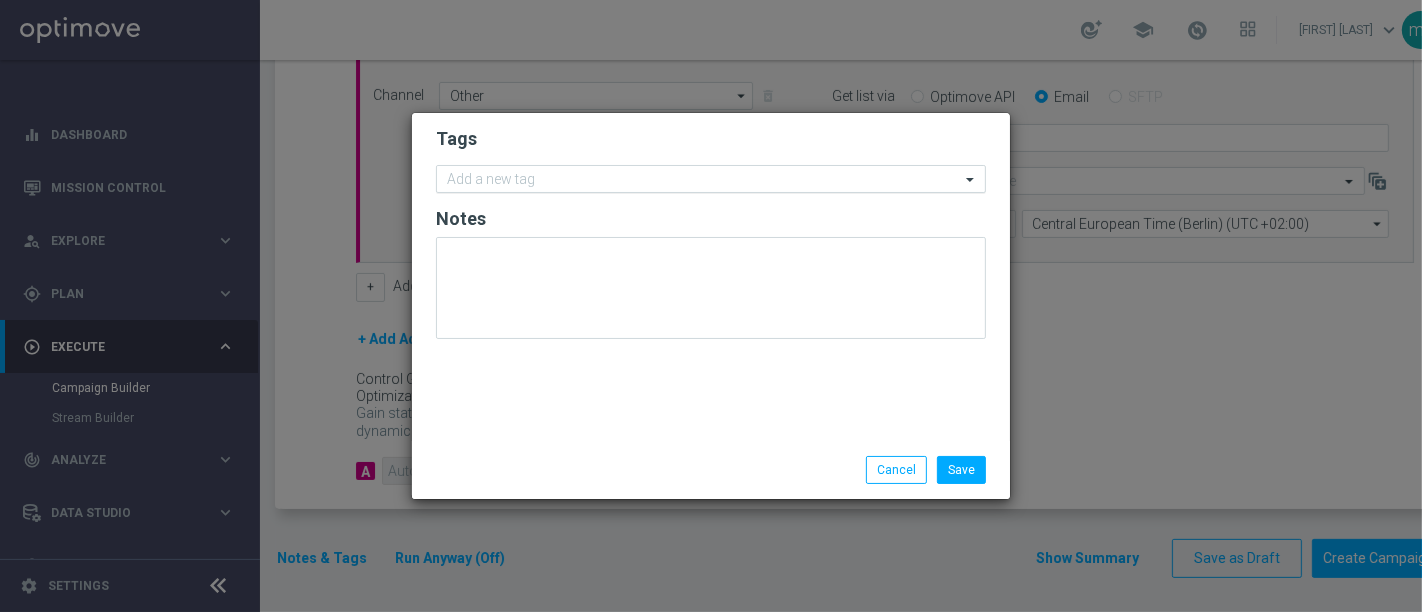click 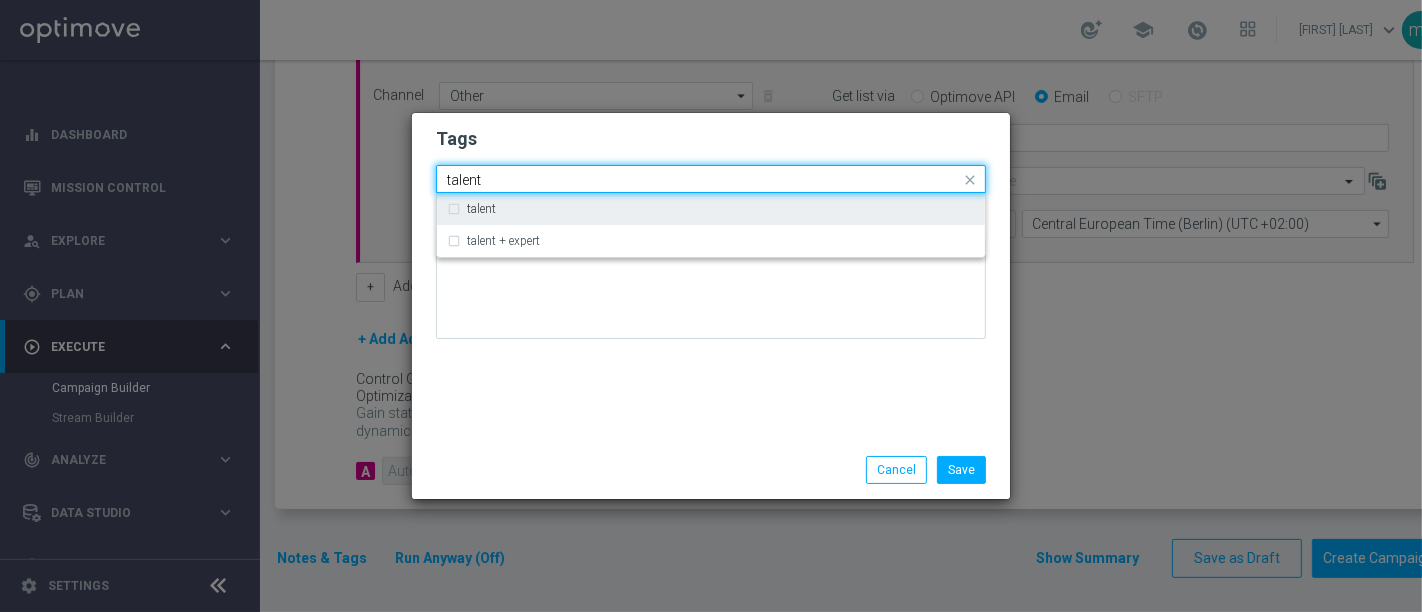 click on "talent" at bounding box center [711, 209] 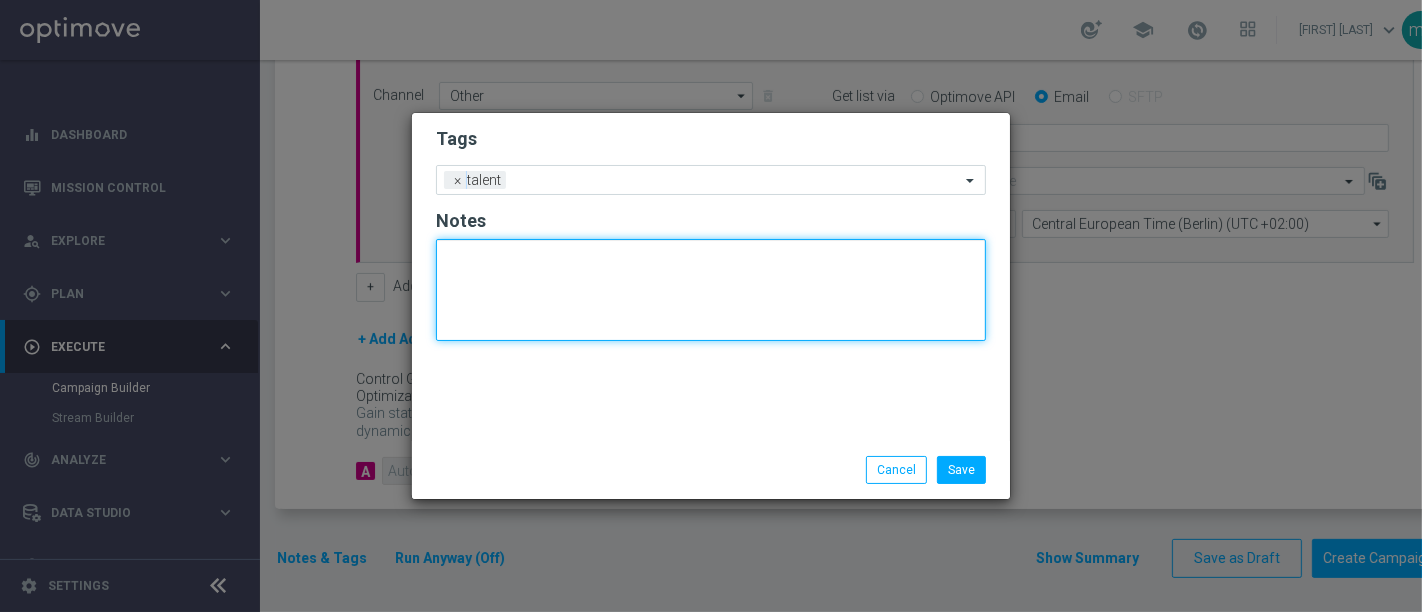 click 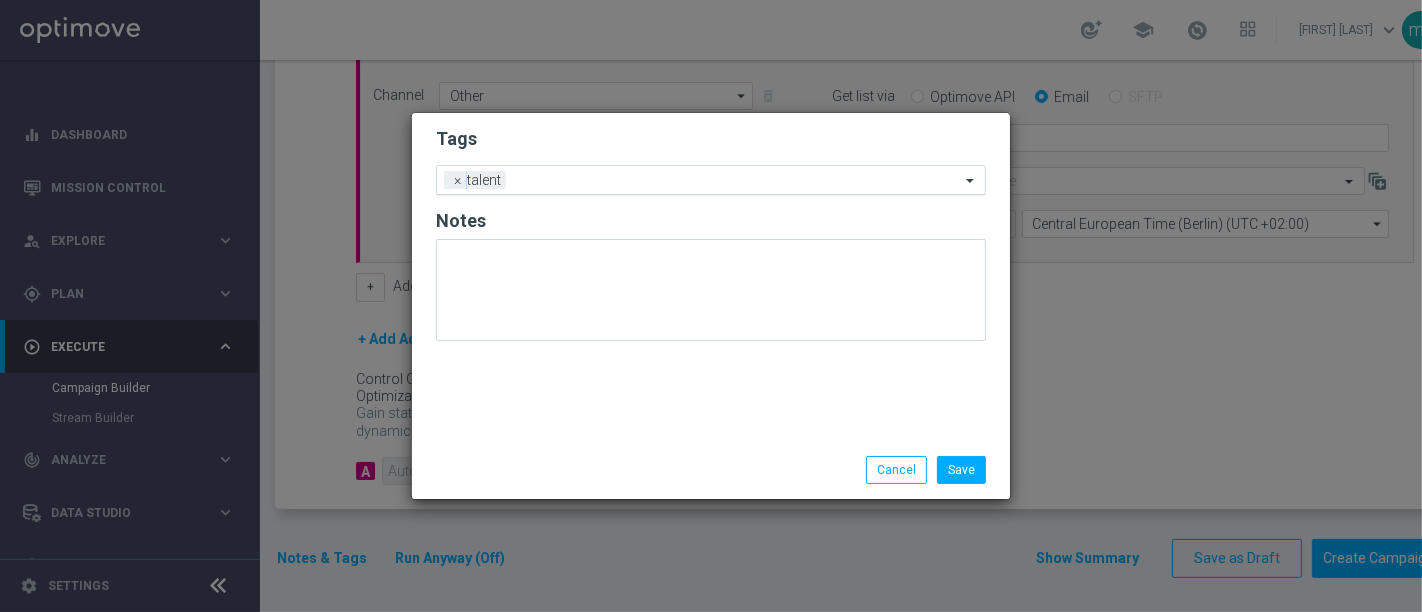 click 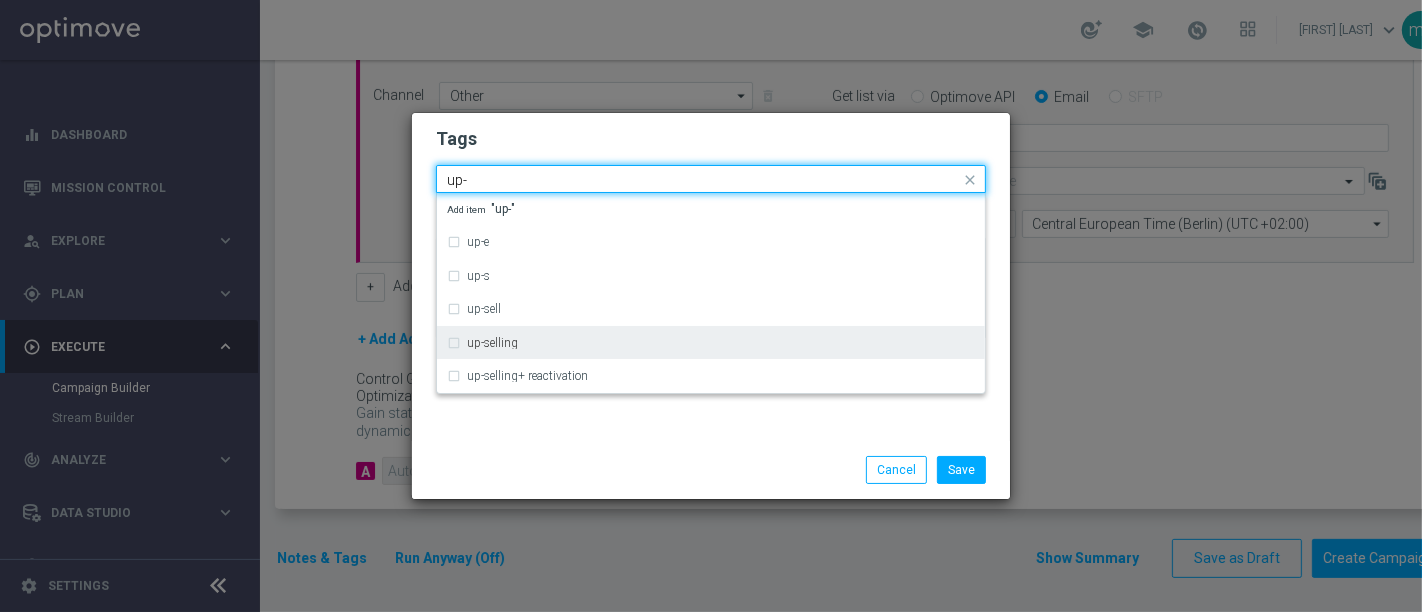 click on "up-selling" at bounding box center [711, 343] 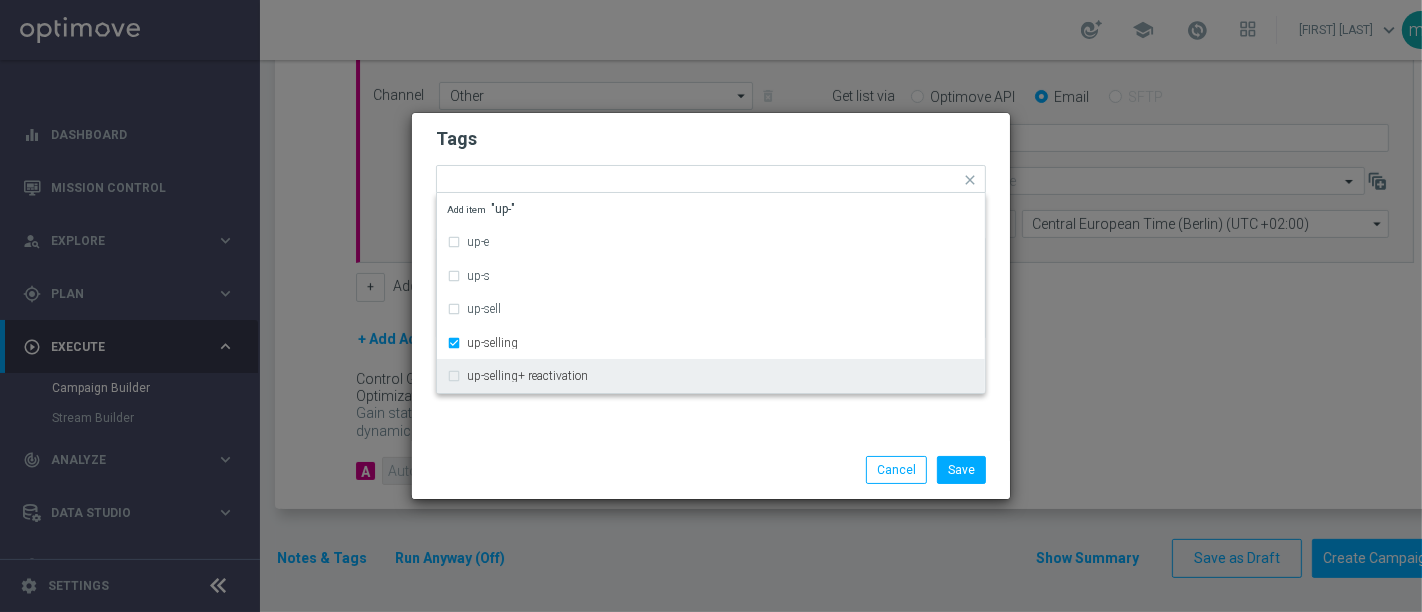 click on "Save
Cancel" 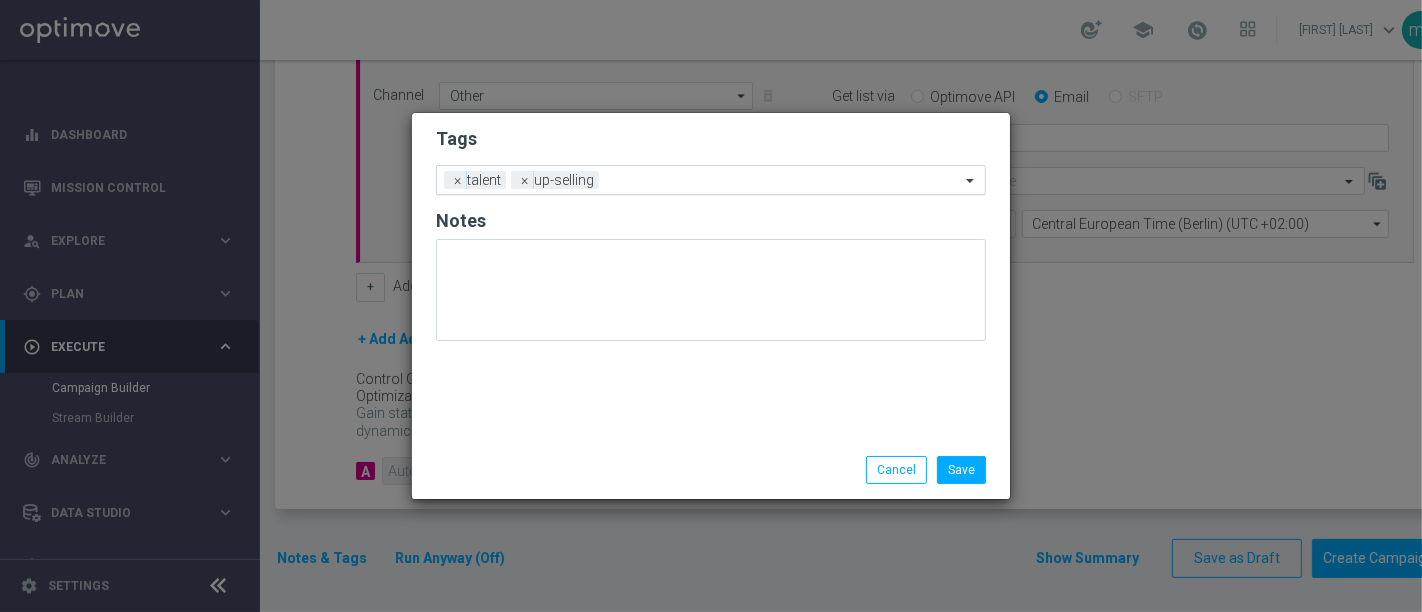 click 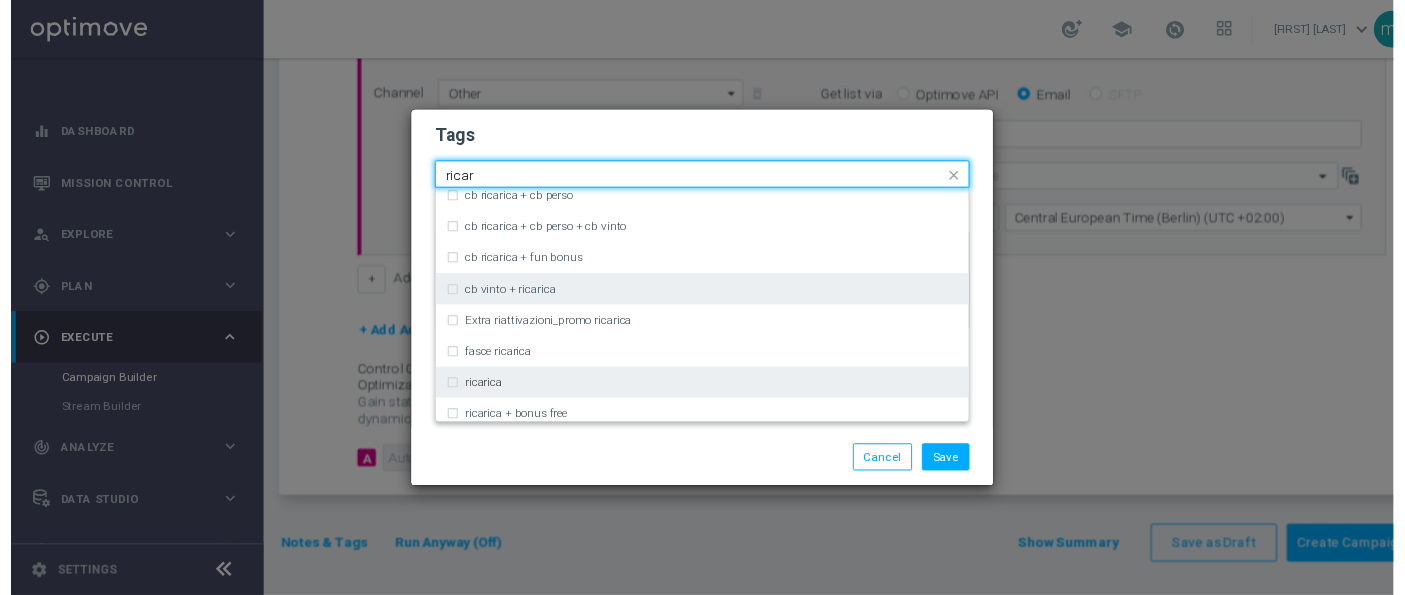scroll, scrollTop: 555, scrollLeft: 0, axis: vertical 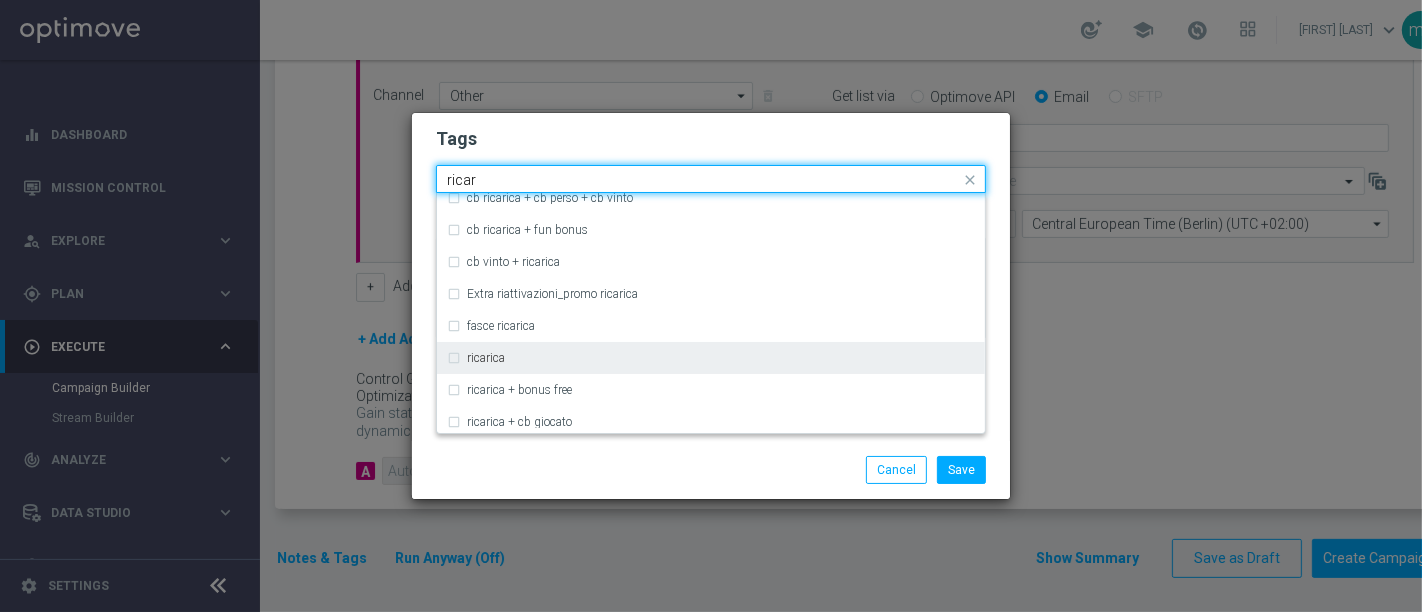 click on "ricarica" at bounding box center (711, 358) 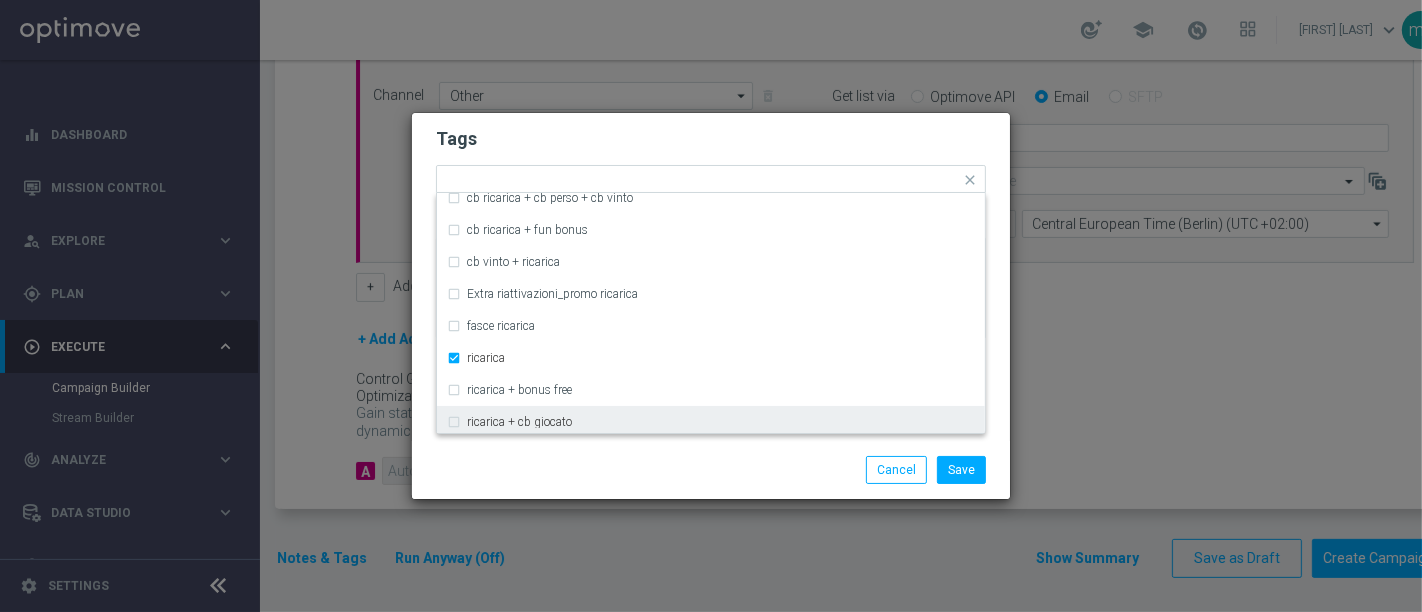 click on "Save
Cancel" 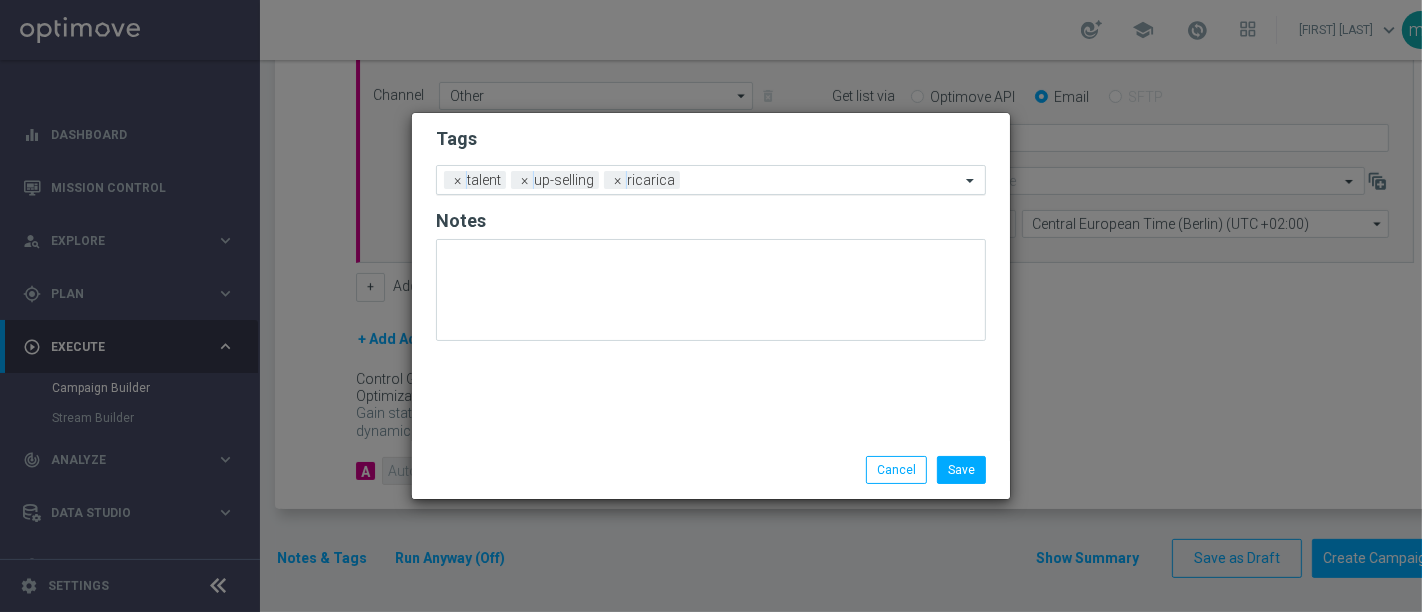 click 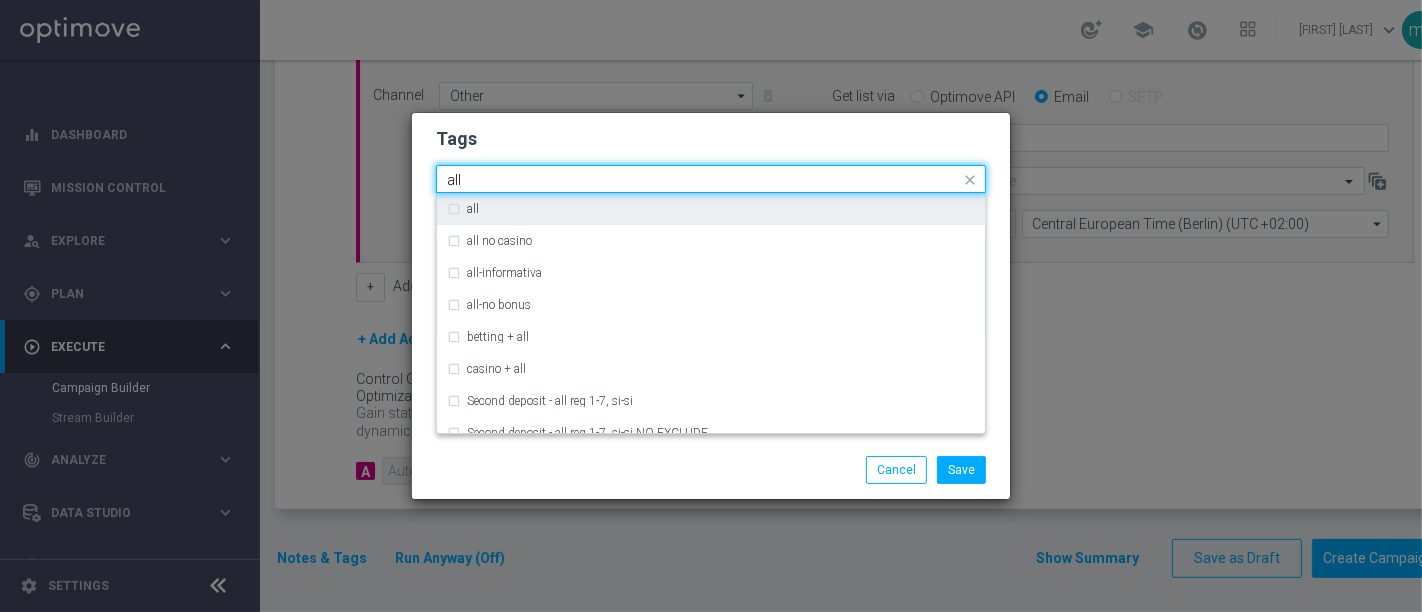 click on "all" at bounding box center (711, 209) 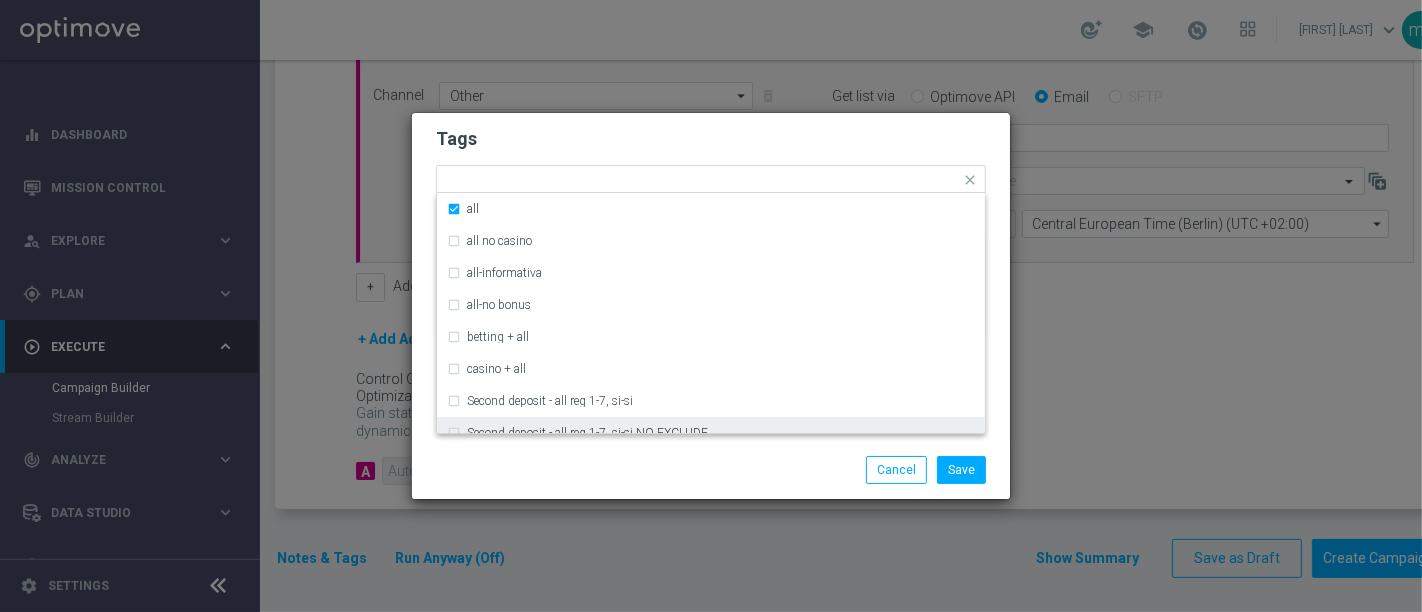 click on "Save
Cancel" 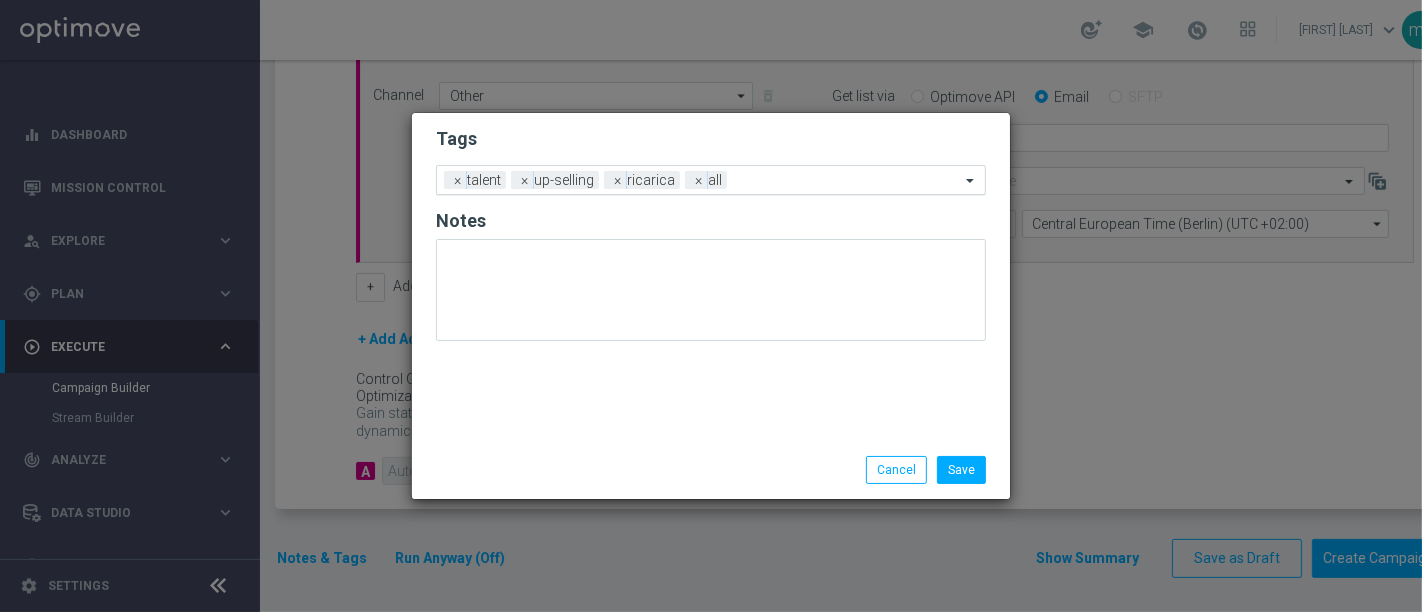 click 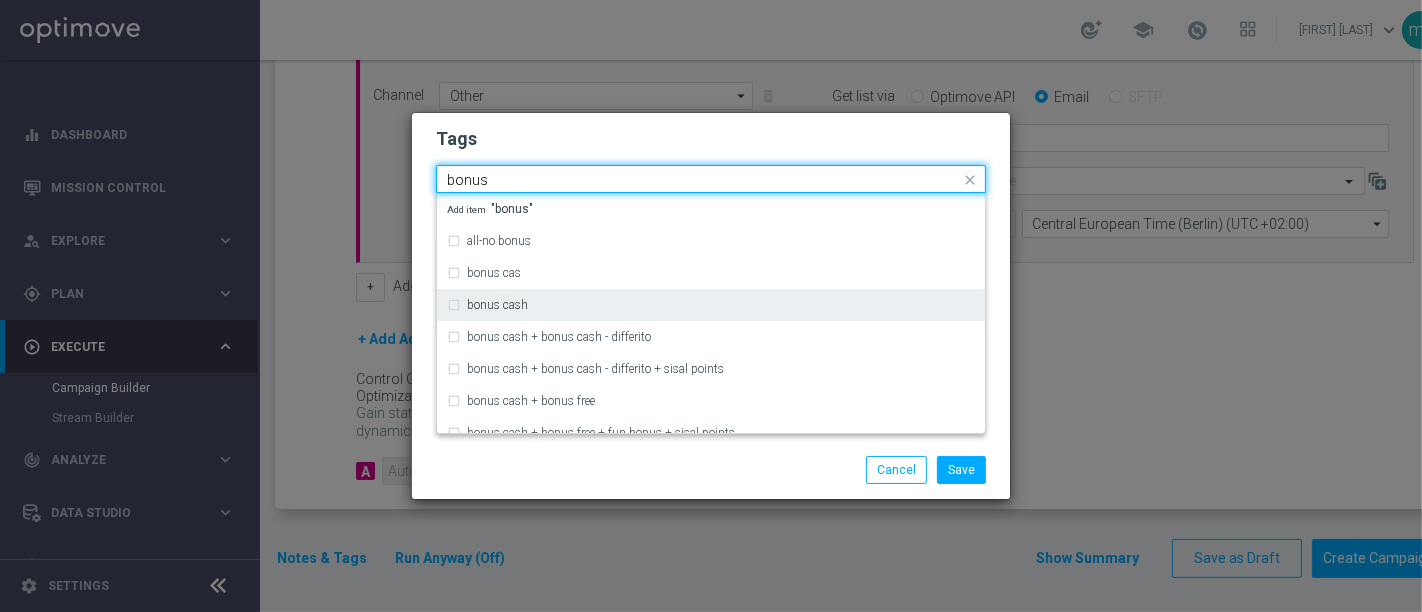 click on "bonus cash" at bounding box center [711, 305] 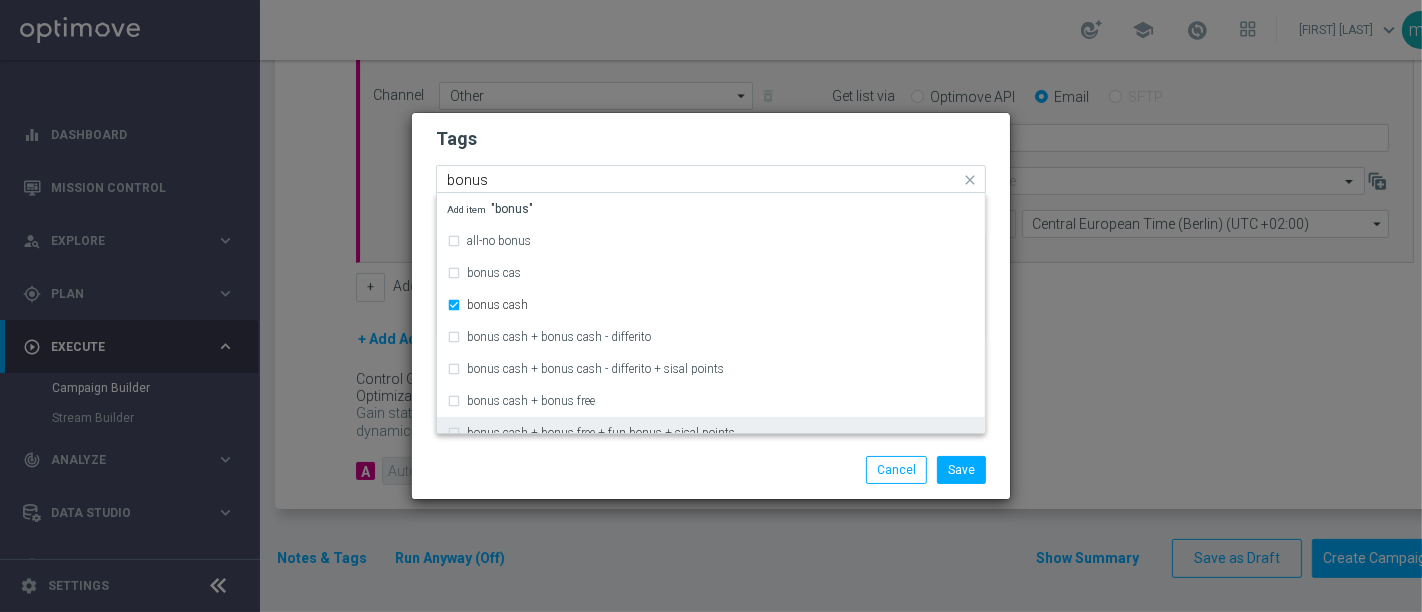 type 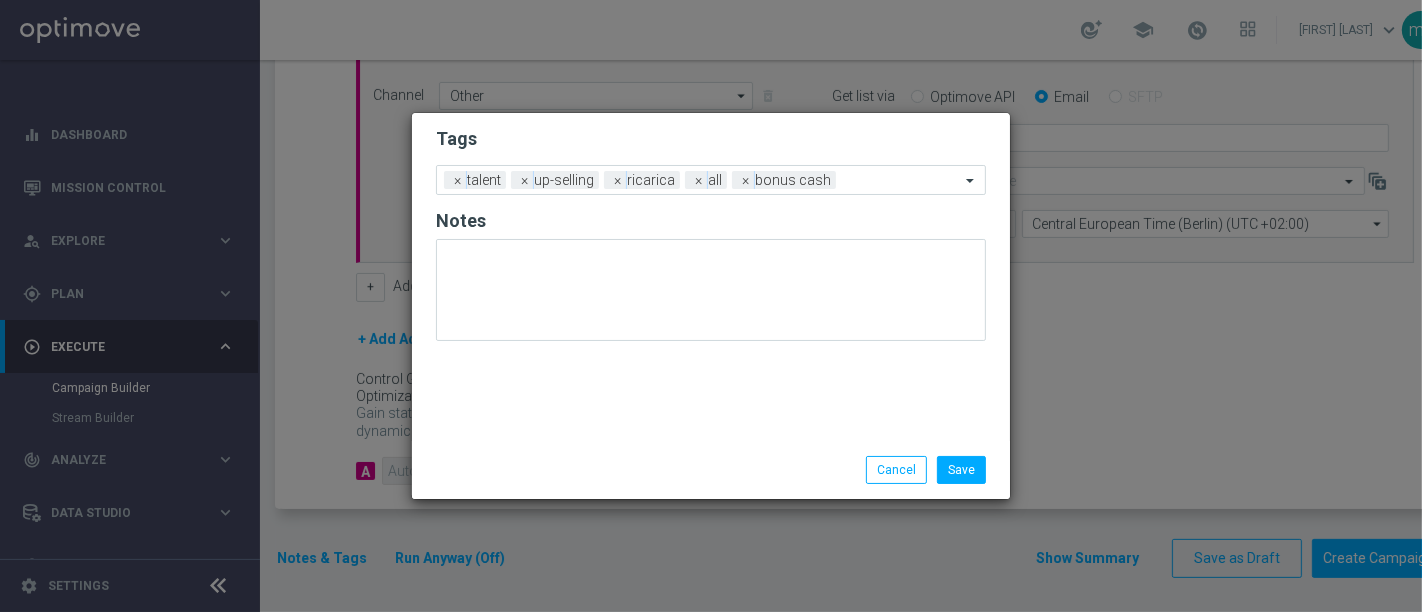 click on "Save
Cancel" 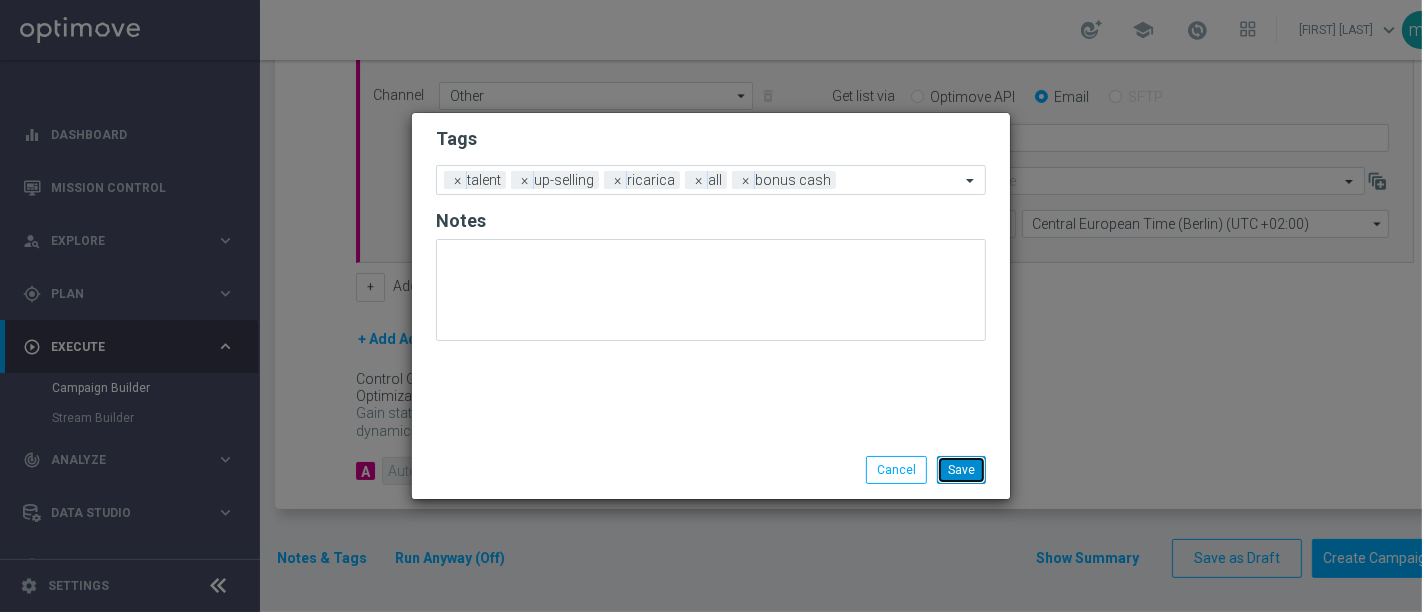 click on "Save" 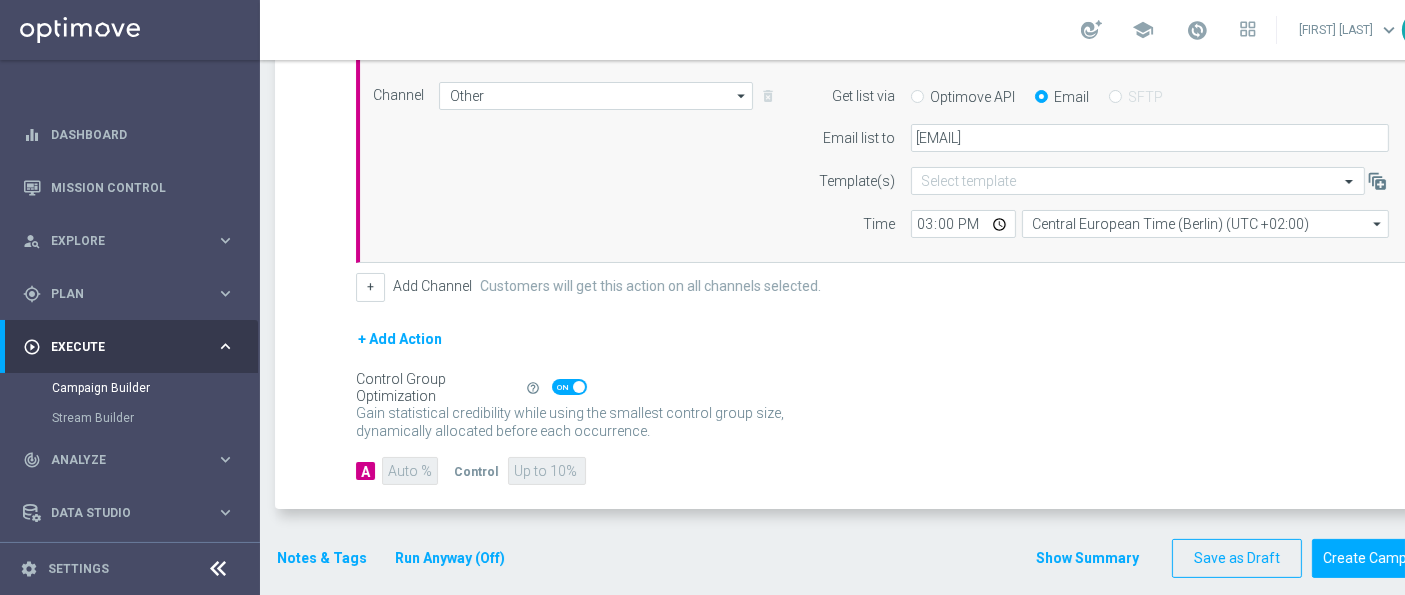 click on "Run Anyway (Off)" 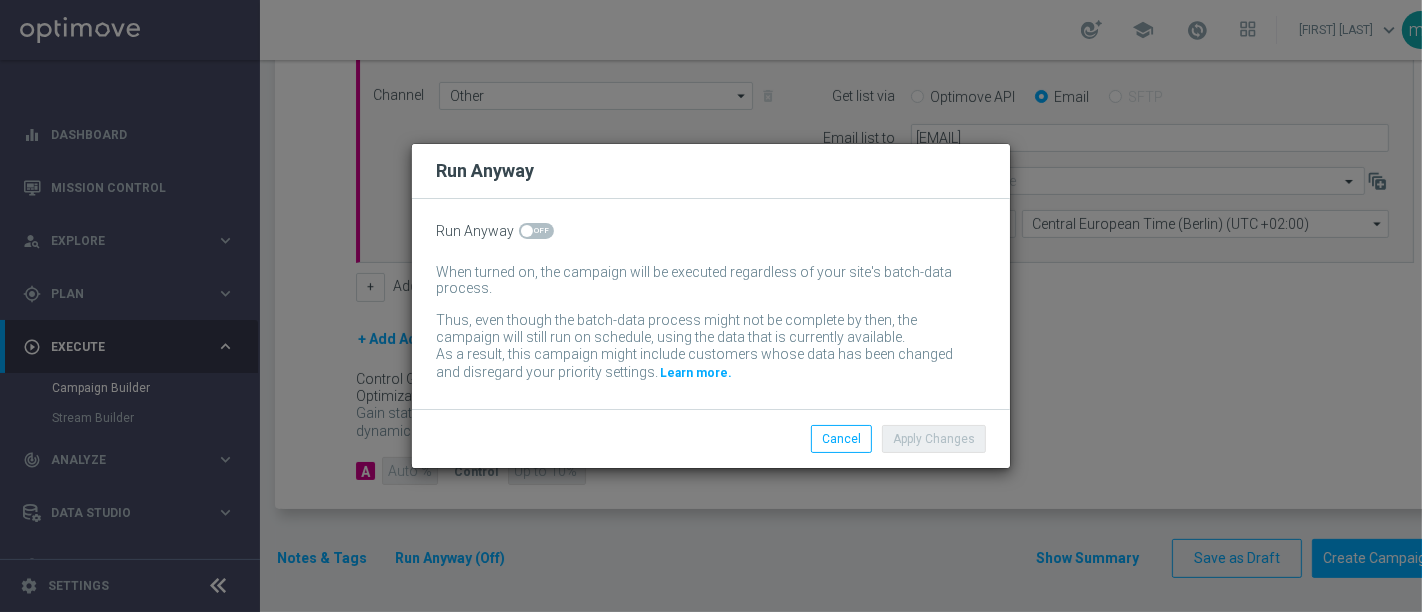click 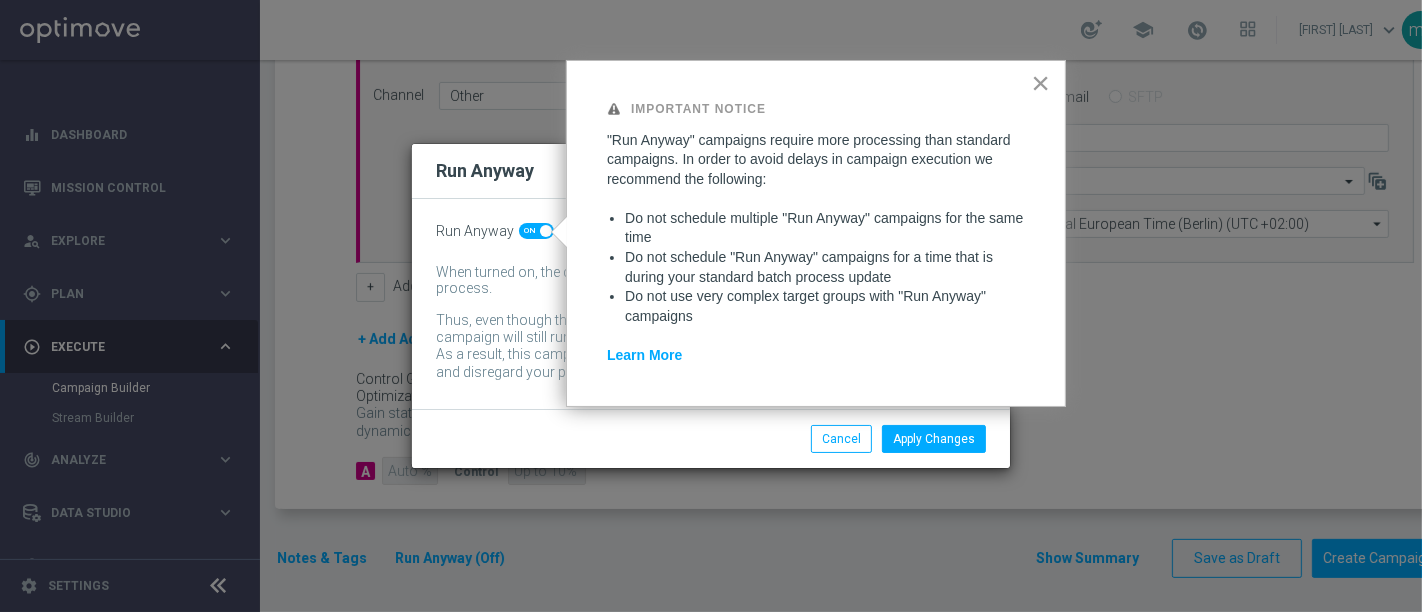 click on "×" at bounding box center [1040, 83] 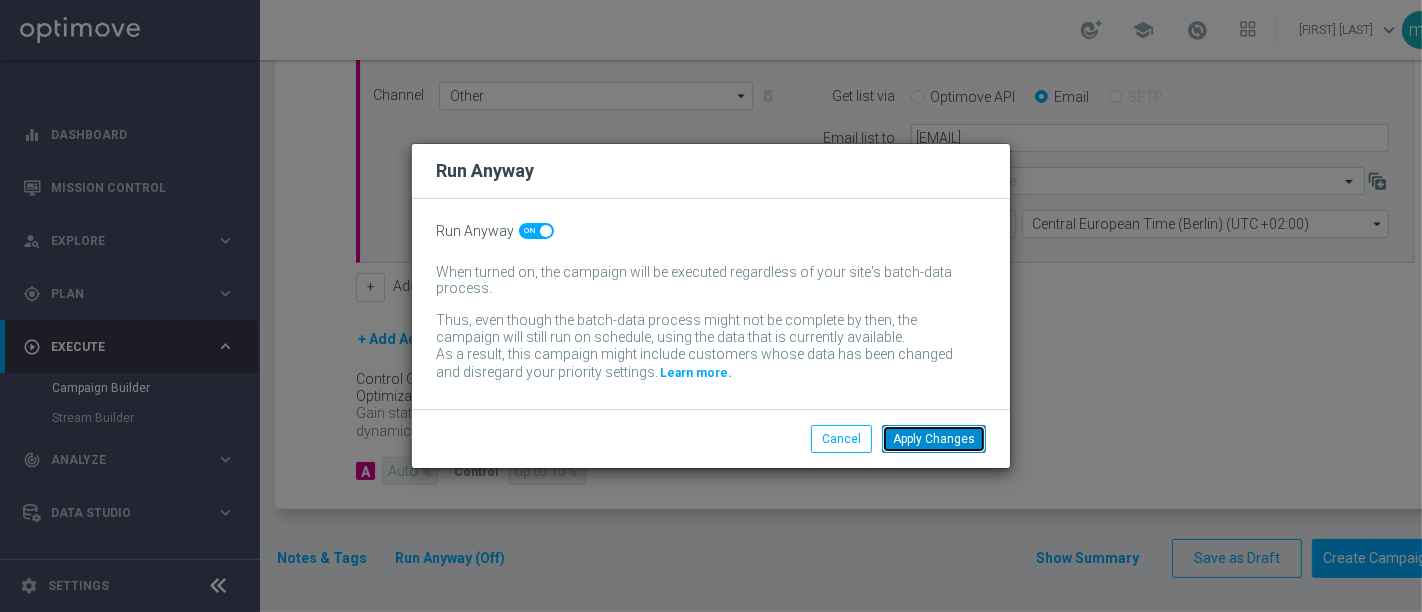 click on "Apply Changes" 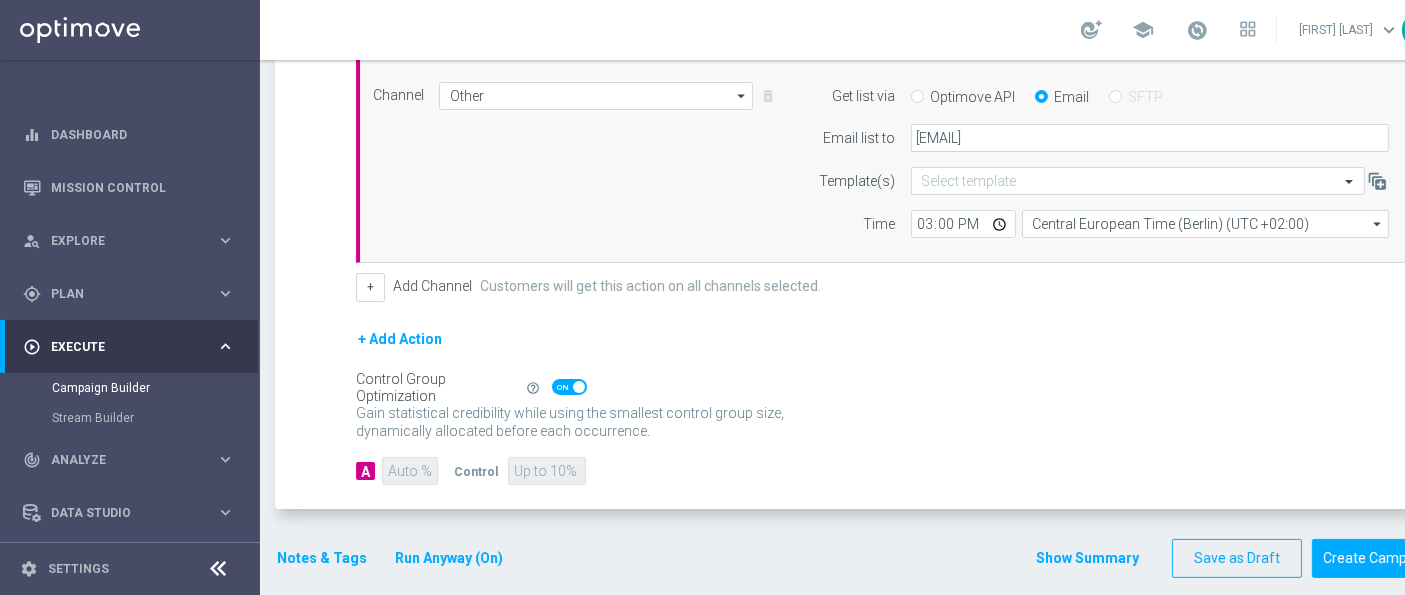 click on "Show Summary" 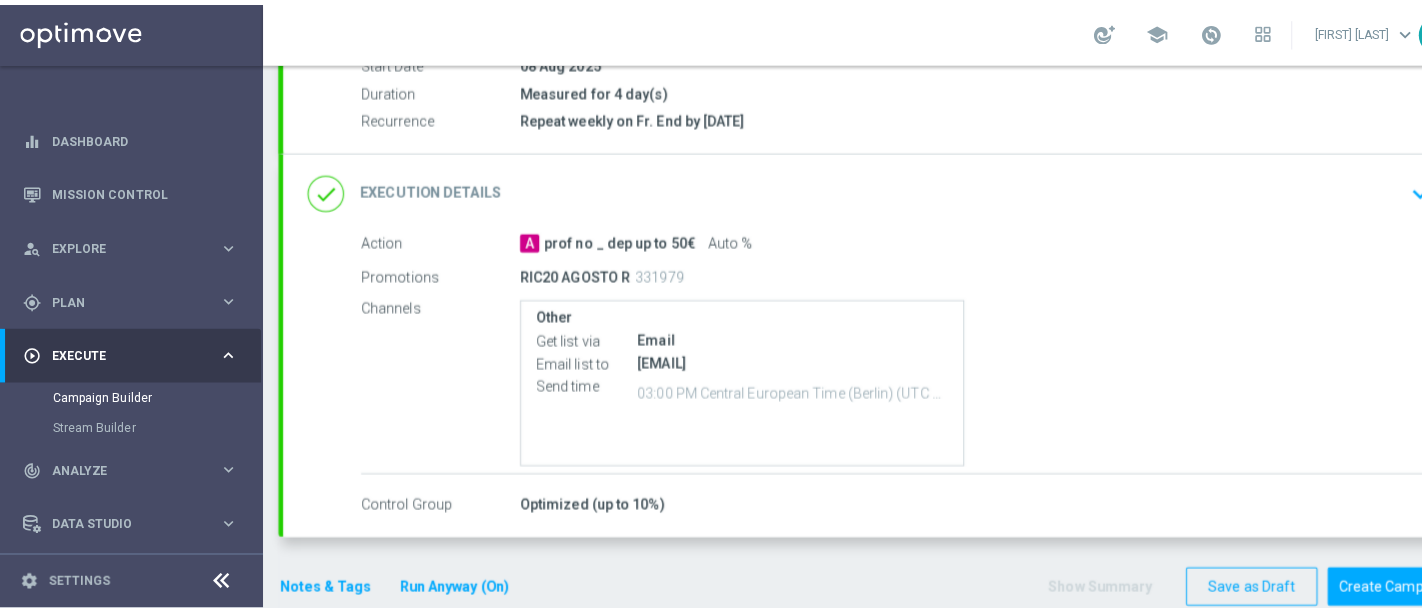 scroll, scrollTop: 372, scrollLeft: 0, axis: vertical 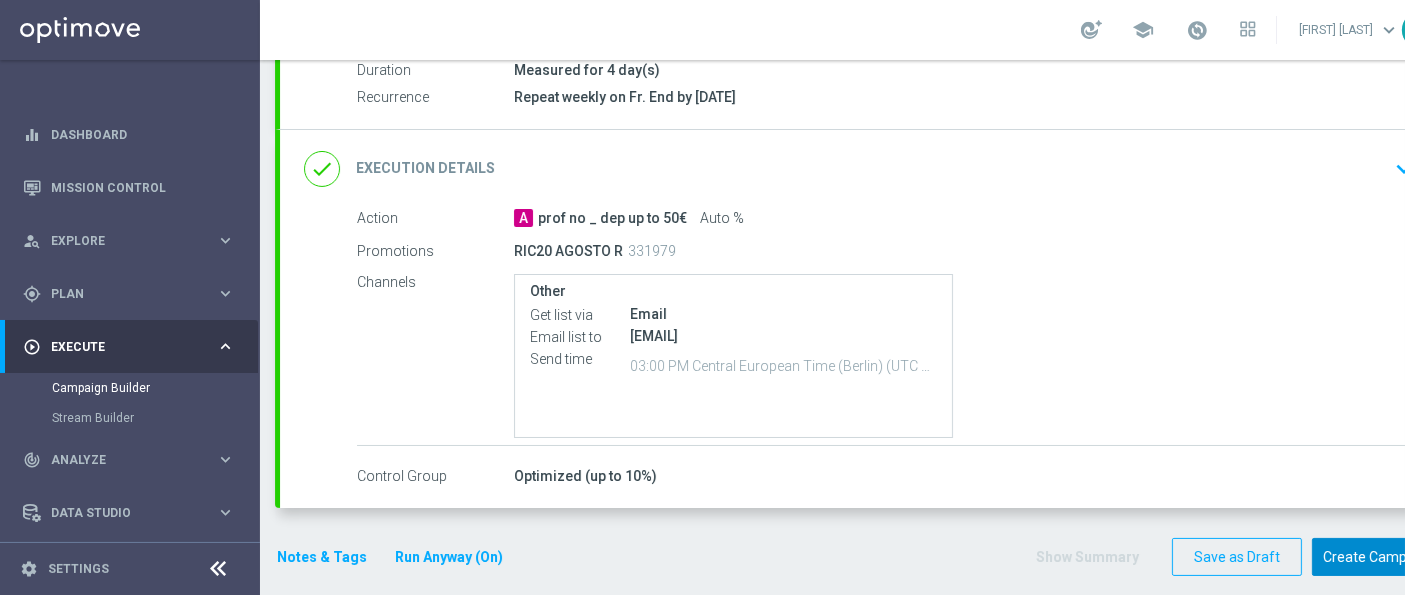 click on "Create Campaign" 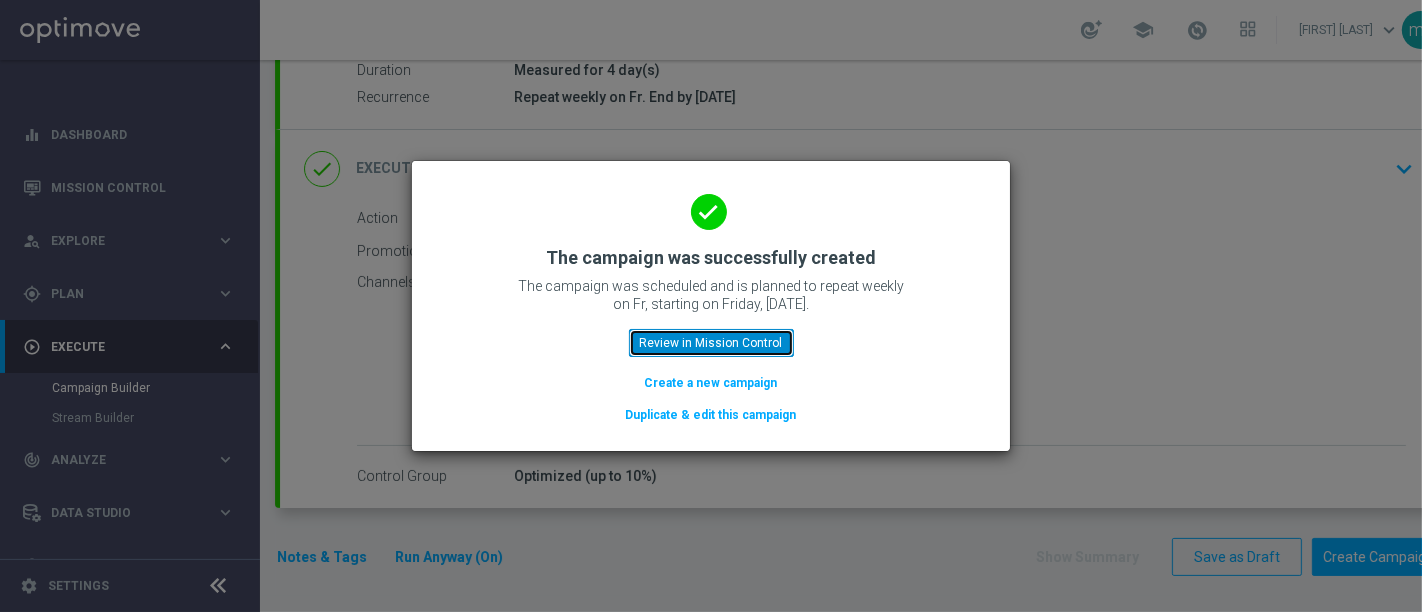 click on "Review in Mission Control" 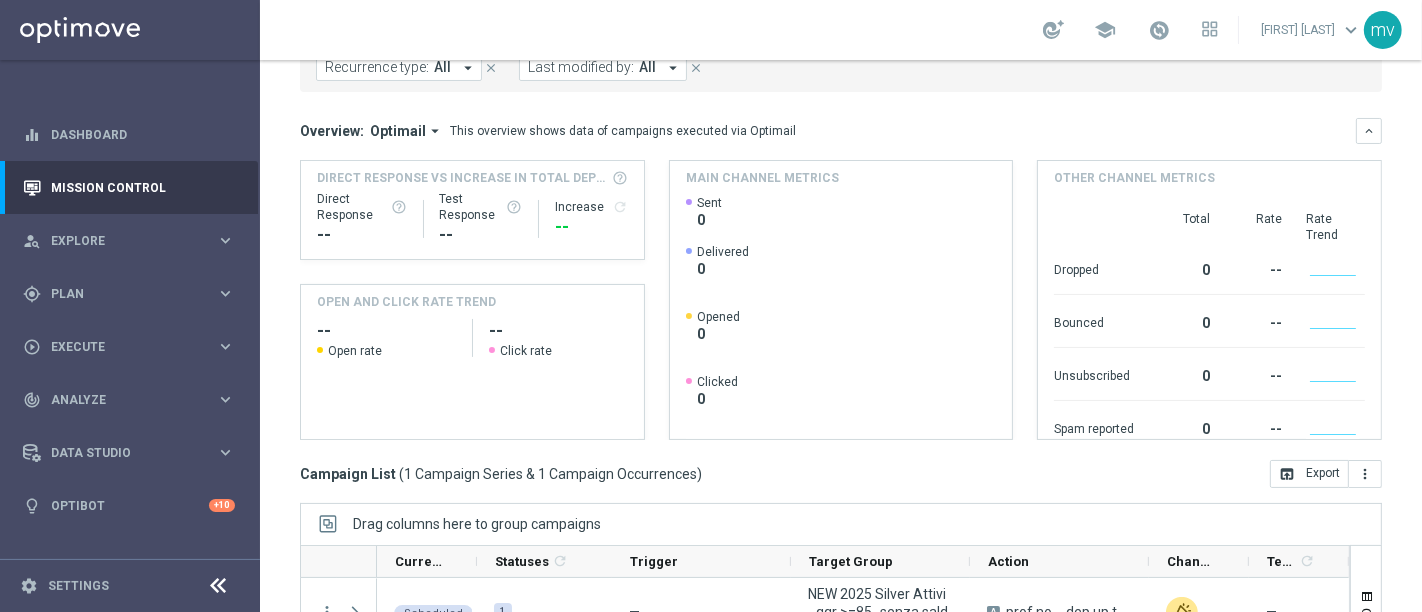 scroll, scrollTop: 0, scrollLeft: 0, axis: both 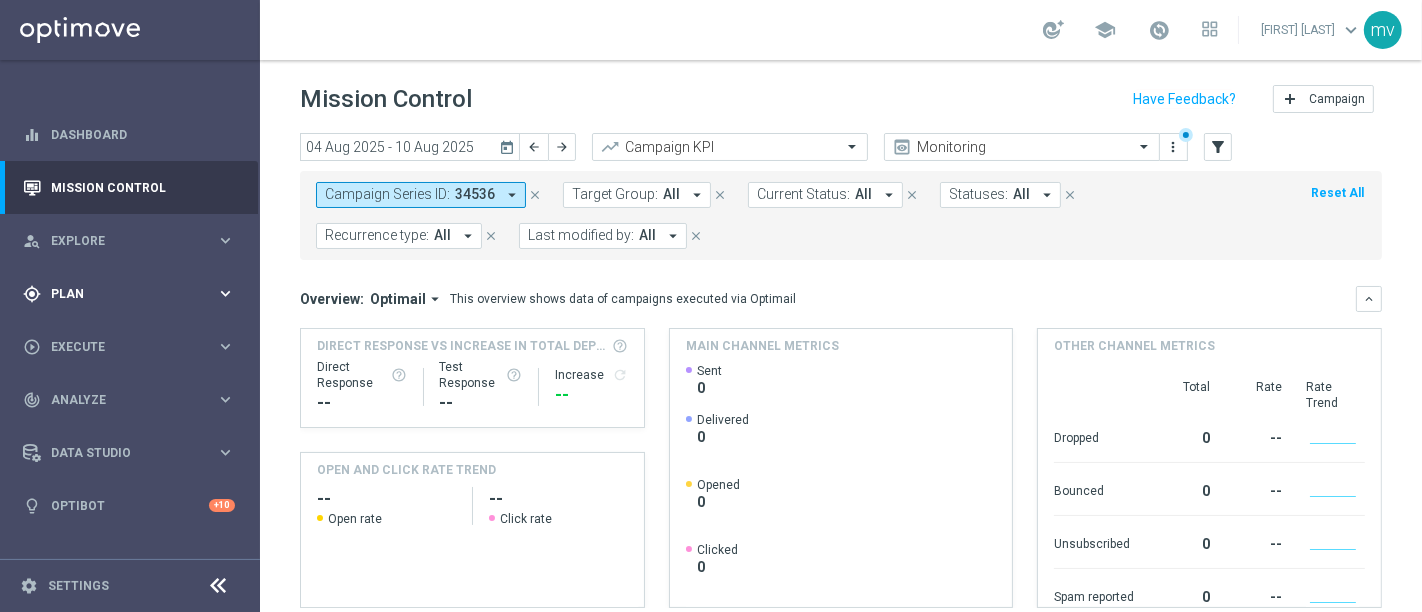 click on "gps_fixed
Plan" at bounding box center [119, 294] 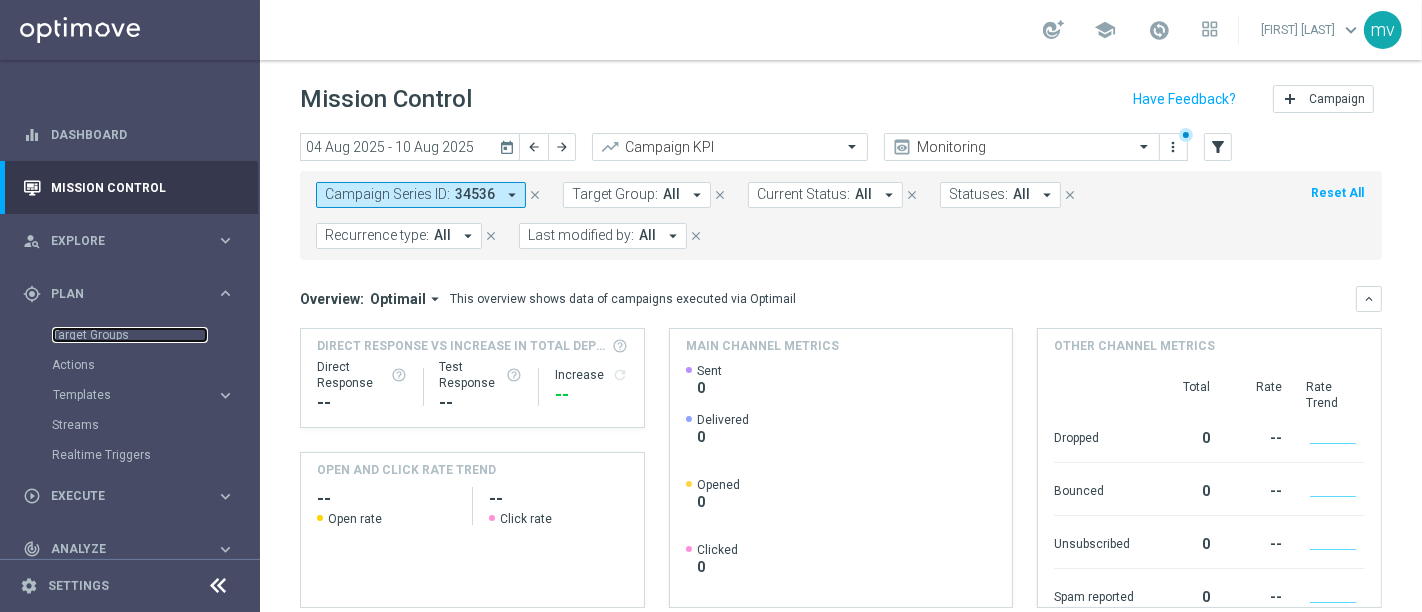 drag, startPoint x: 93, startPoint y: 342, endPoint x: 222, endPoint y: 378, distance: 133.9291 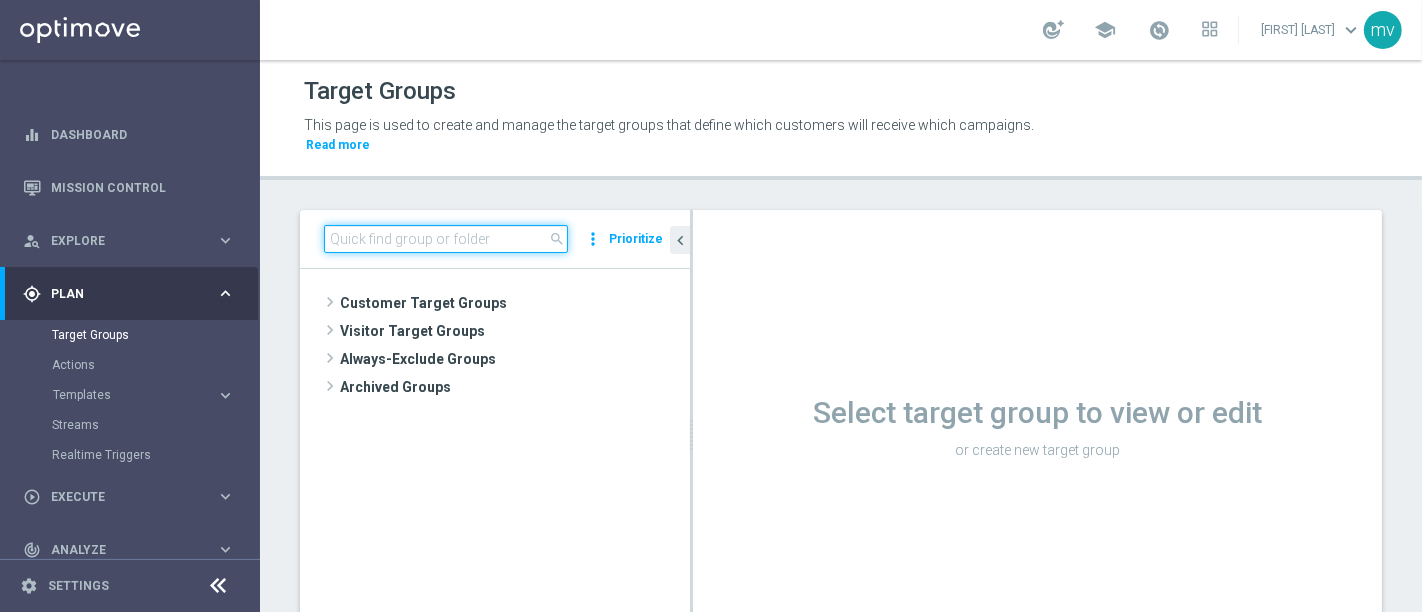 click at bounding box center (446, 239) 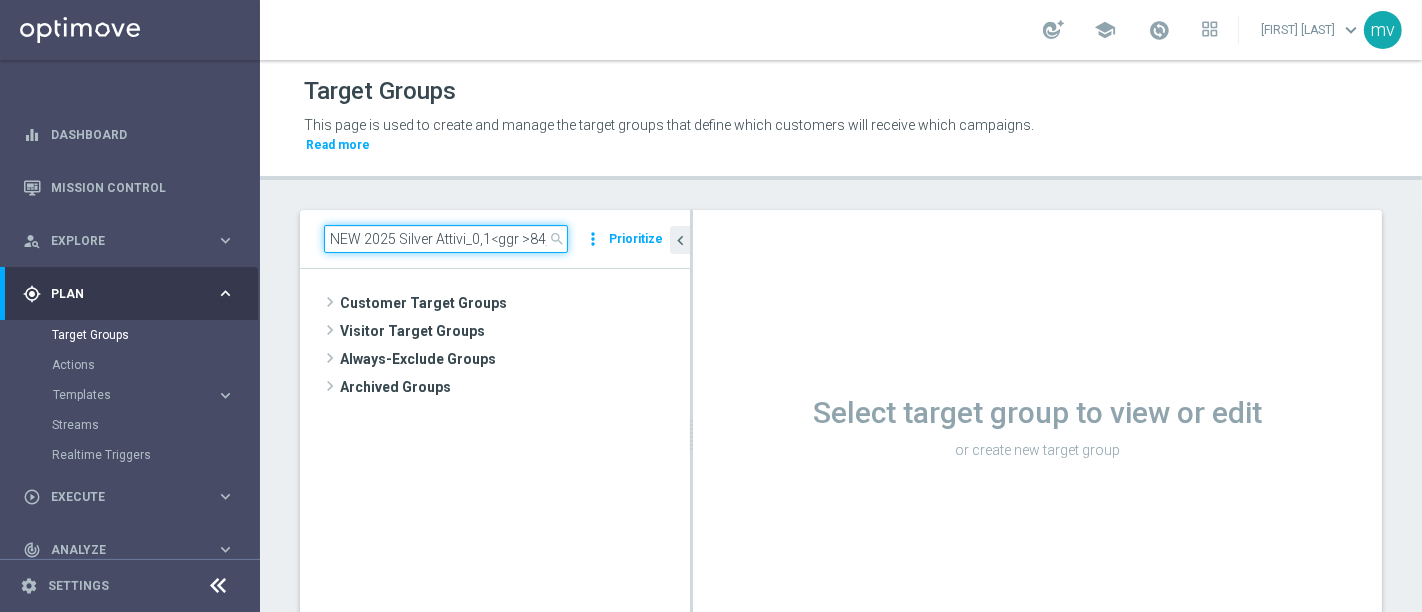 scroll, scrollTop: 0, scrollLeft: 87, axis: horizontal 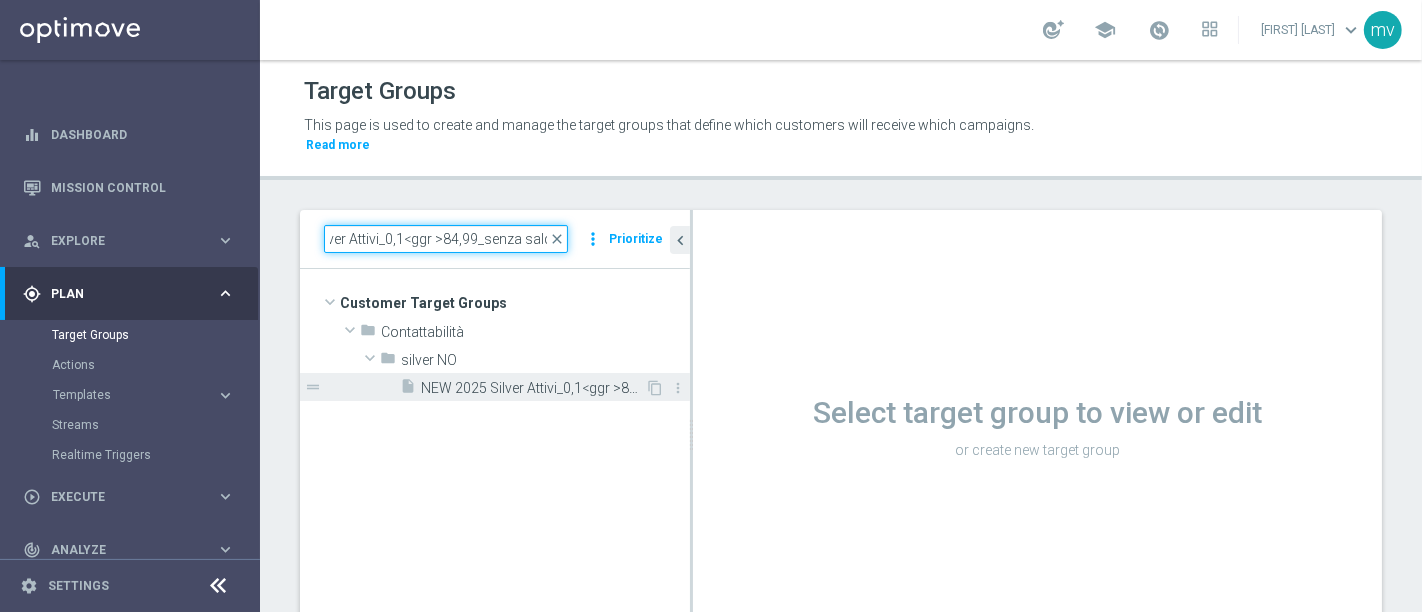 type on "NEW 2025 Silver Attivi_0,1<ggr >84,99_senza saldo" 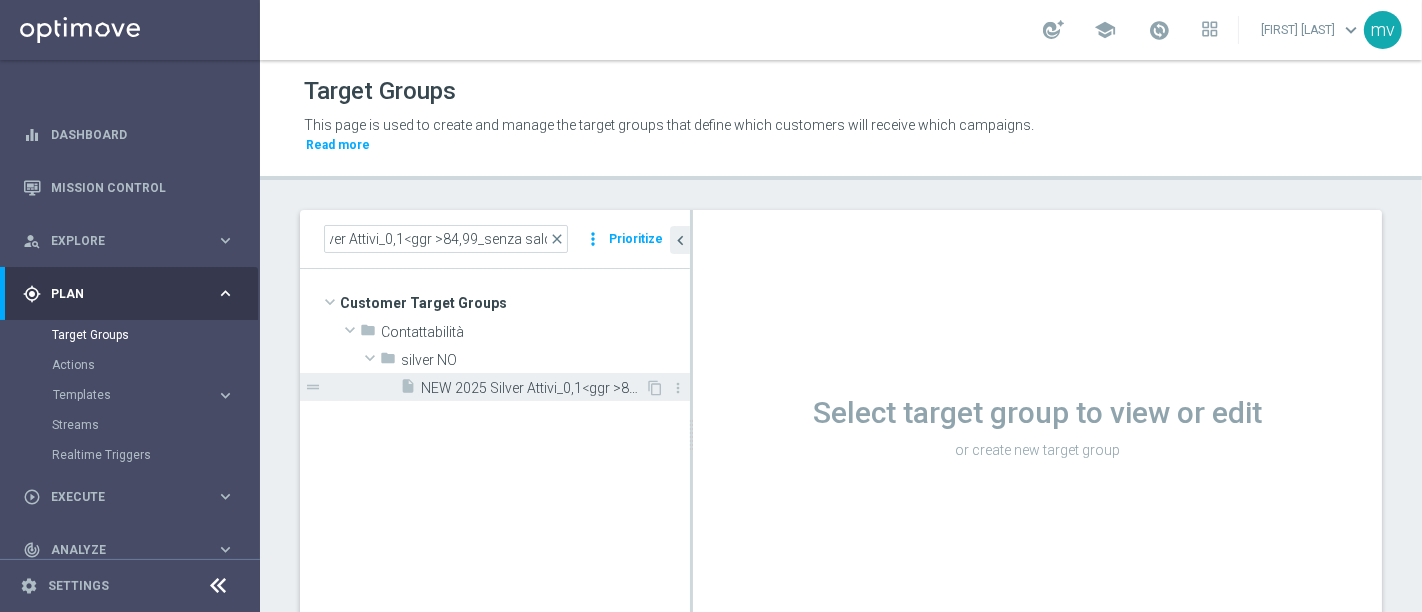 click on "NEW 2025 Silver Attivi_0,1<ggr >84,99_senza saldo" at bounding box center [533, 388] 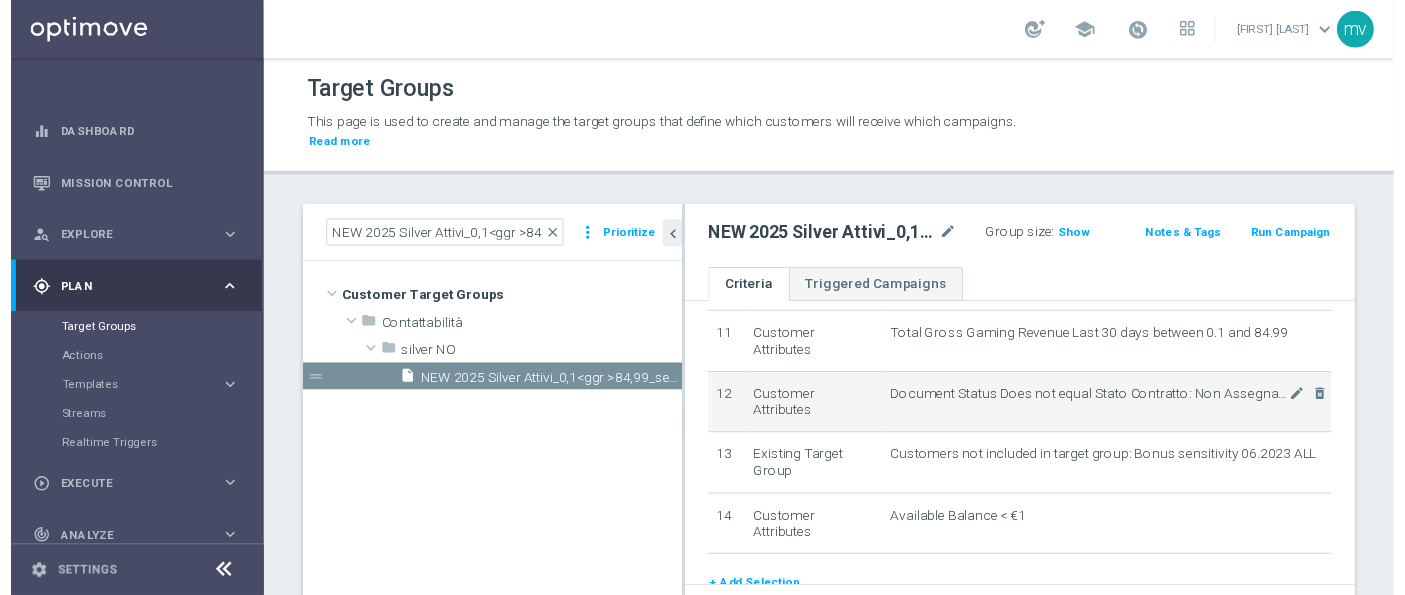 scroll, scrollTop: 640, scrollLeft: 0, axis: vertical 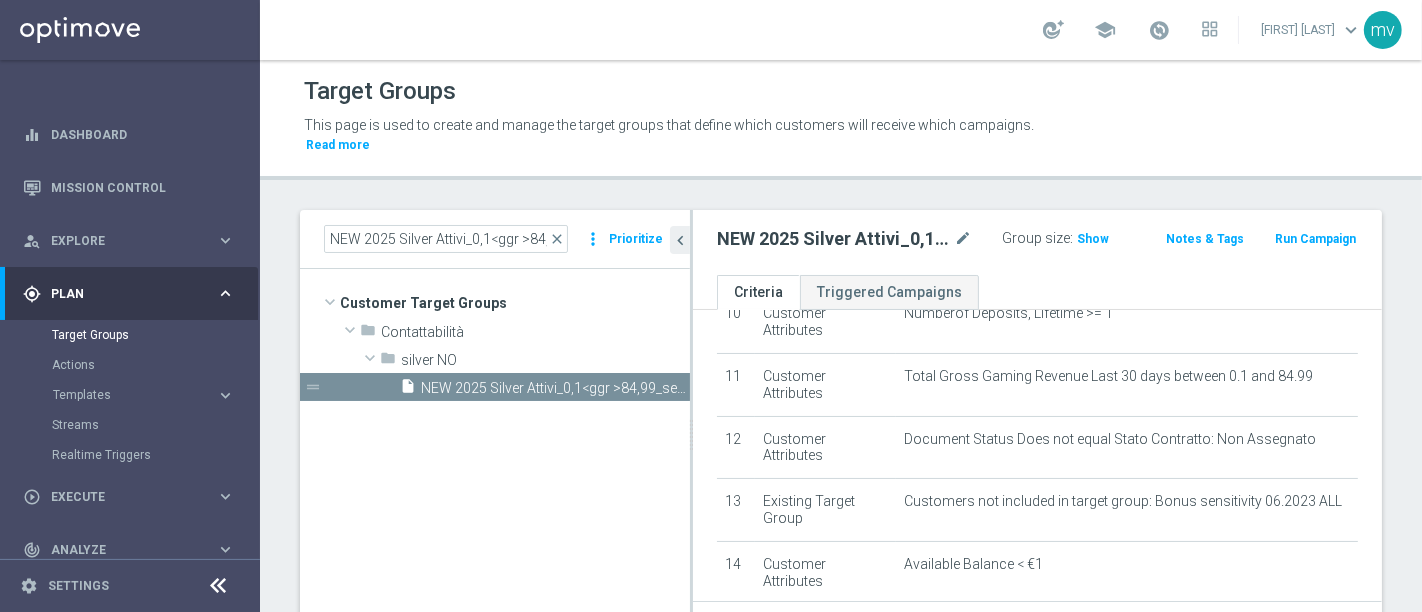click on "Run Campaign" 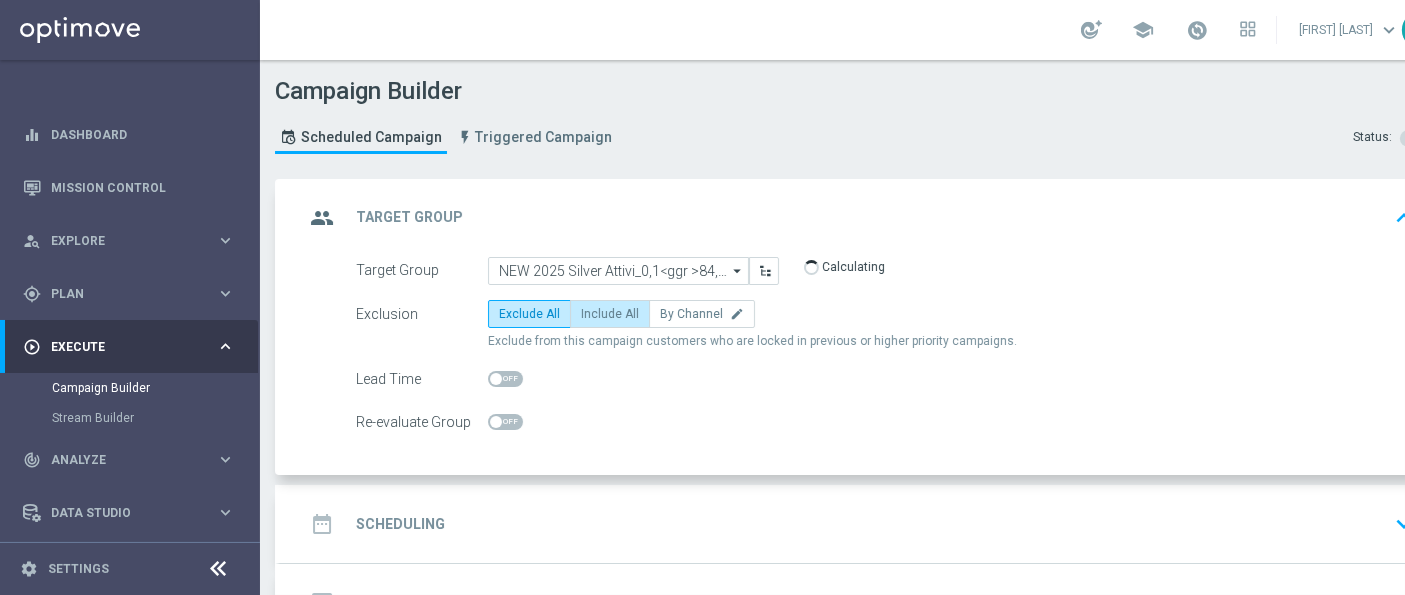 click on "Include All" 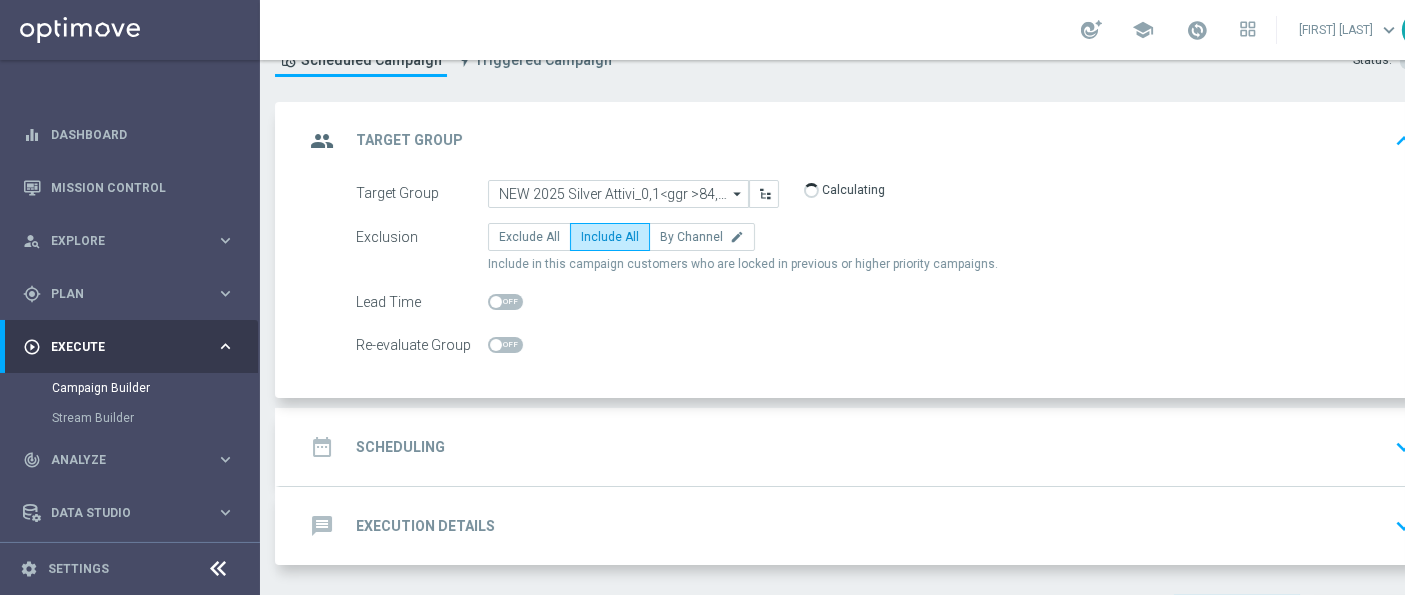 scroll, scrollTop: 111, scrollLeft: 0, axis: vertical 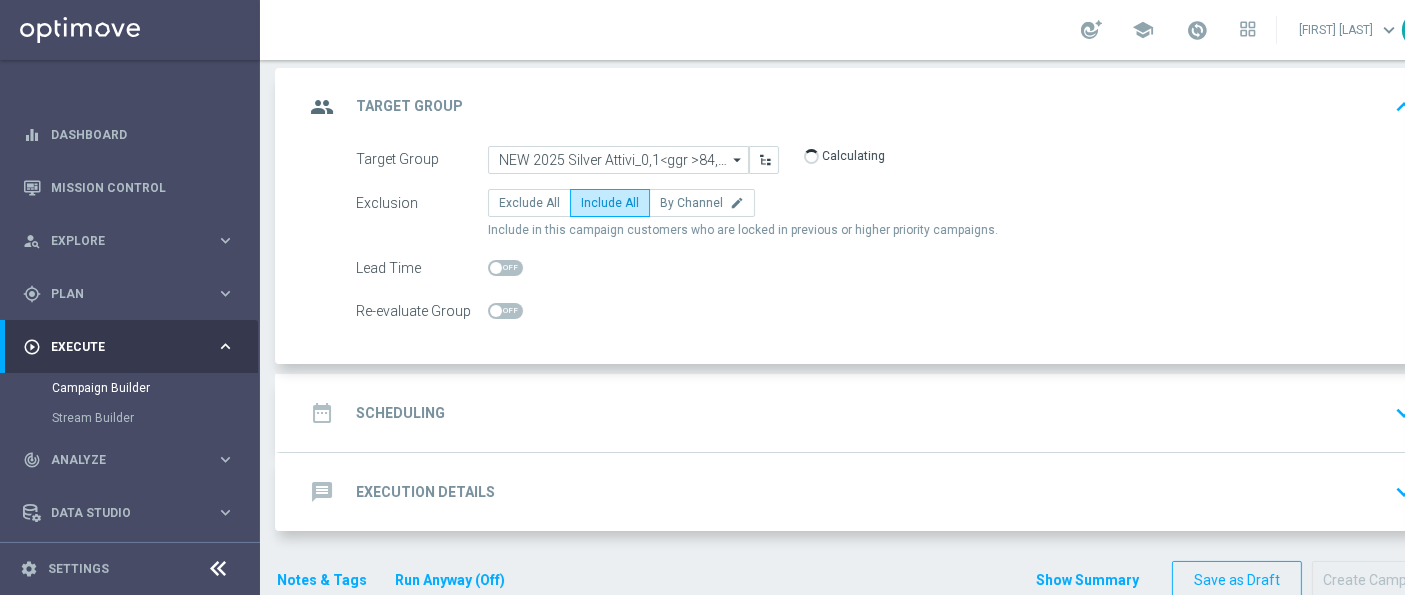 click on "date_range
Scheduling
keyboard_arrow_down" 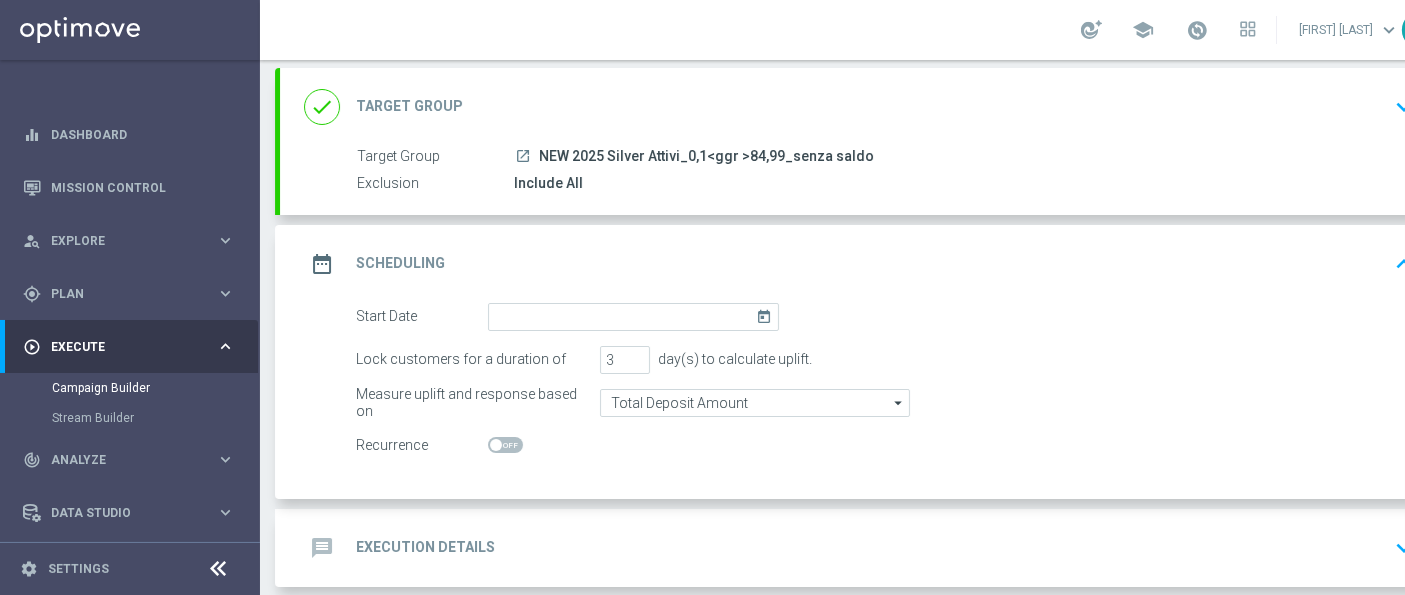click on "today" 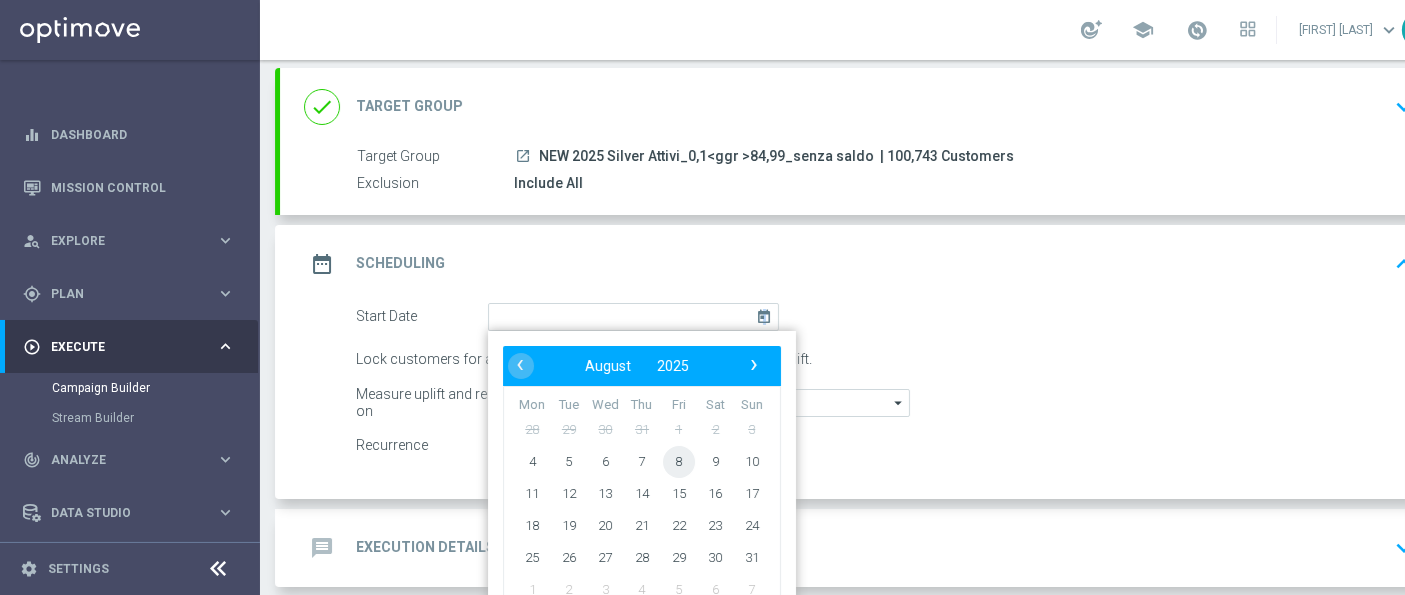 click on "8" 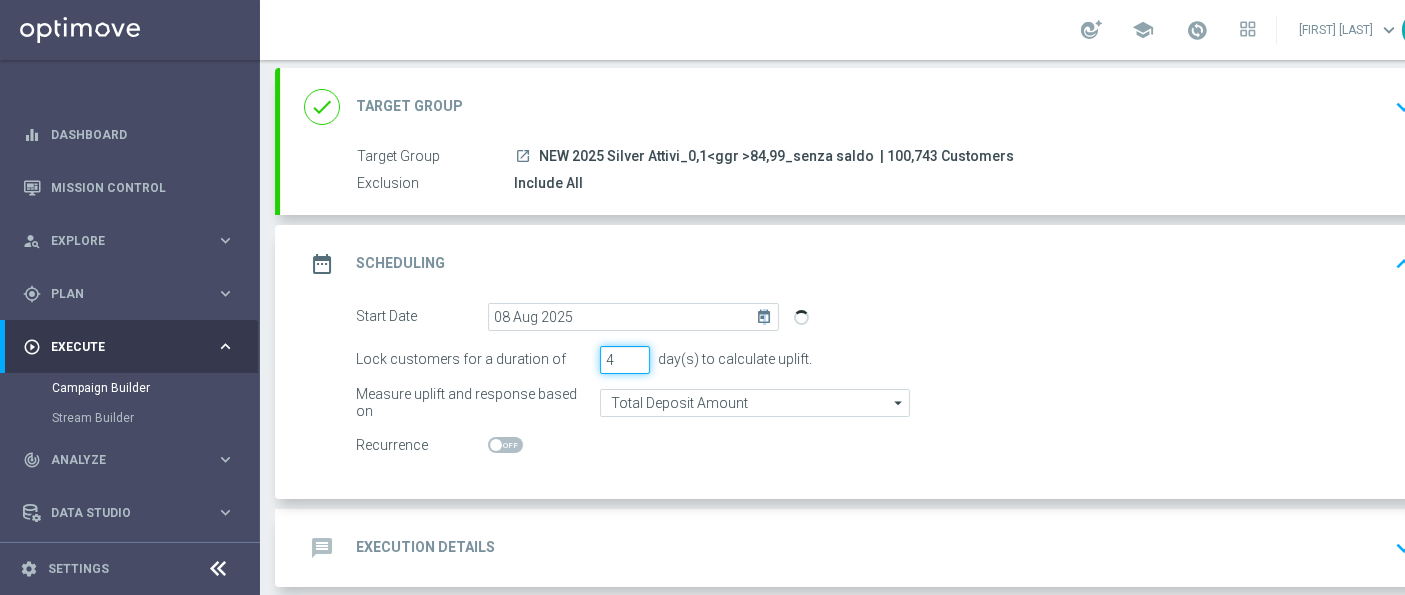 type on "4" 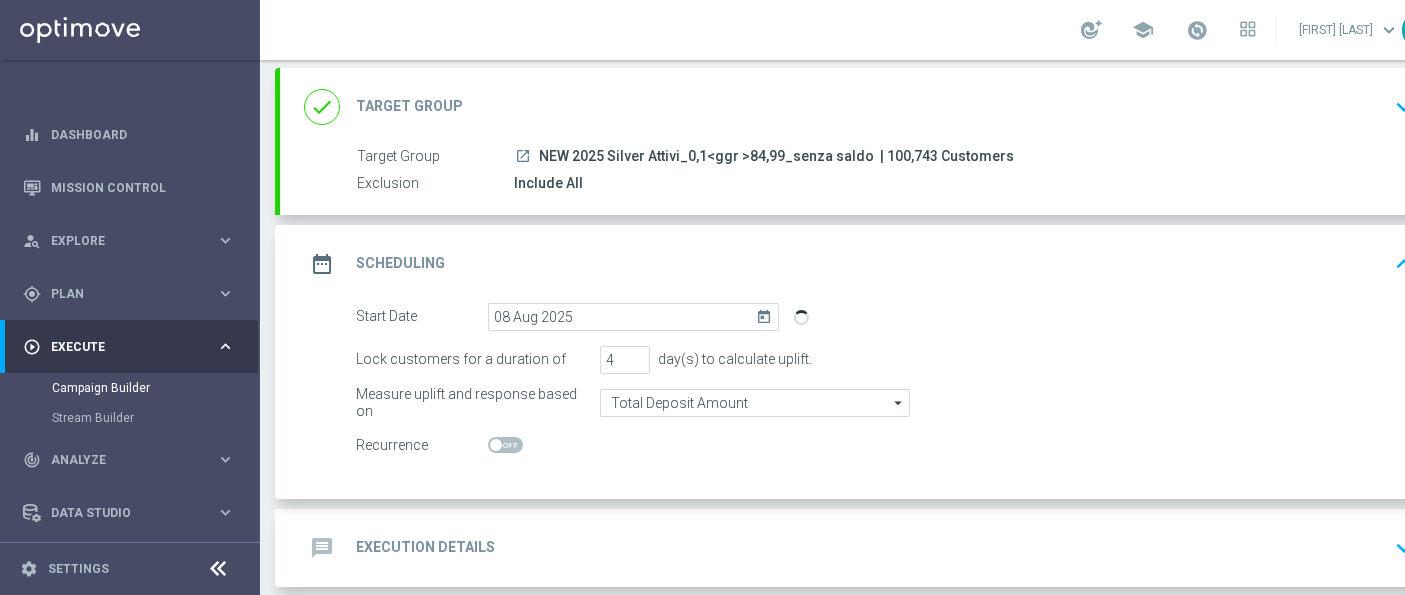 click 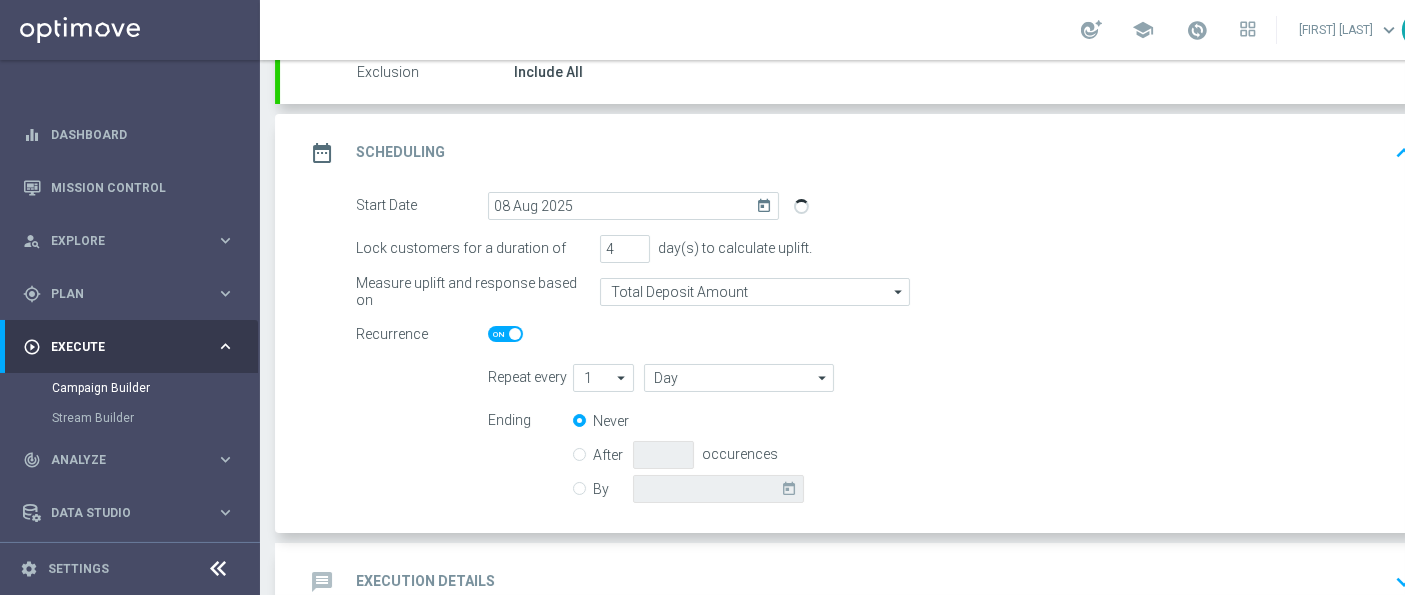 scroll, scrollTop: 333, scrollLeft: 0, axis: vertical 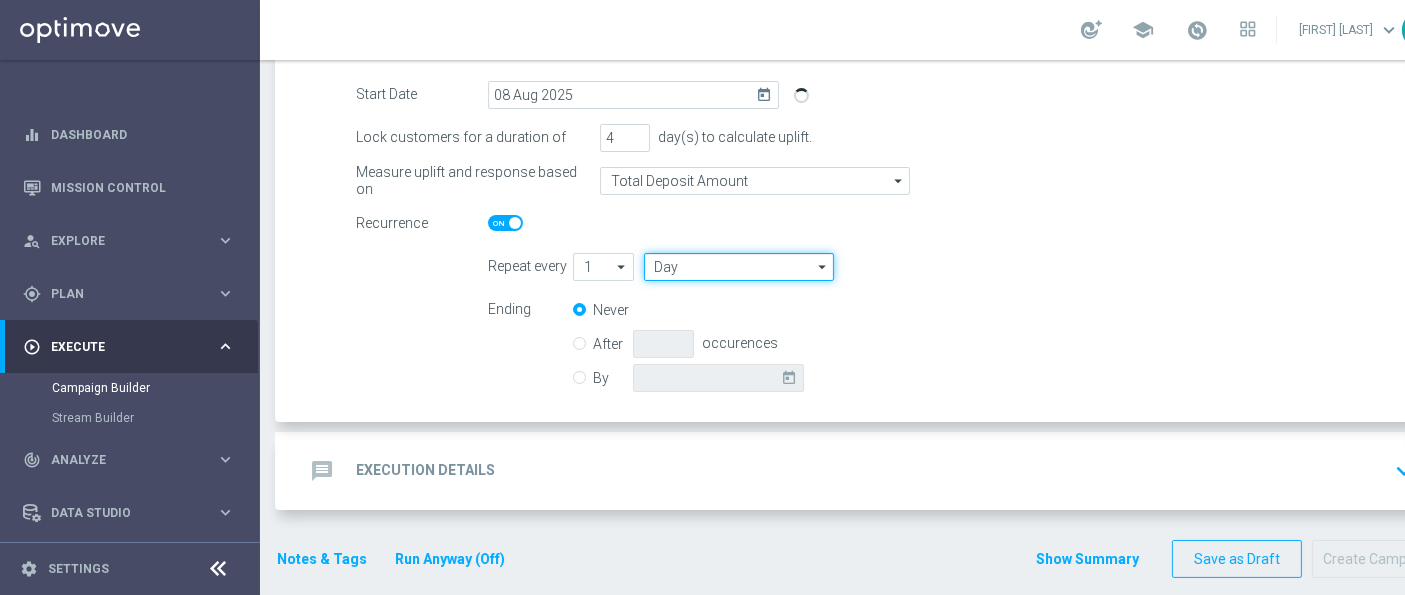 click on "Day" 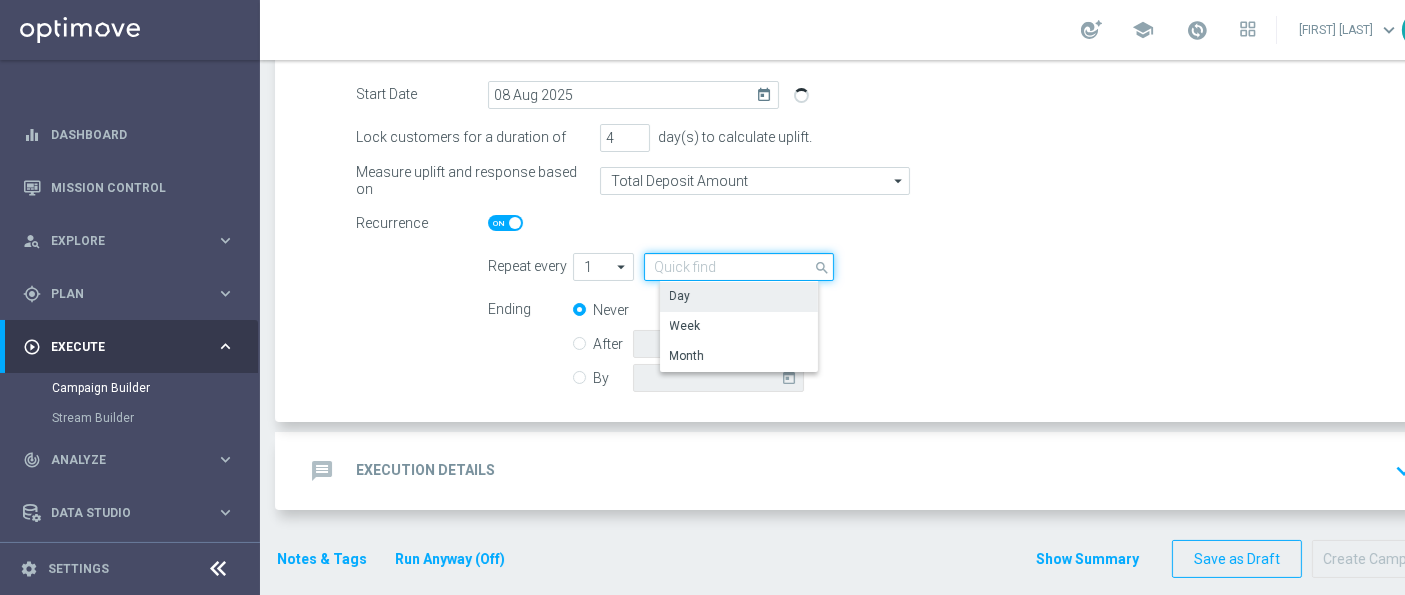 click 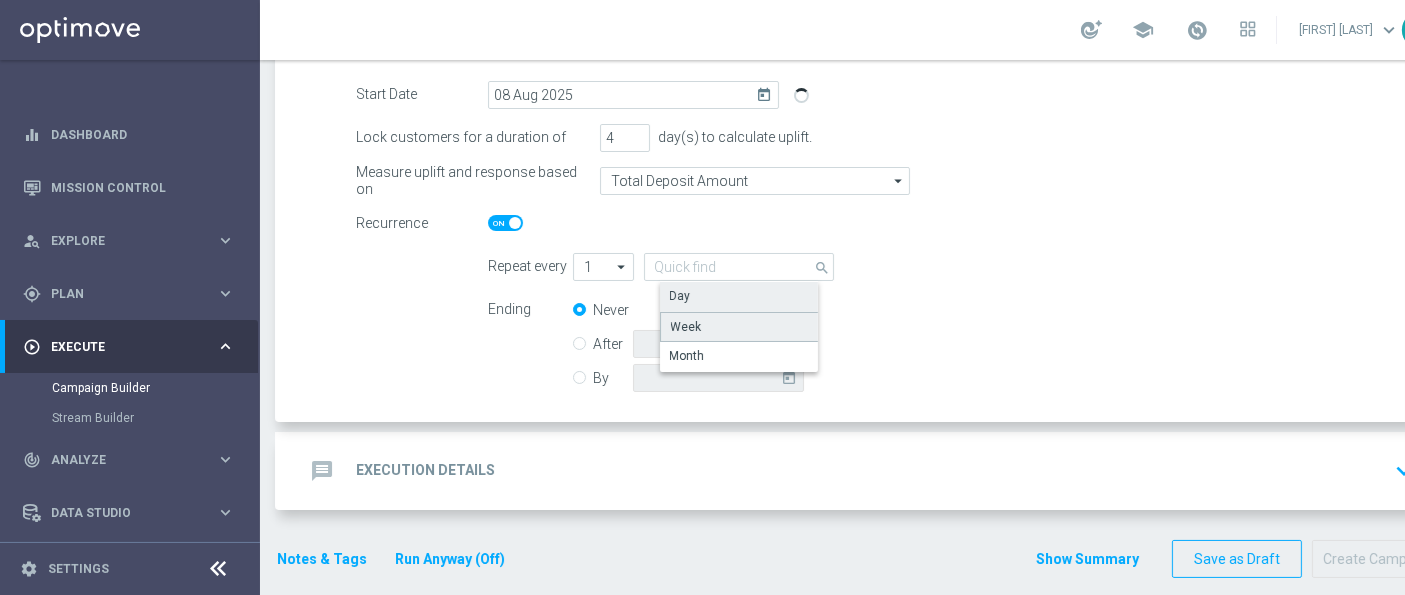 click on "Week" 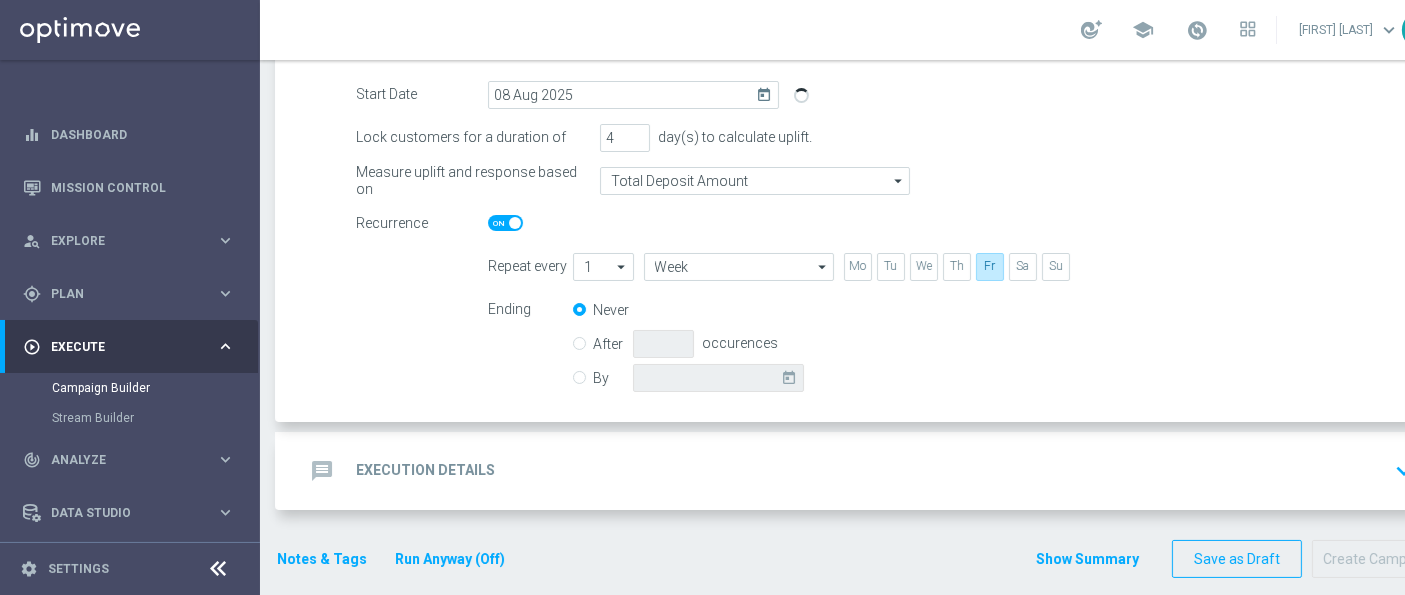 click on "By" at bounding box center (579, 374) 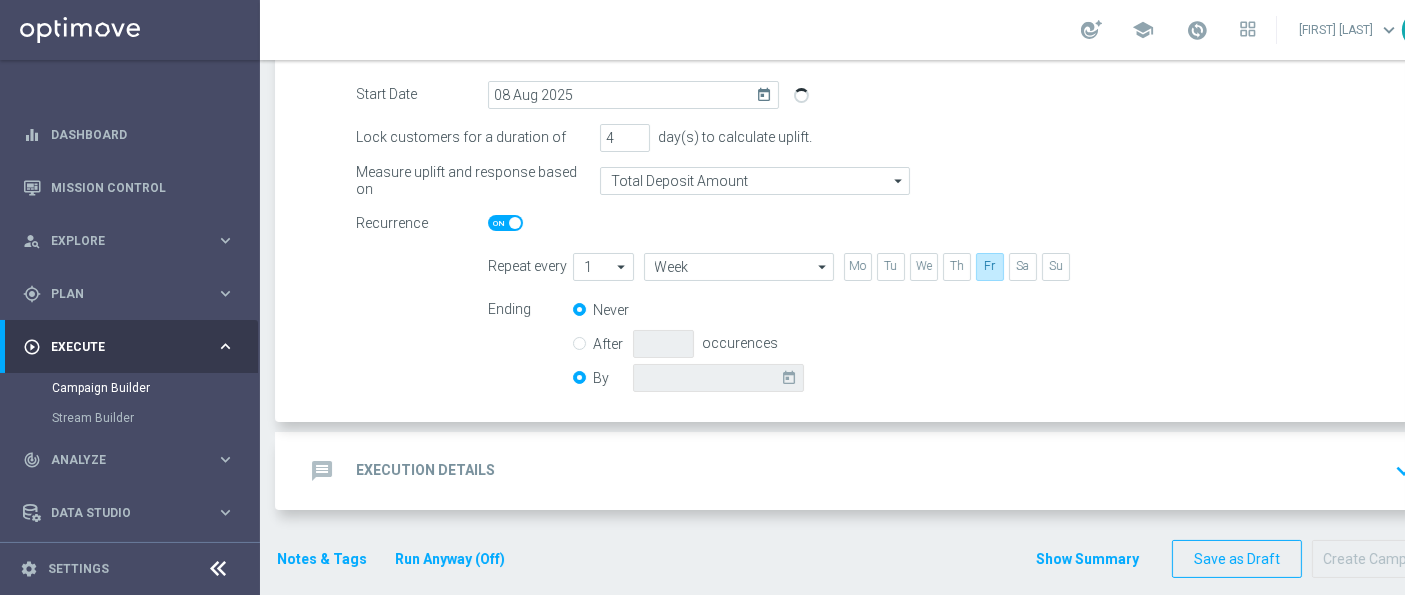 radio on "false" 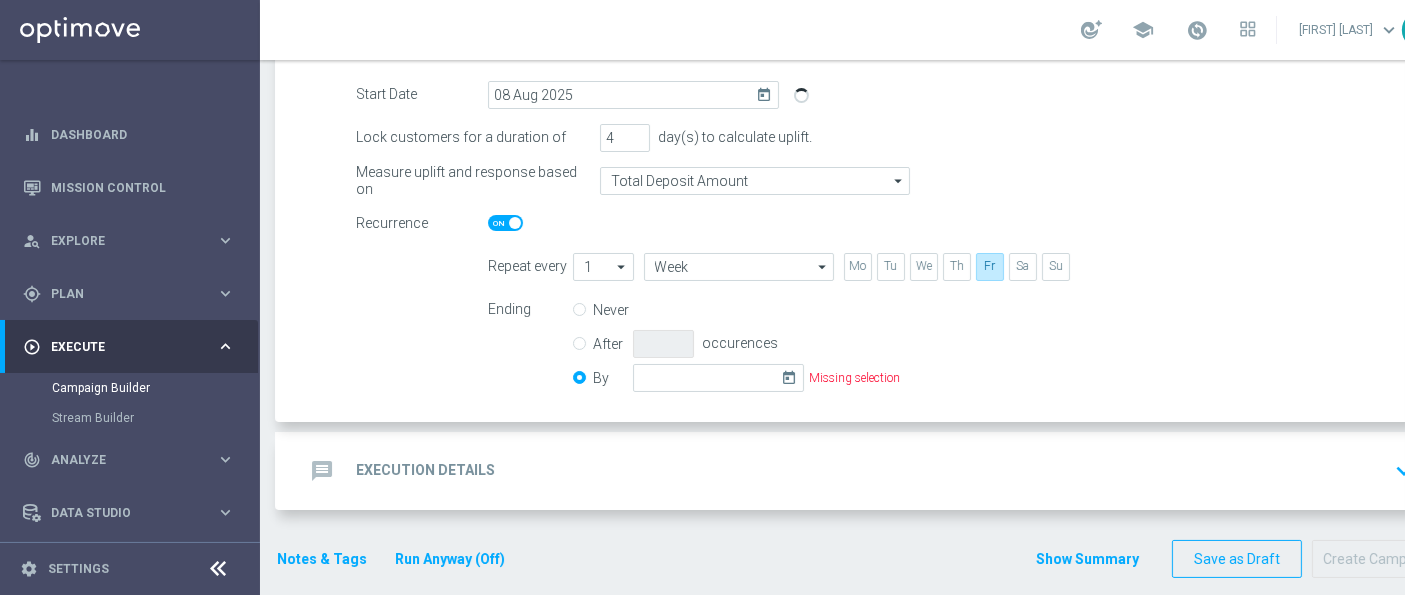 click on "today" 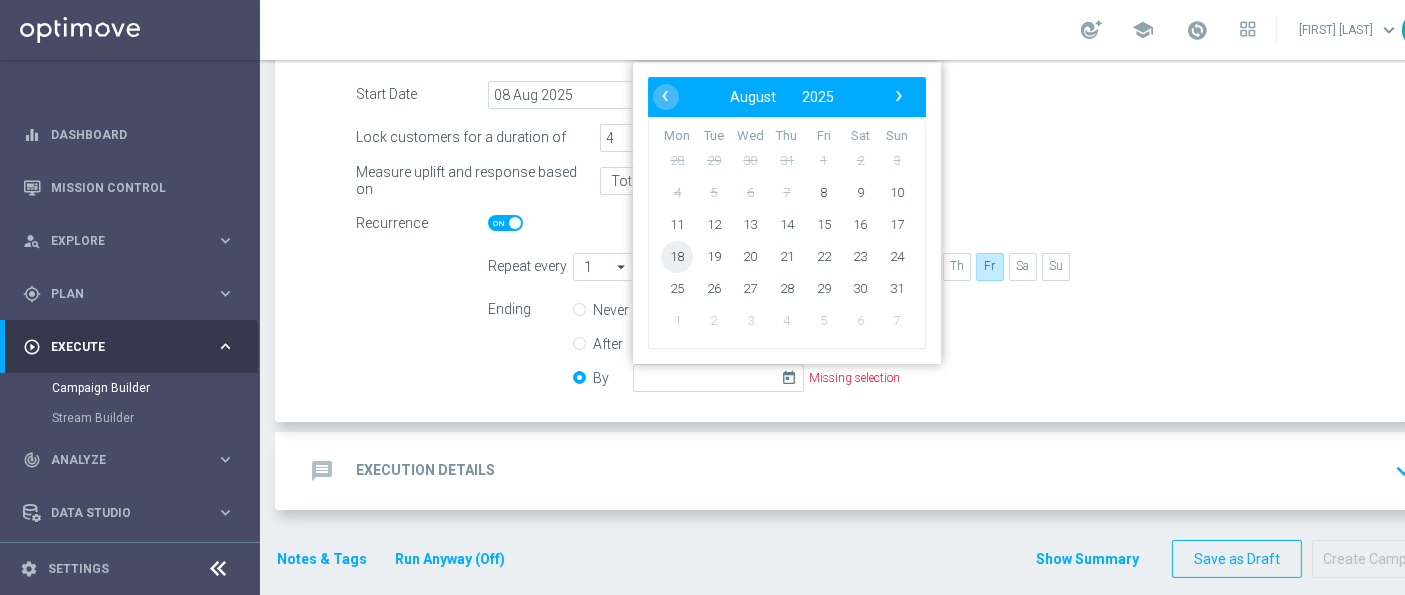 click on "18" 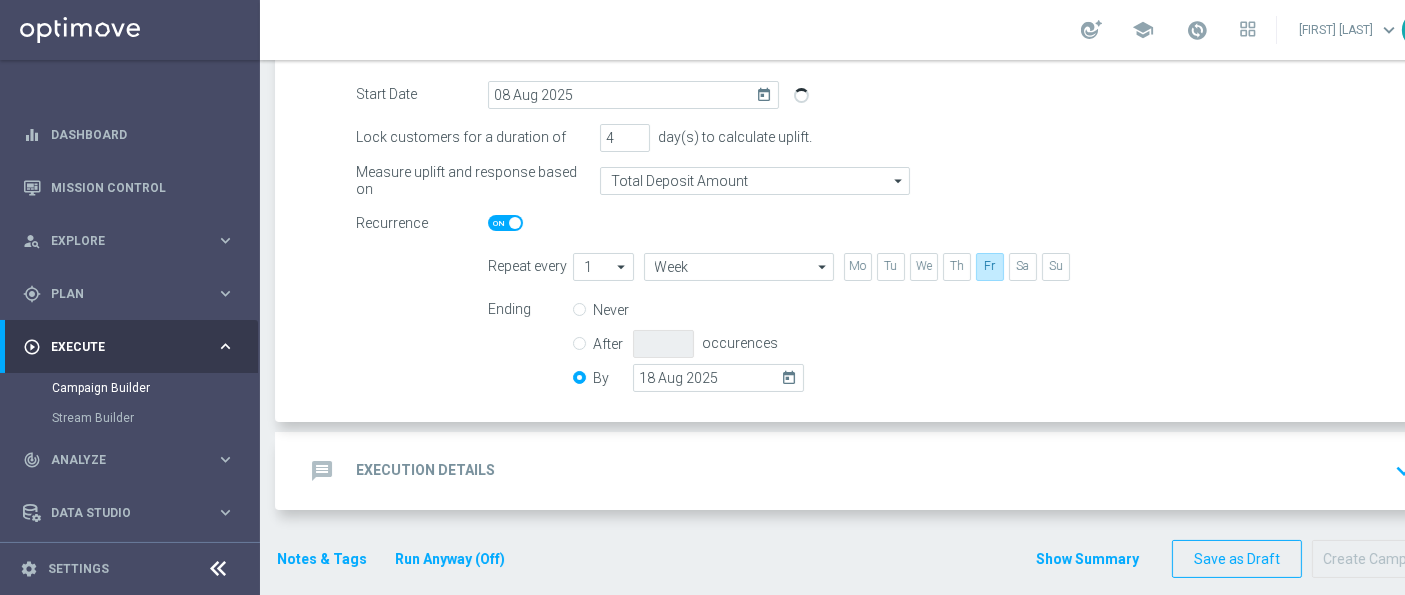 click on "message
Execution Details
keyboard_arrow_down" 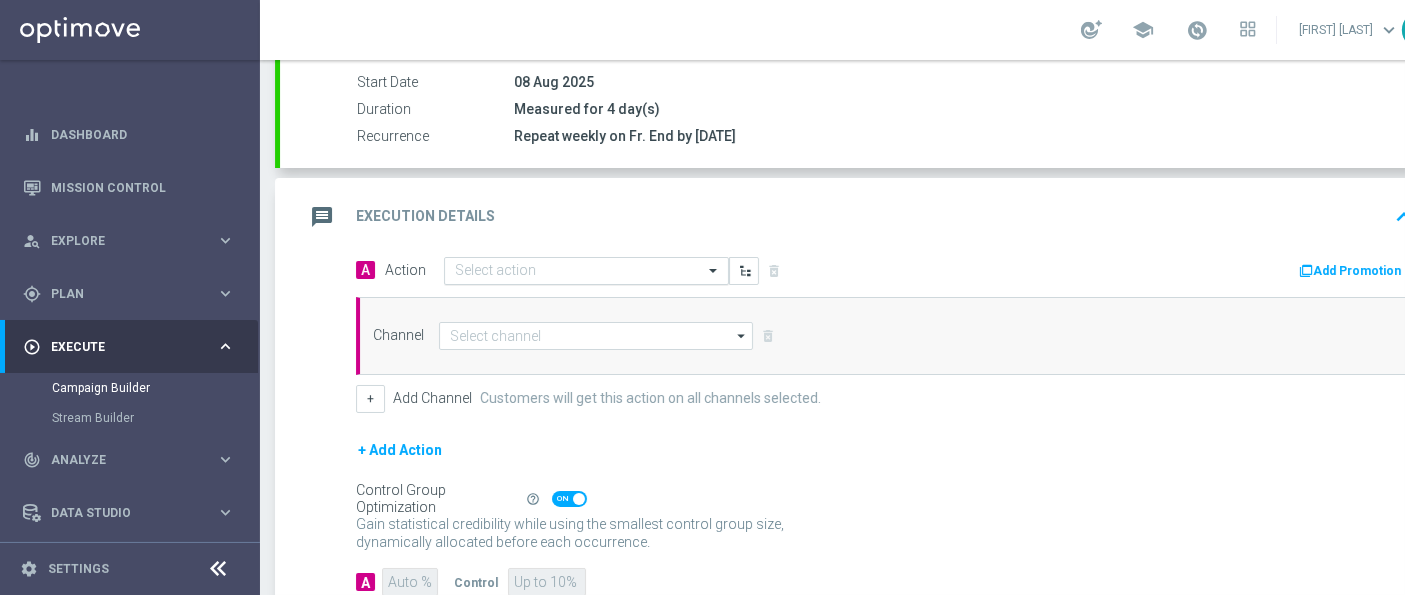 click 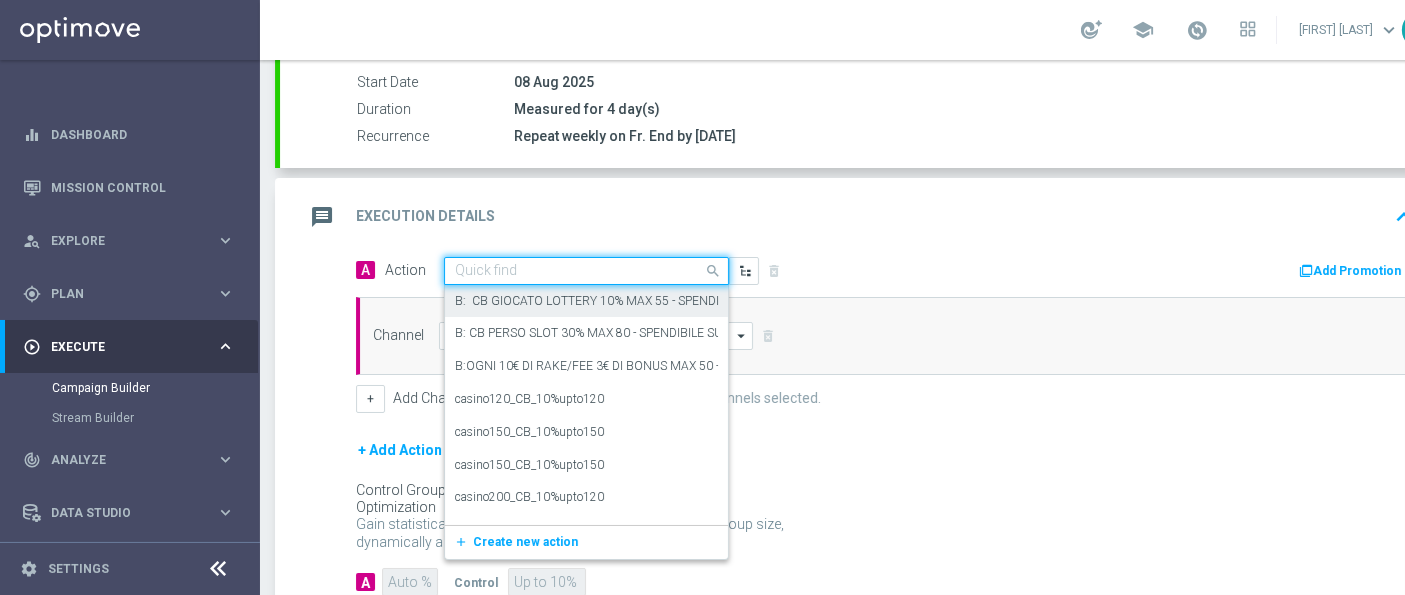 paste on "prof no _ dep up to 20€" 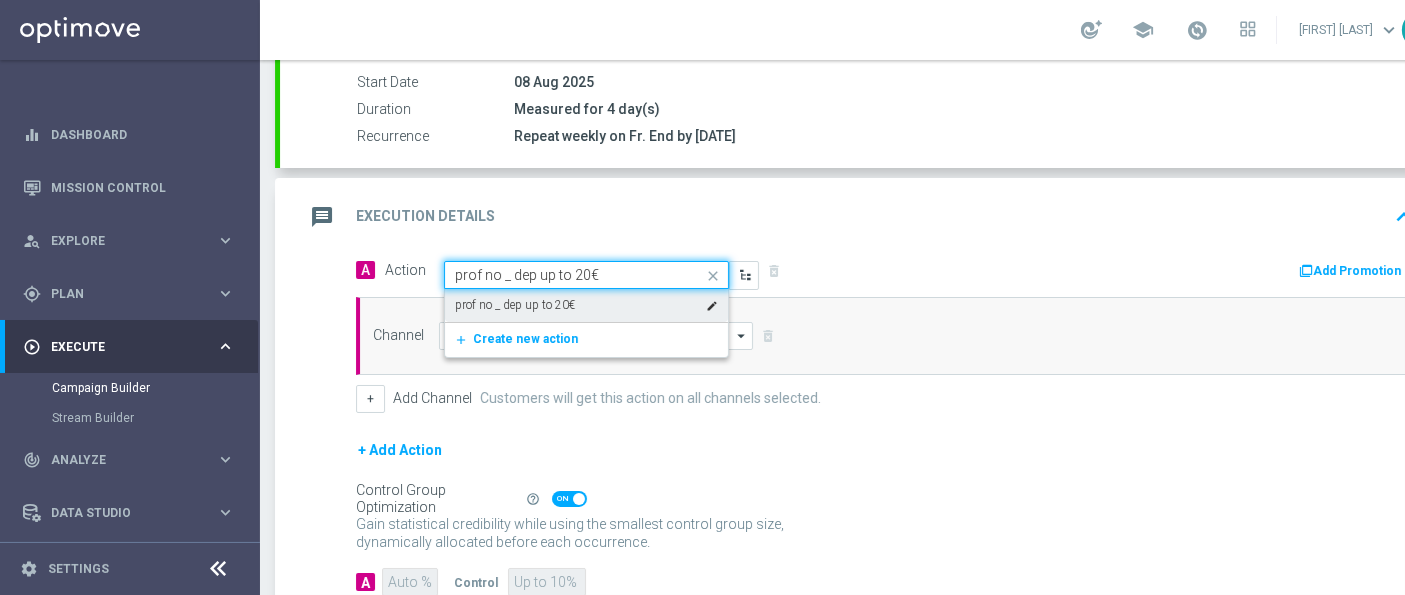 click on "prof no _ dep up to 20€" at bounding box center (515, 305) 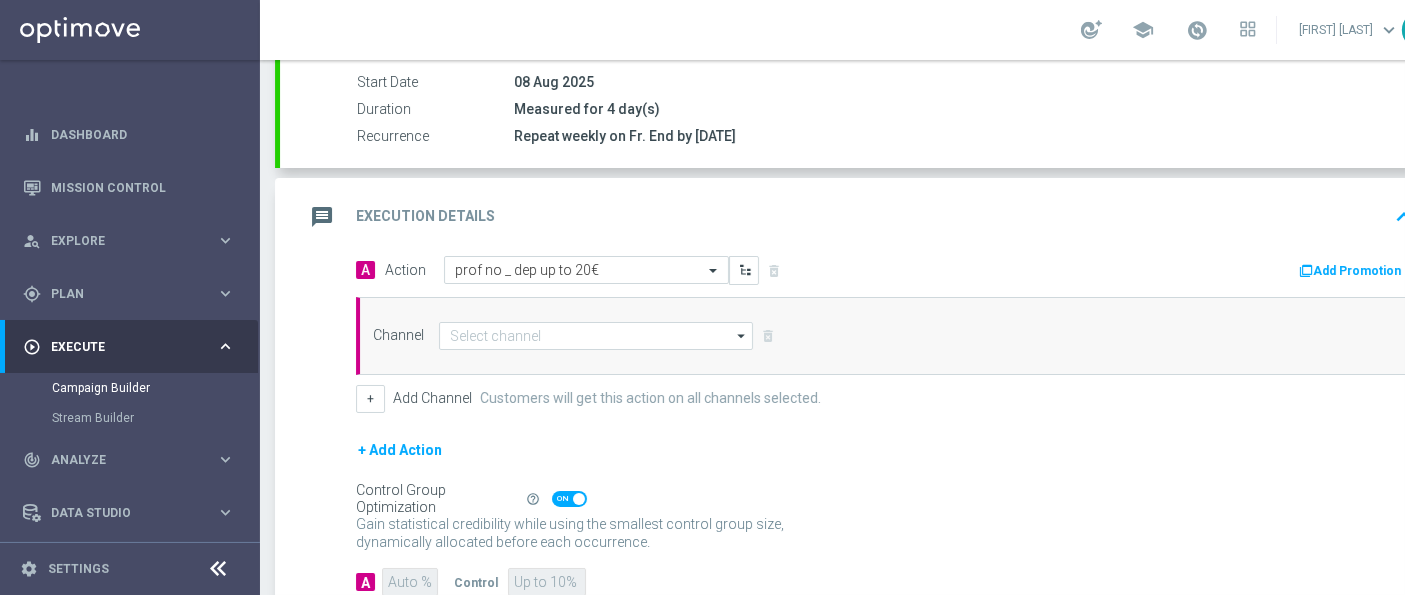 click on "Add Promotion" 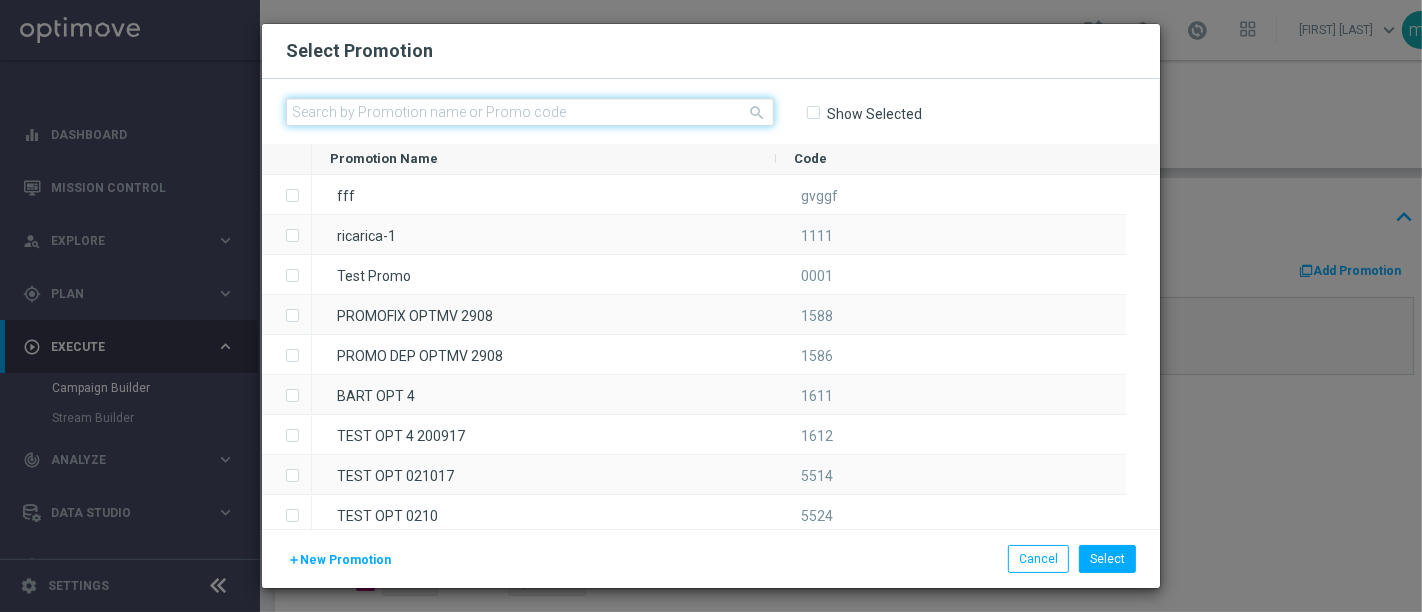 click 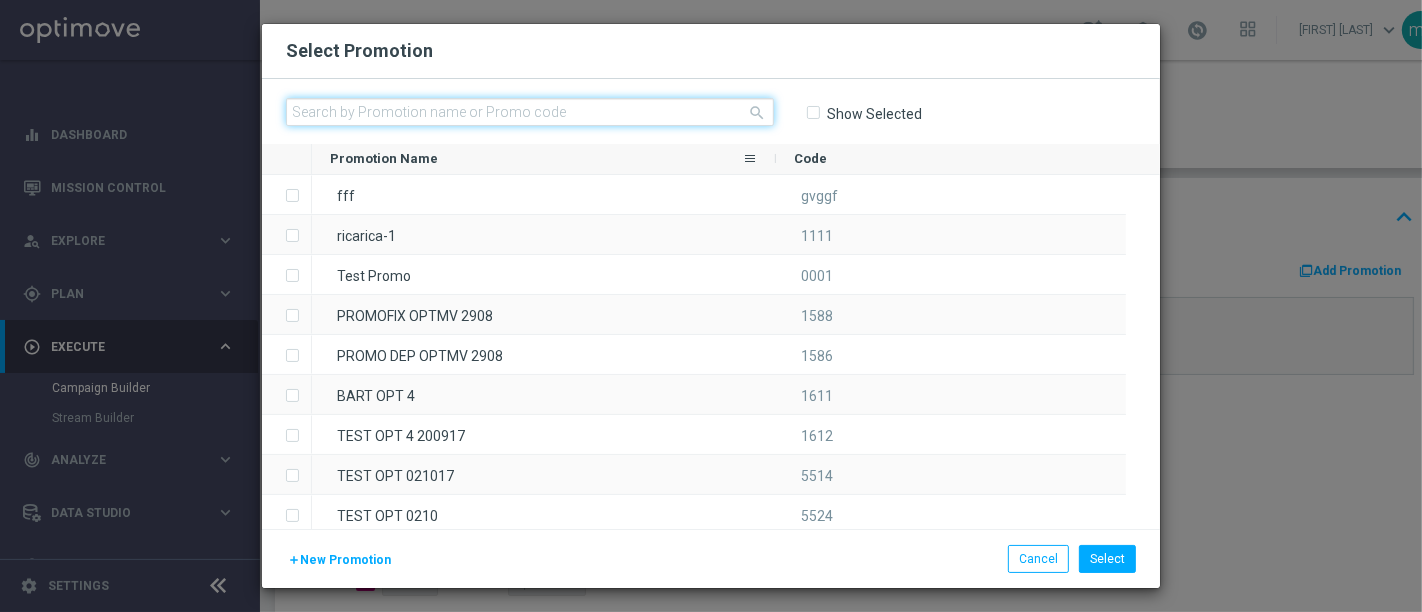 paste on "[NUMBER]" 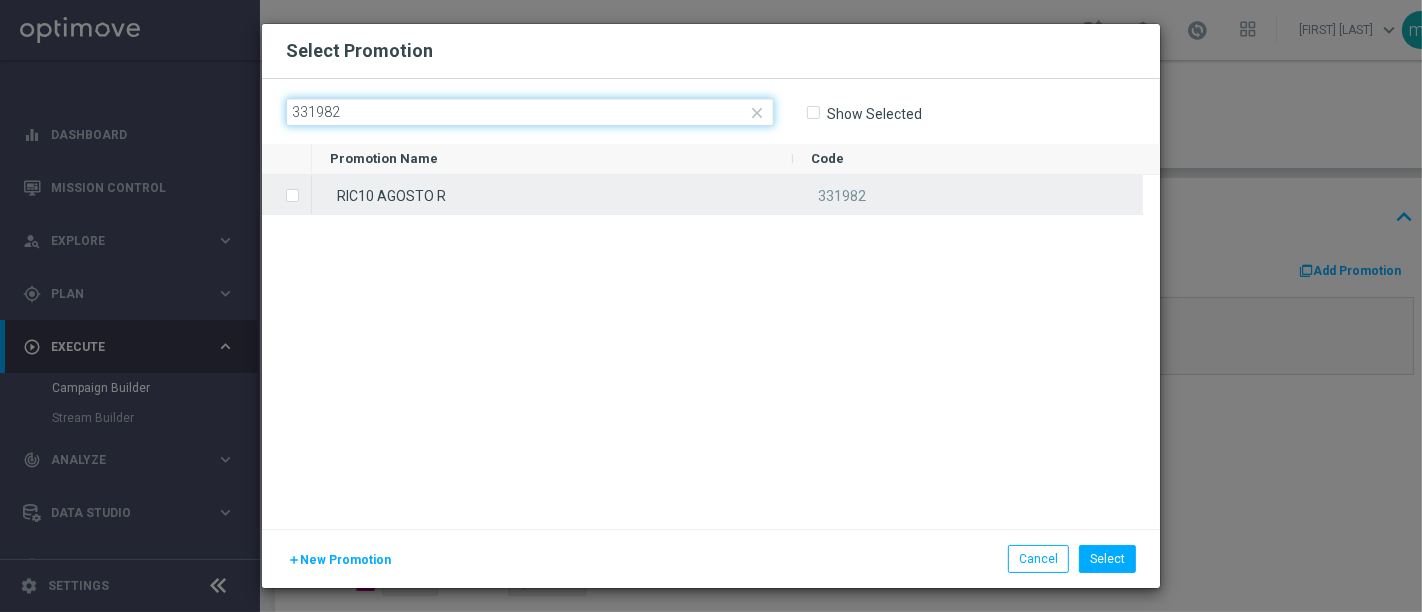 type on "[NUMBER]" 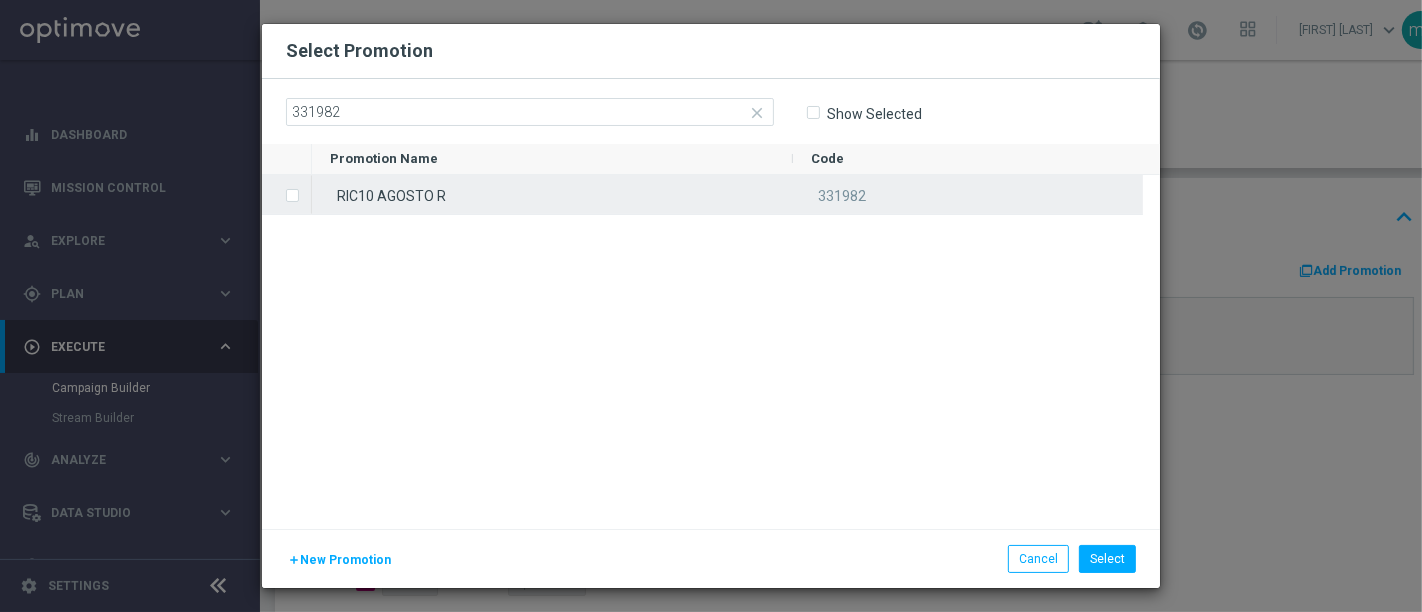 drag, startPoint x: 288, startPoint y: 204, endPoint x: 522, endPoint y: 352, distance: 276.87543 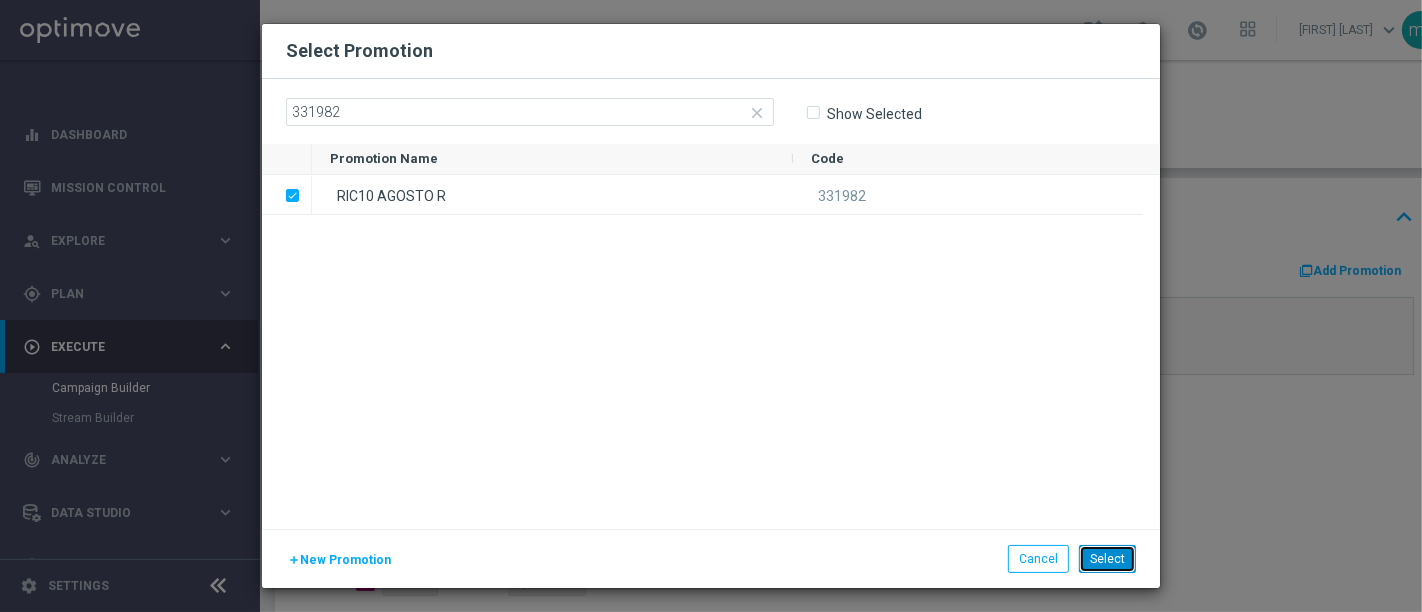 click on "Select" 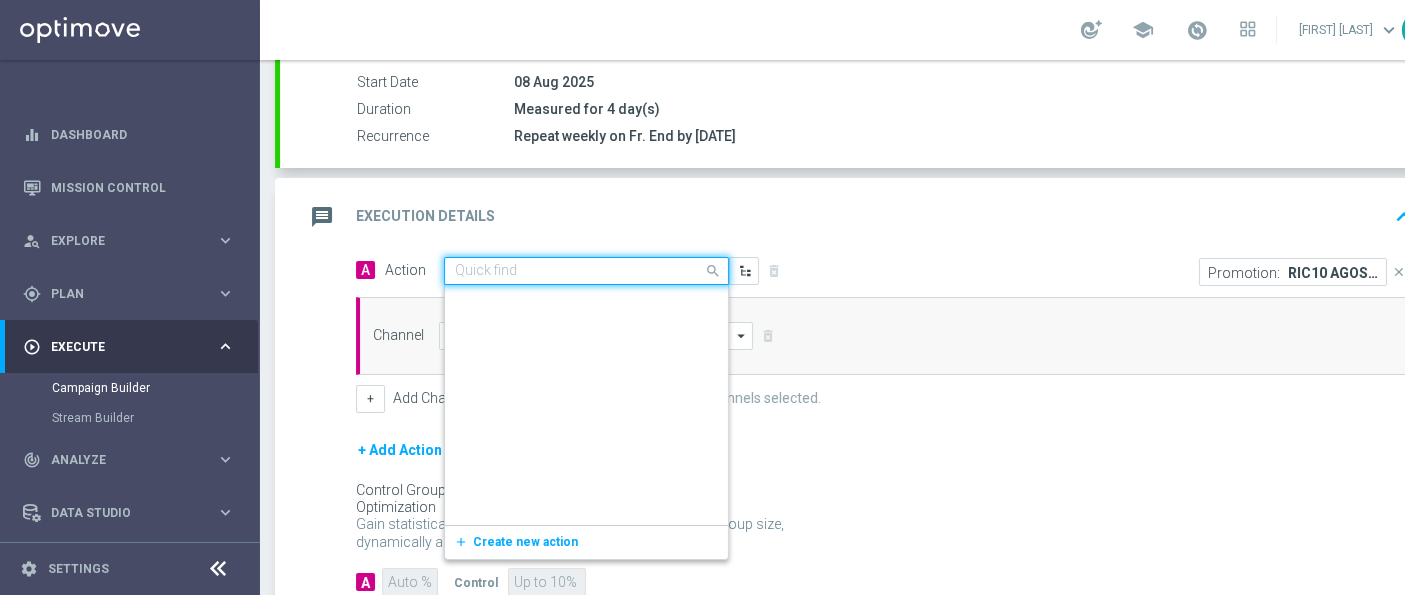 click on "Quick find  prof no _ dep up to 20€" 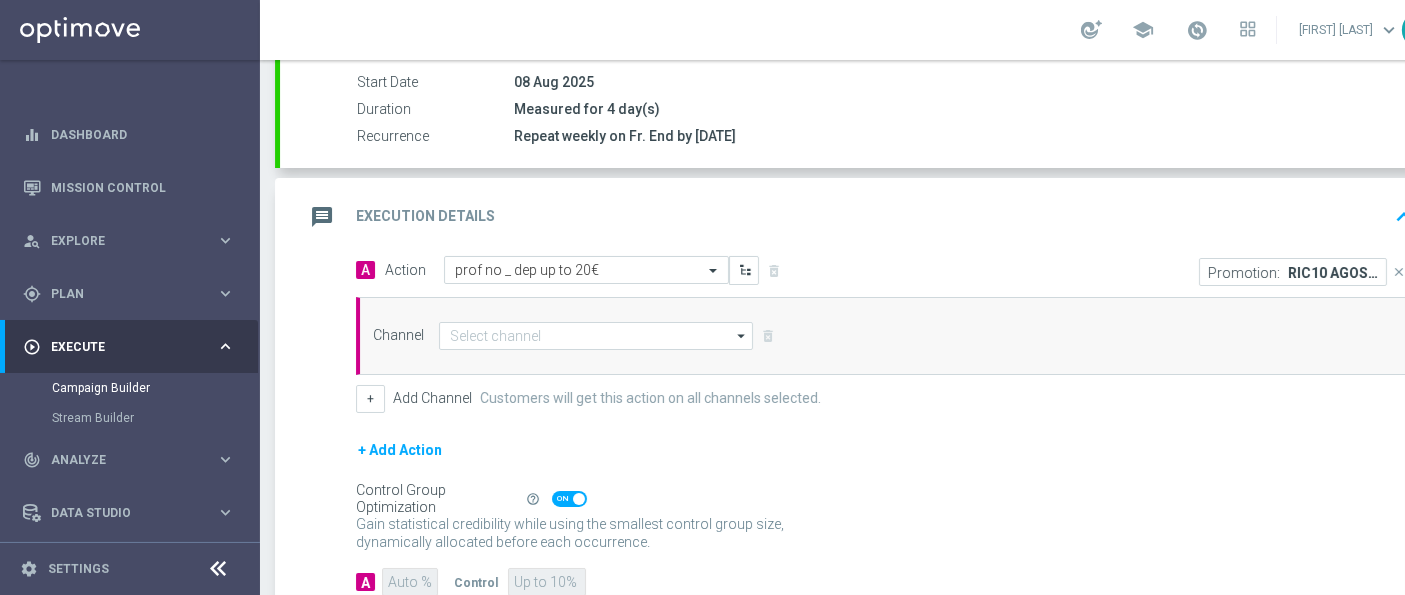 click on "message
Execution Details
keyboard_arrow_up" 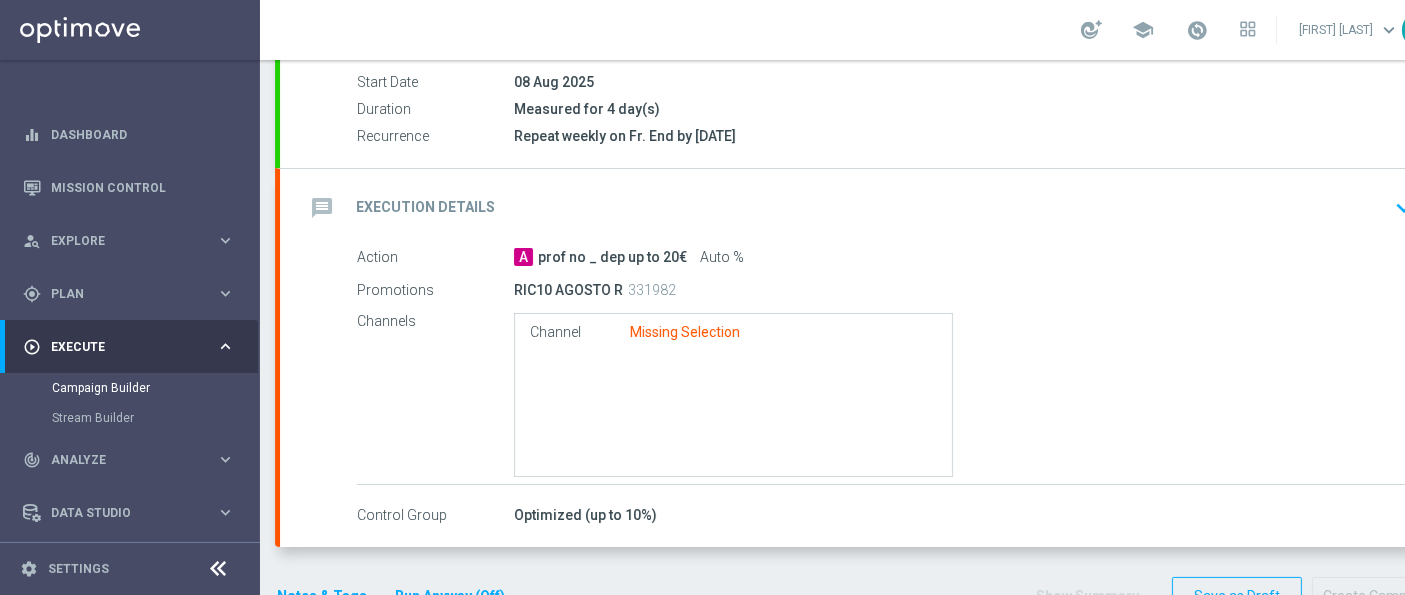 click on "A
prof no _ dep up to 20€
Auto %" 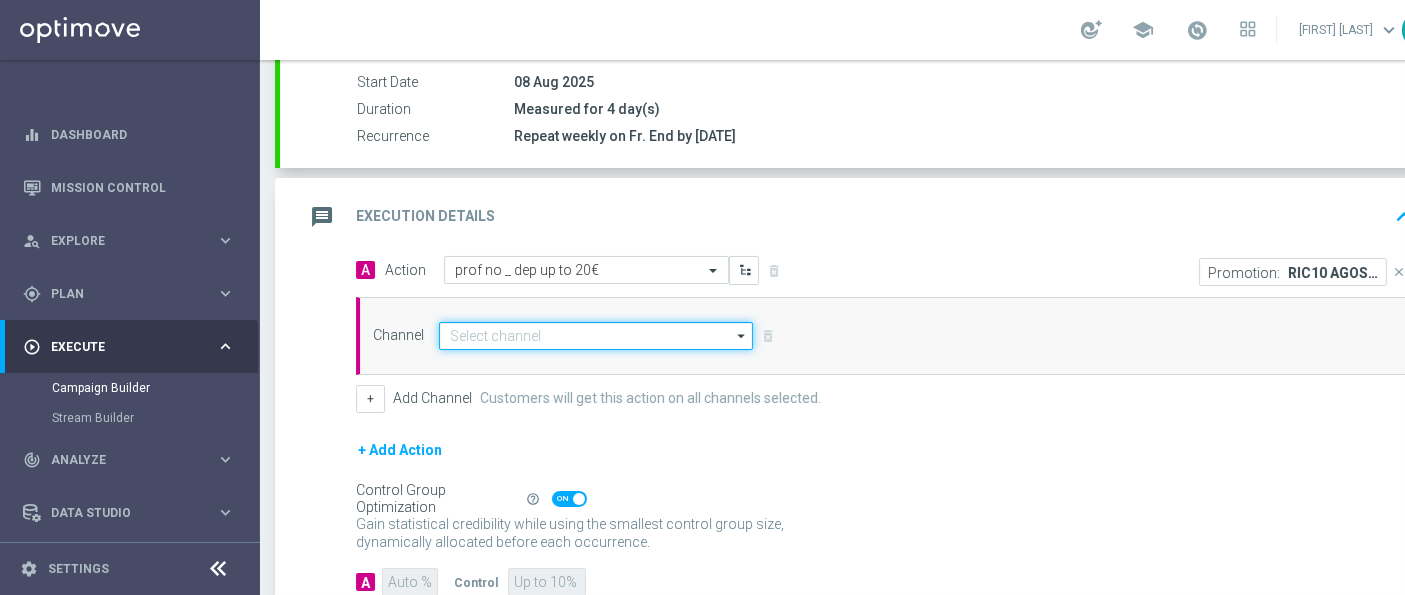 click 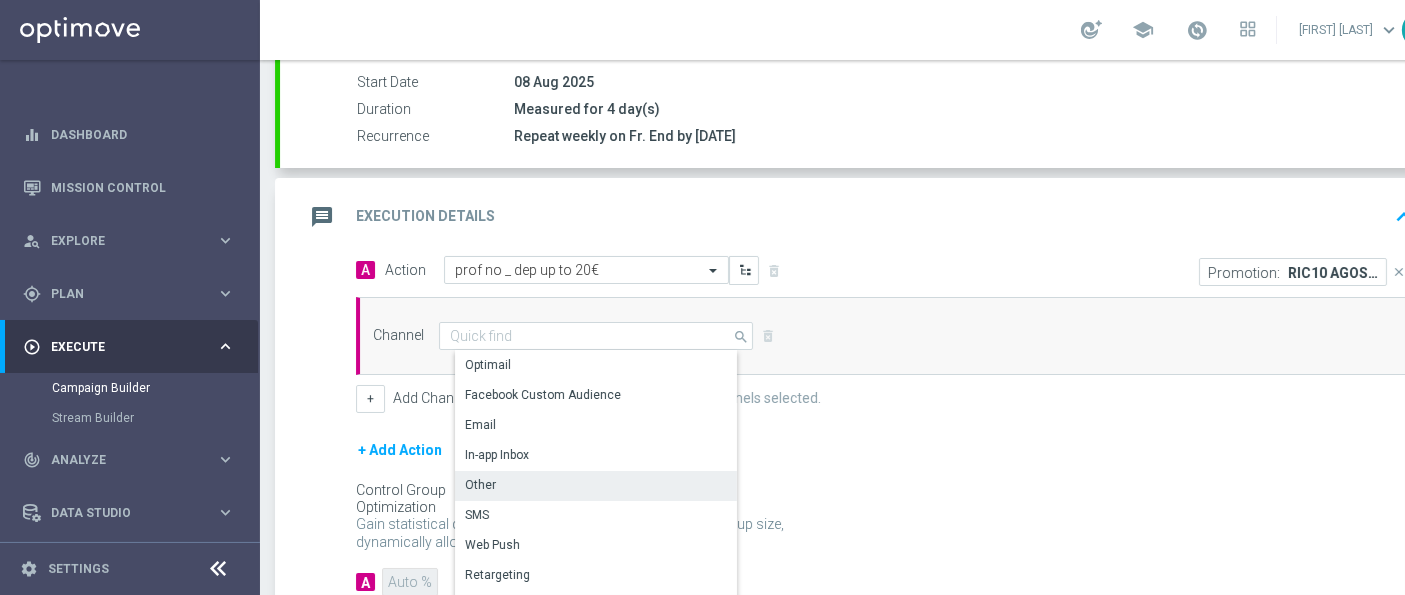 click on "Other" 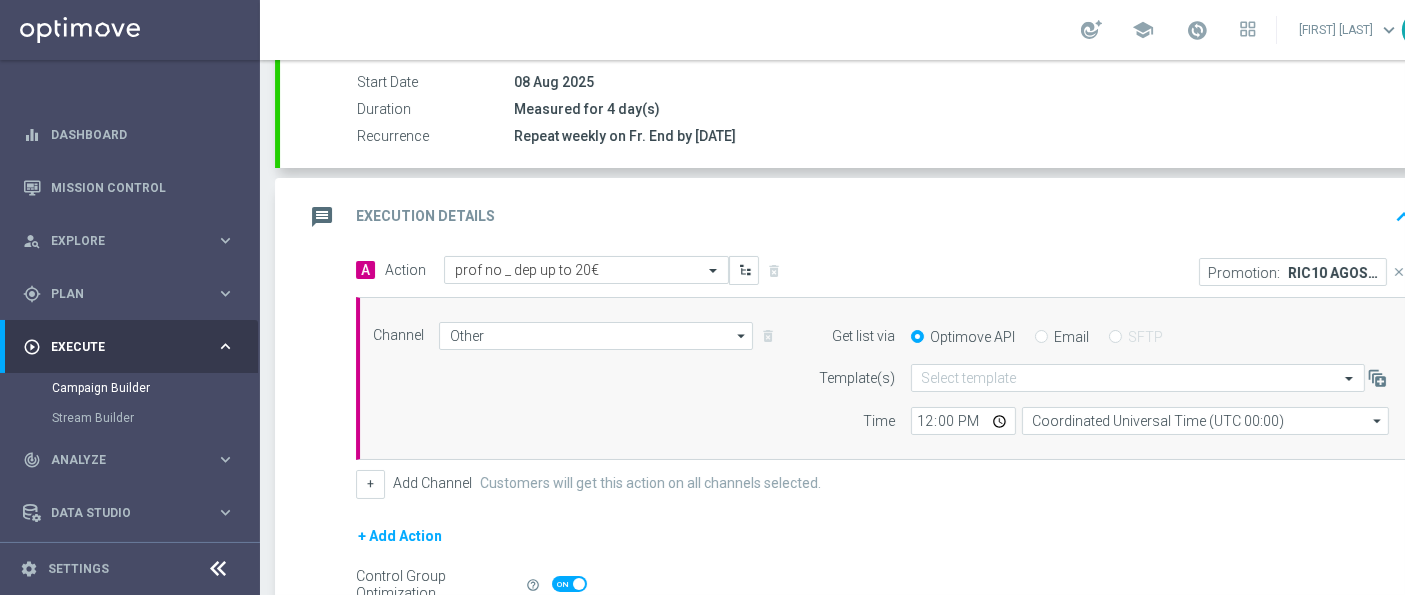 click on "Email" at bounding box center [1041, 338] 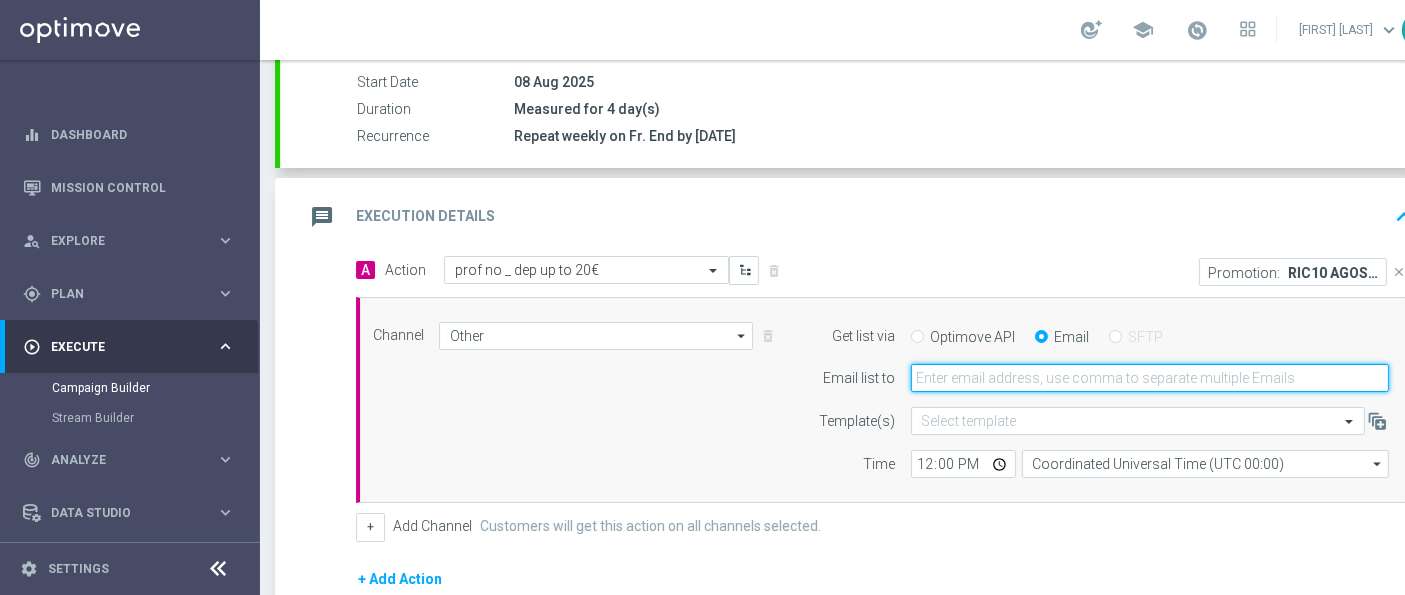 click 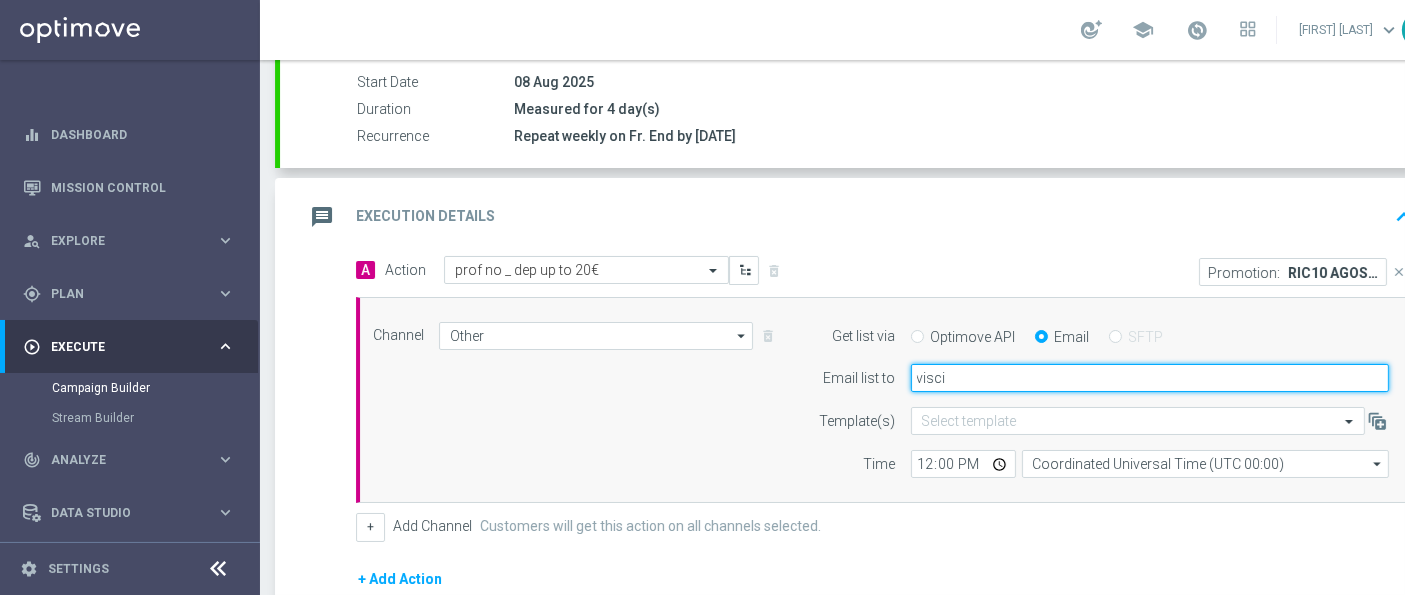 type on "[EMAIL]" 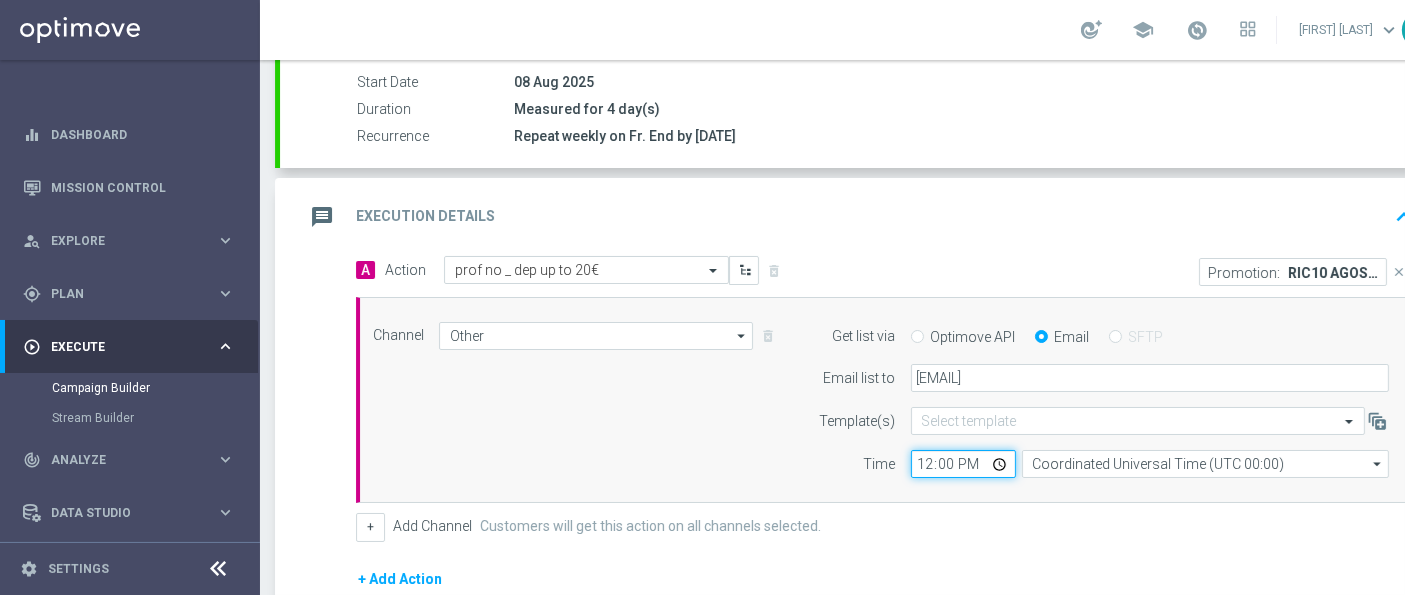 click on "12:00" 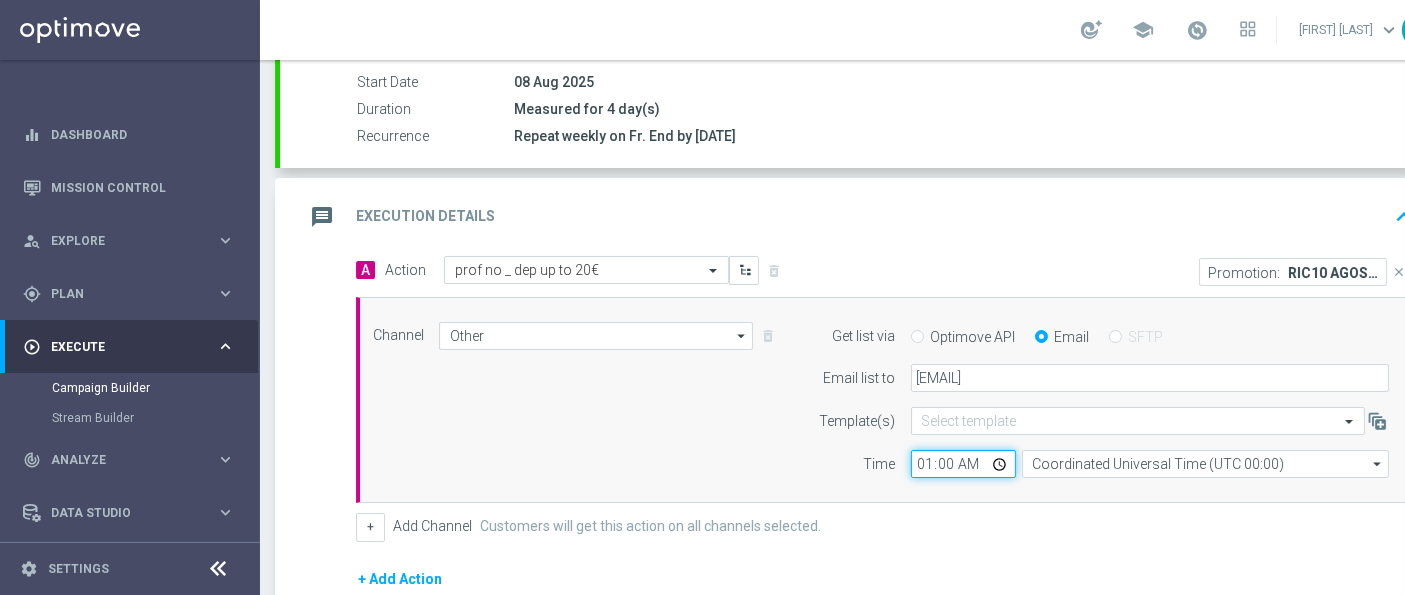 type on "15:00" 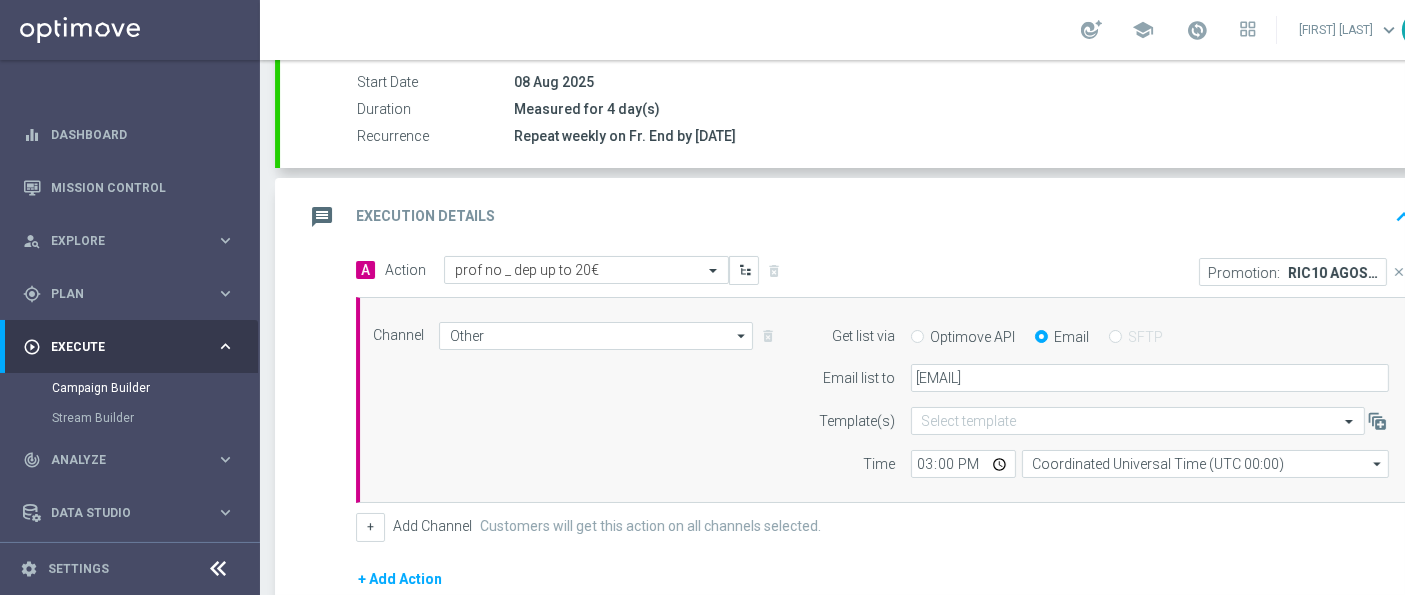 click on "+
Add Channel
Customers will get this action on all channels selected." 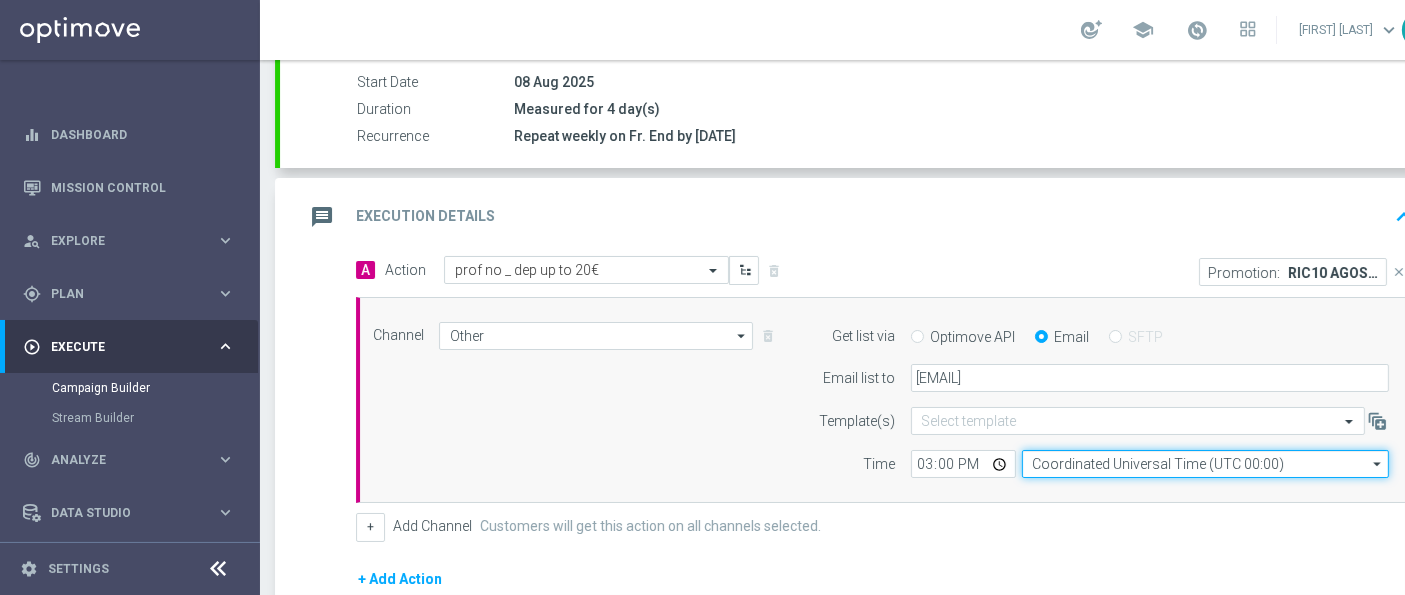 click on "Coordinated Universal Time (UTC 00:00)" 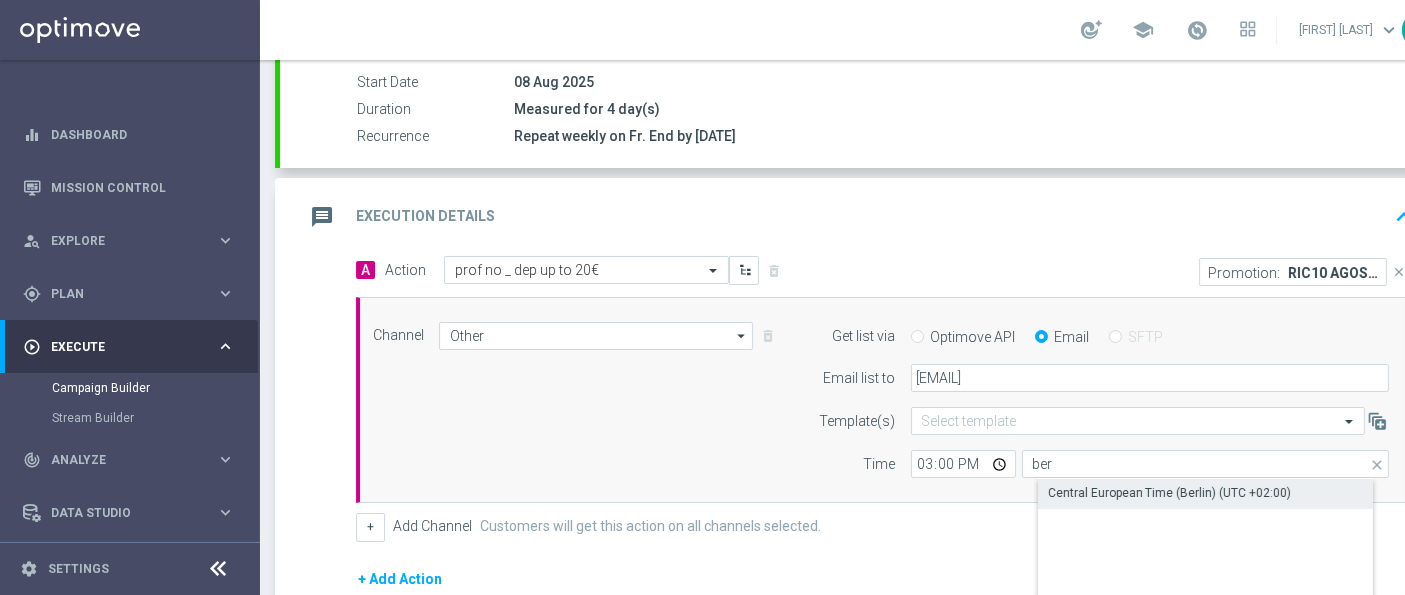 click on "Central European Time (Berlin) (UTC +02:00)" 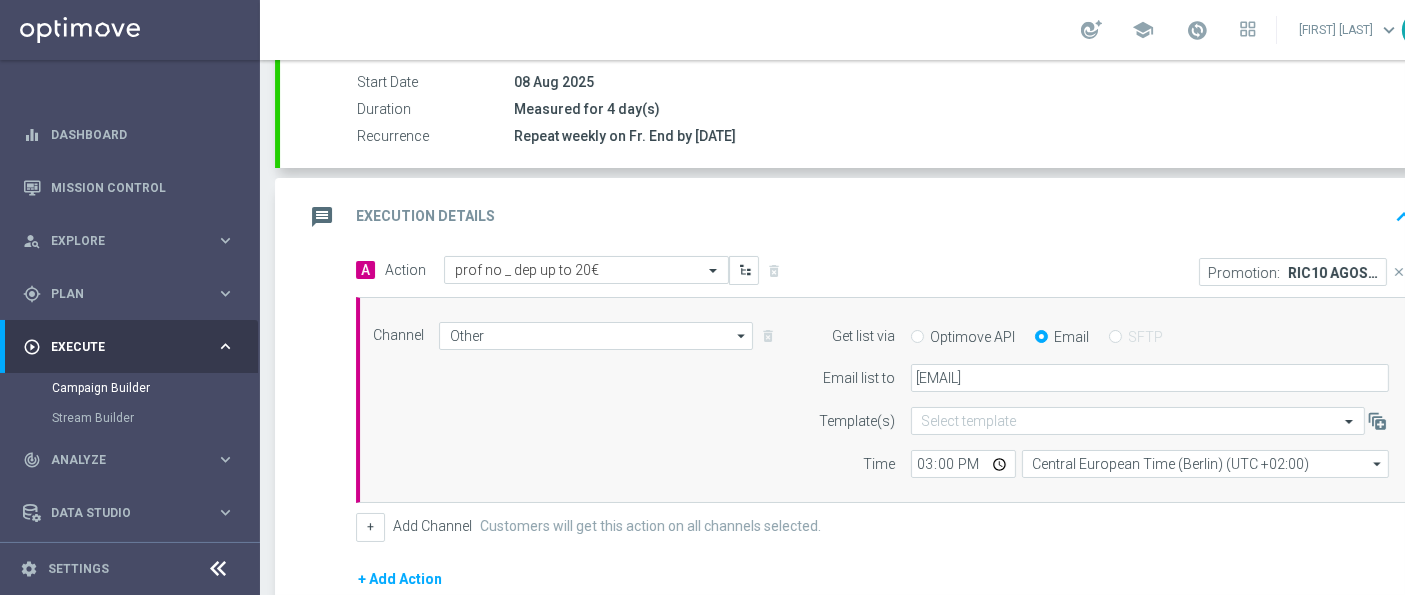 click on "A
Action
Select action  prof no _ dep up to 20€
delete_forever
Promotion:
RIC10 AGOSTO R
close
Channel
Other
Other
arrow_drop_down
Drag here to set row groups Drag here to set column labels" 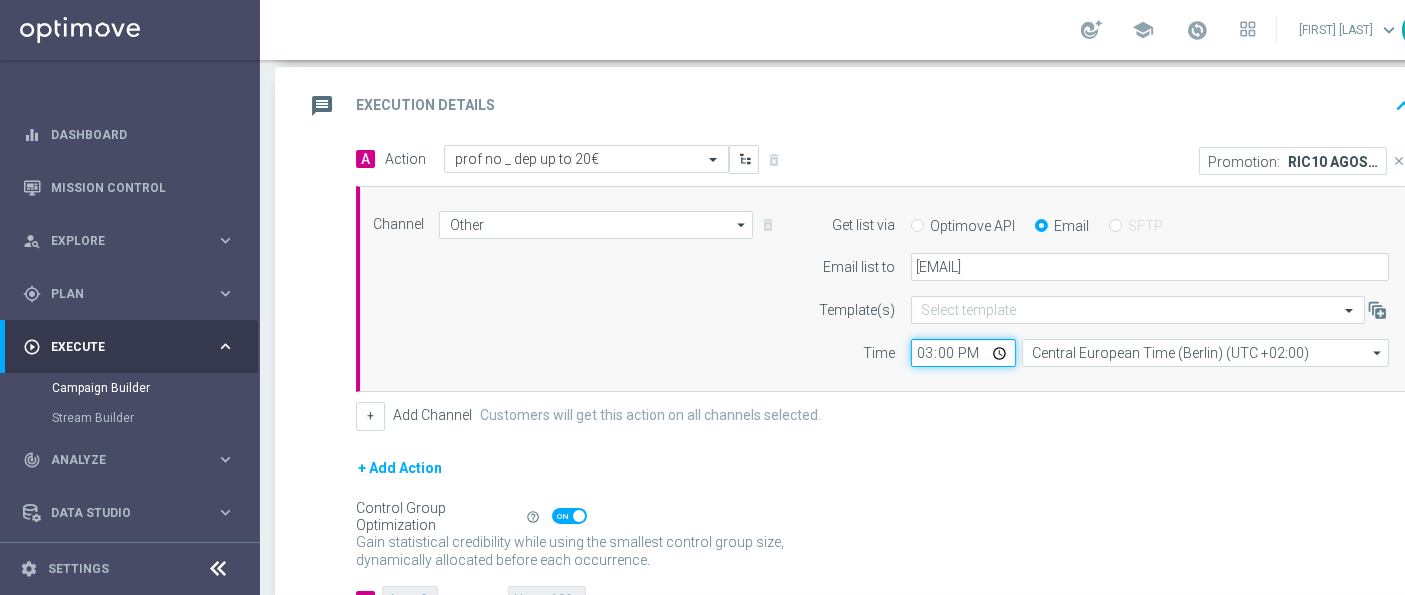 click on "15:00" 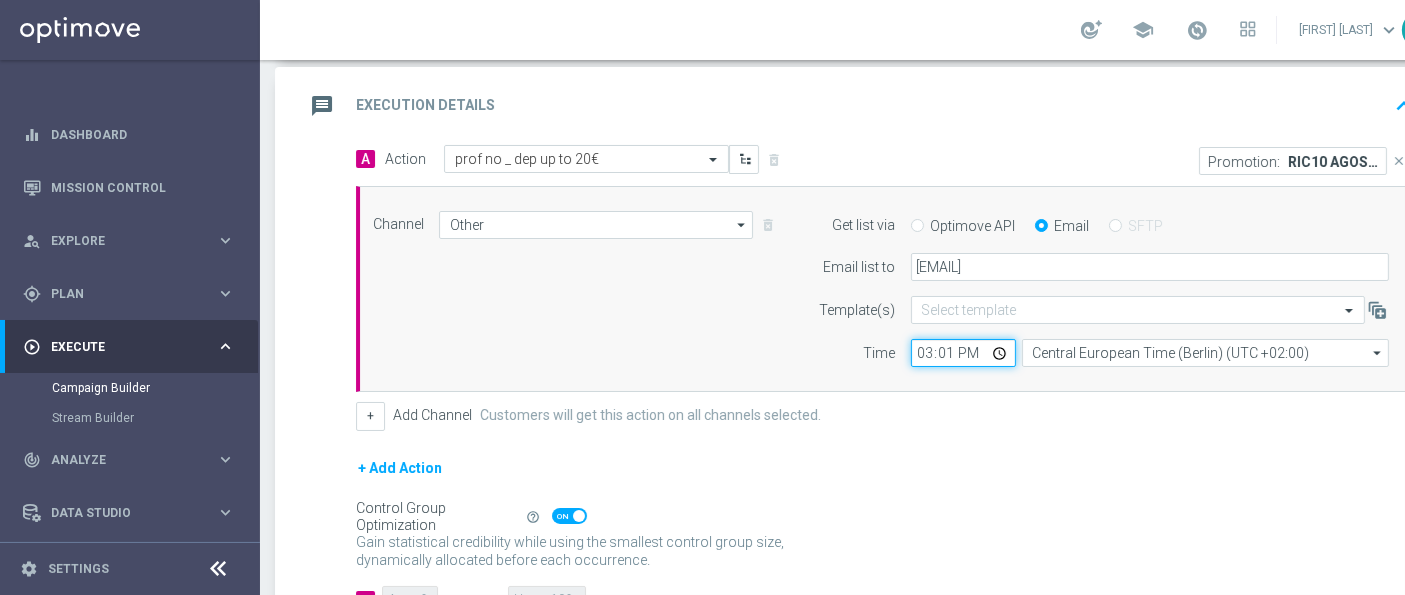 type on "15:15" 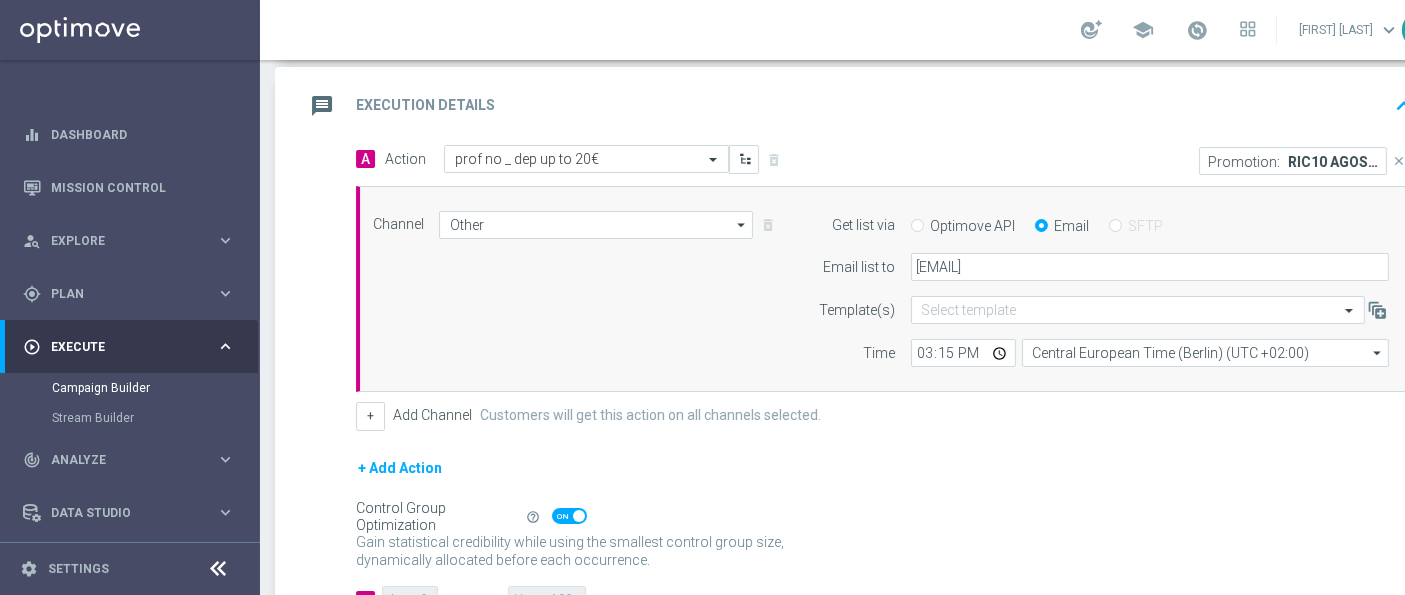 click on "A
Action
Select action  prof no _ dep up to 20€
delete_forever
Promotion:
RIC10 AGOSTO R
close
Channel
Other
Other
arrow_drop_down
Drag here to set row groups Drag here to set column labels" 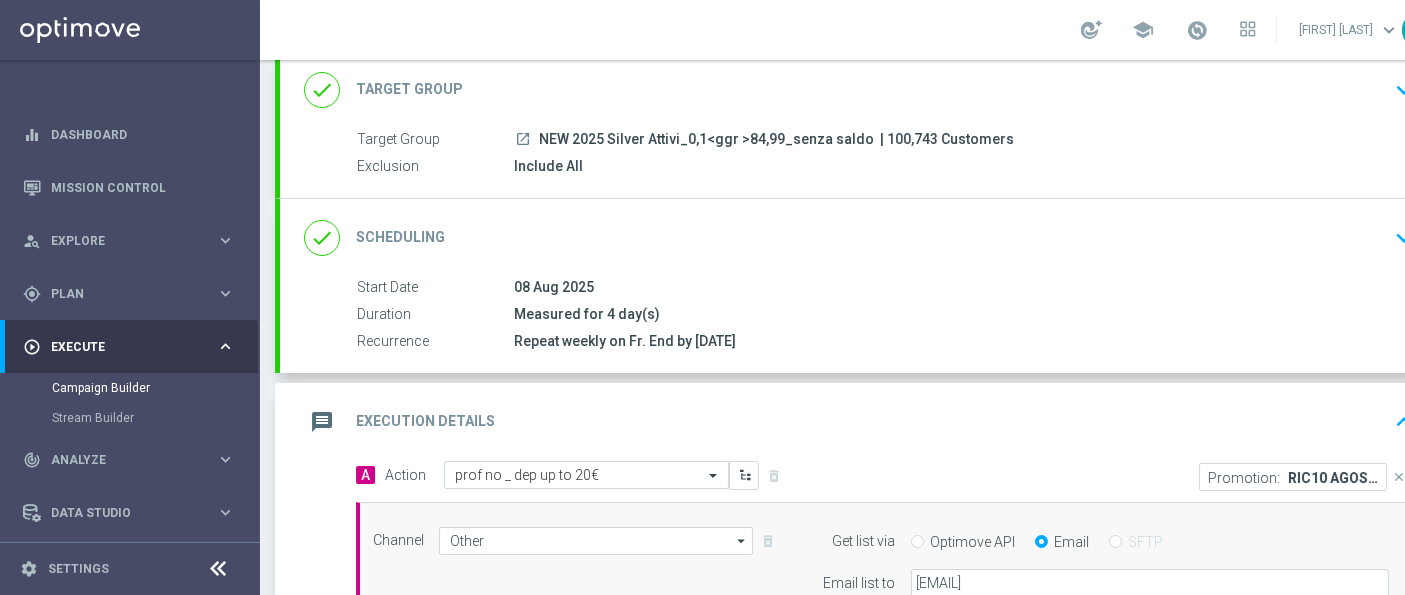 scroll, scrollTop: 0, scrollLeft: 0, axis: both 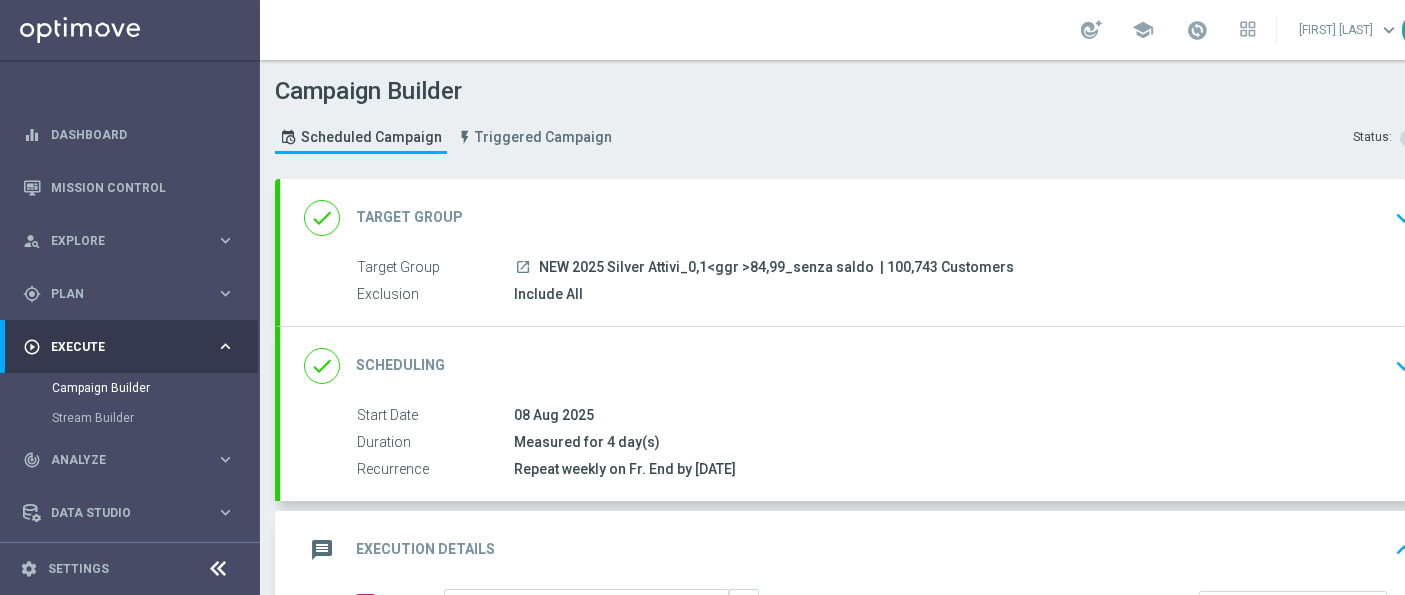 click on "08 Aug 2025" 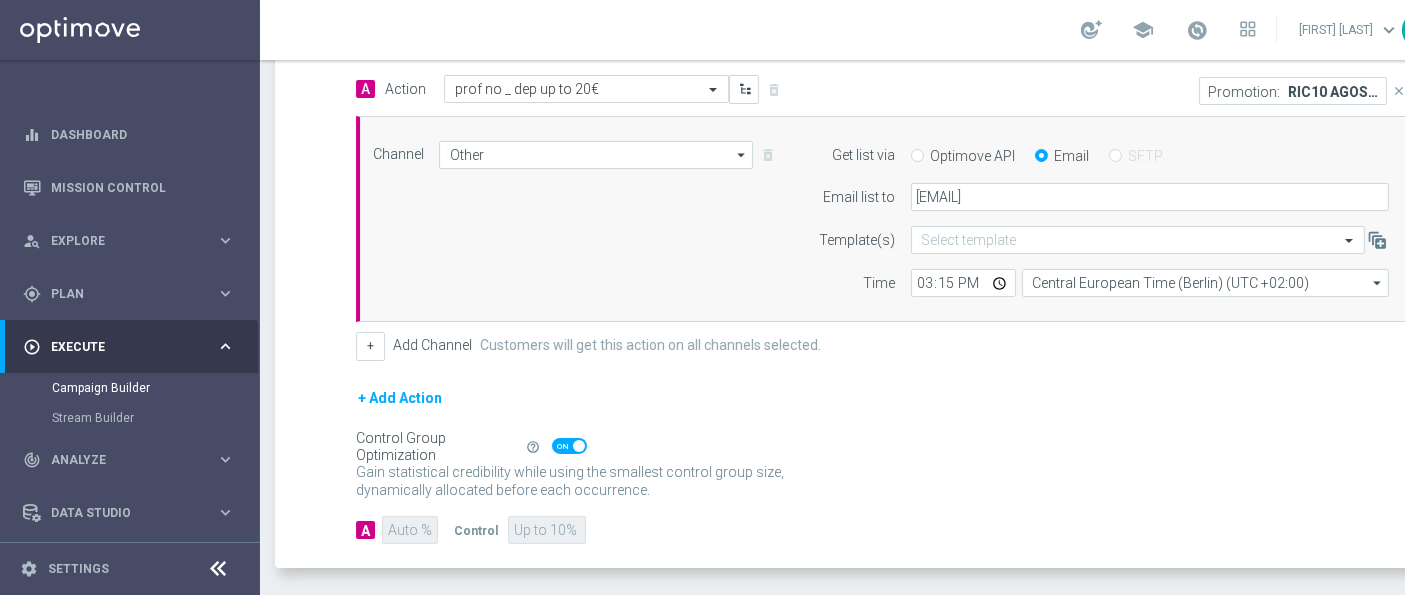 scroll, scrollTop: 573, scrollLeft: 0, axis: vertical 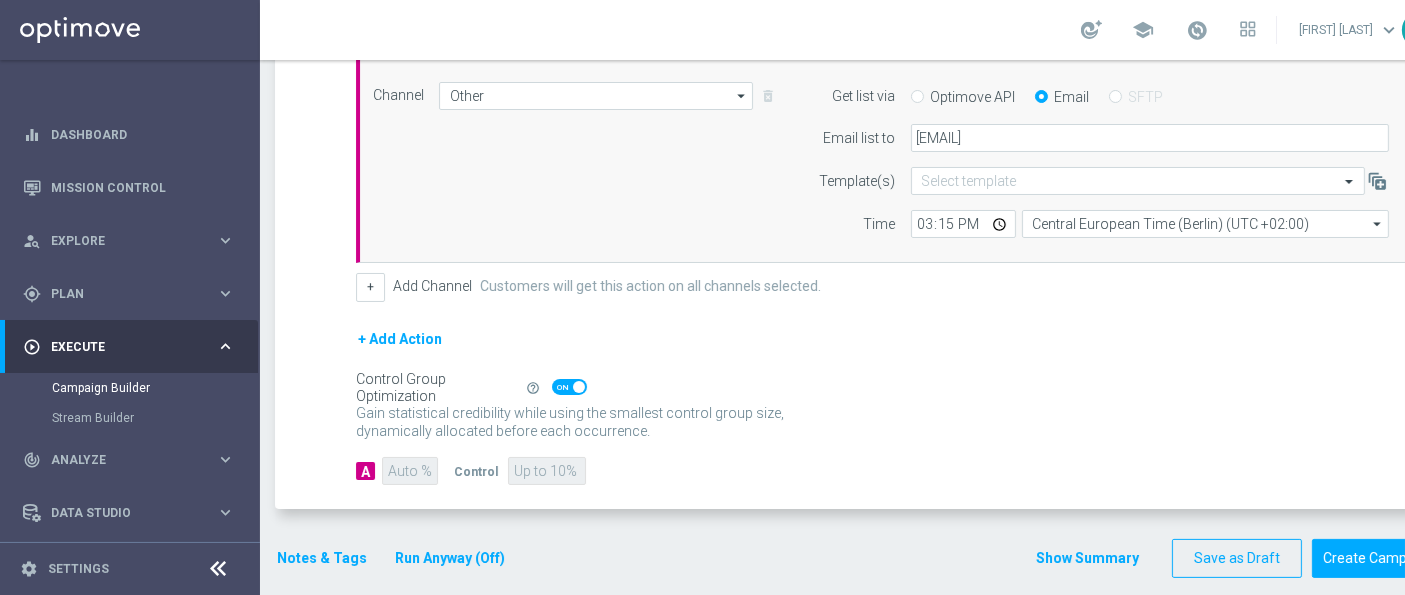 click on "Notes & Tags" 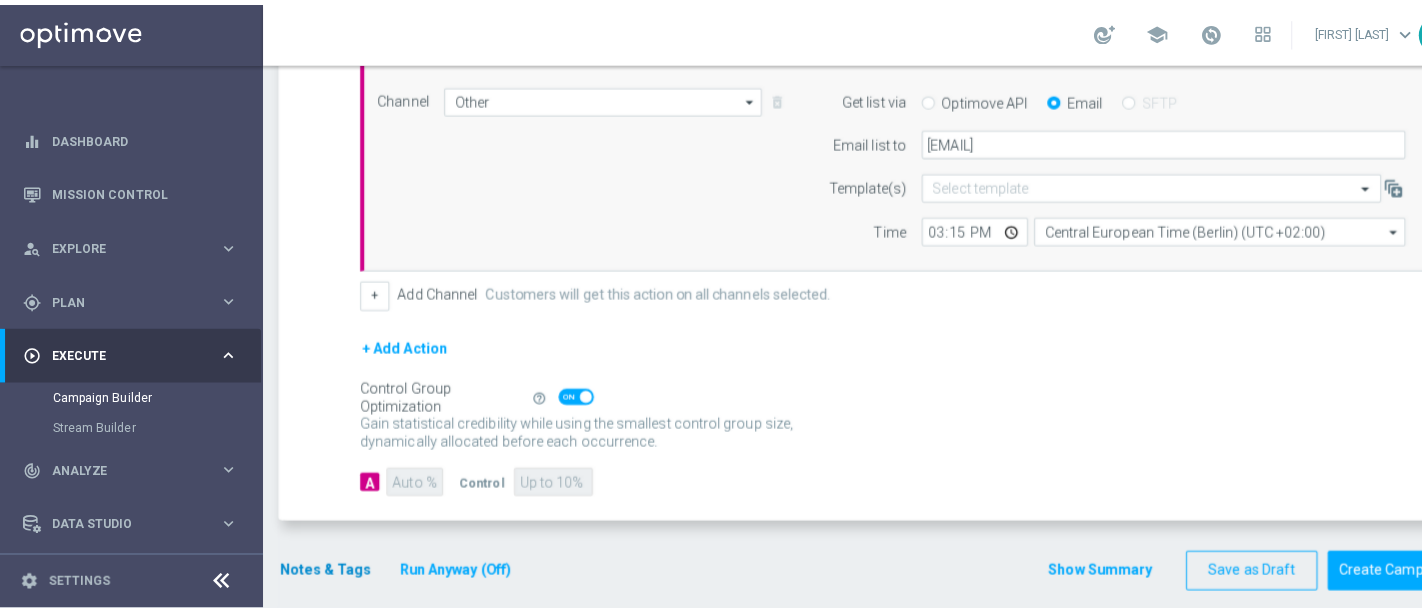 scroll, scrollTop: 0, scrollLeft: 0, axis: both 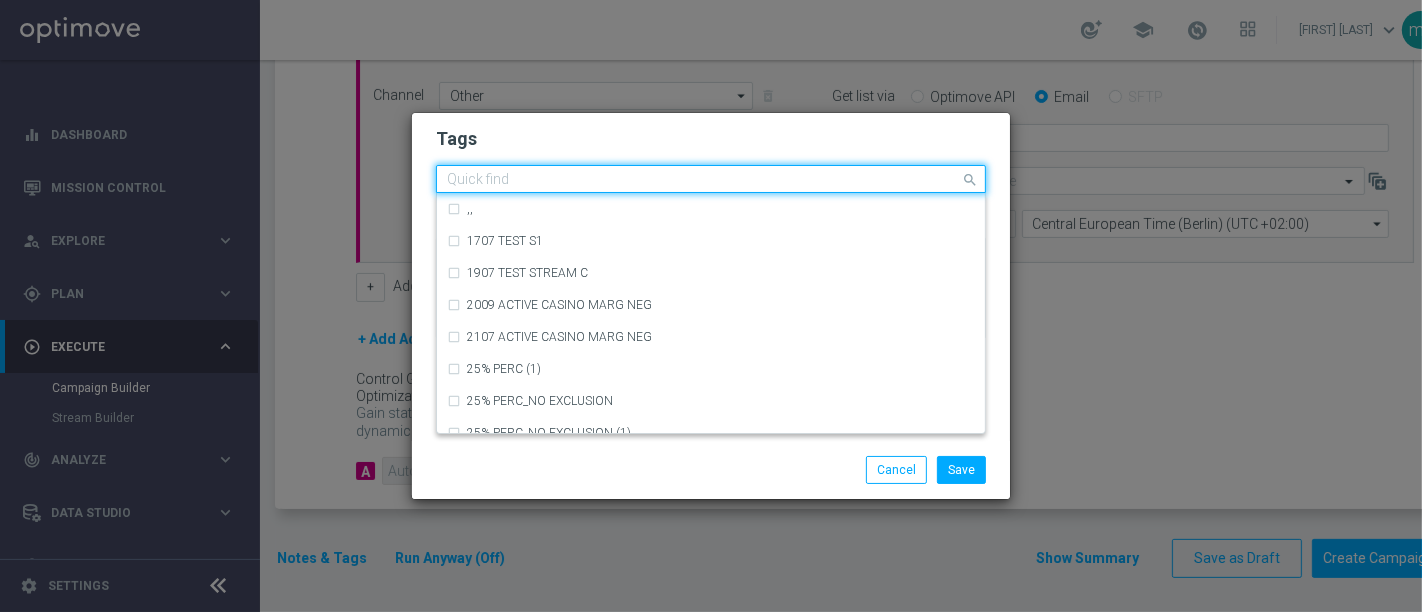 click 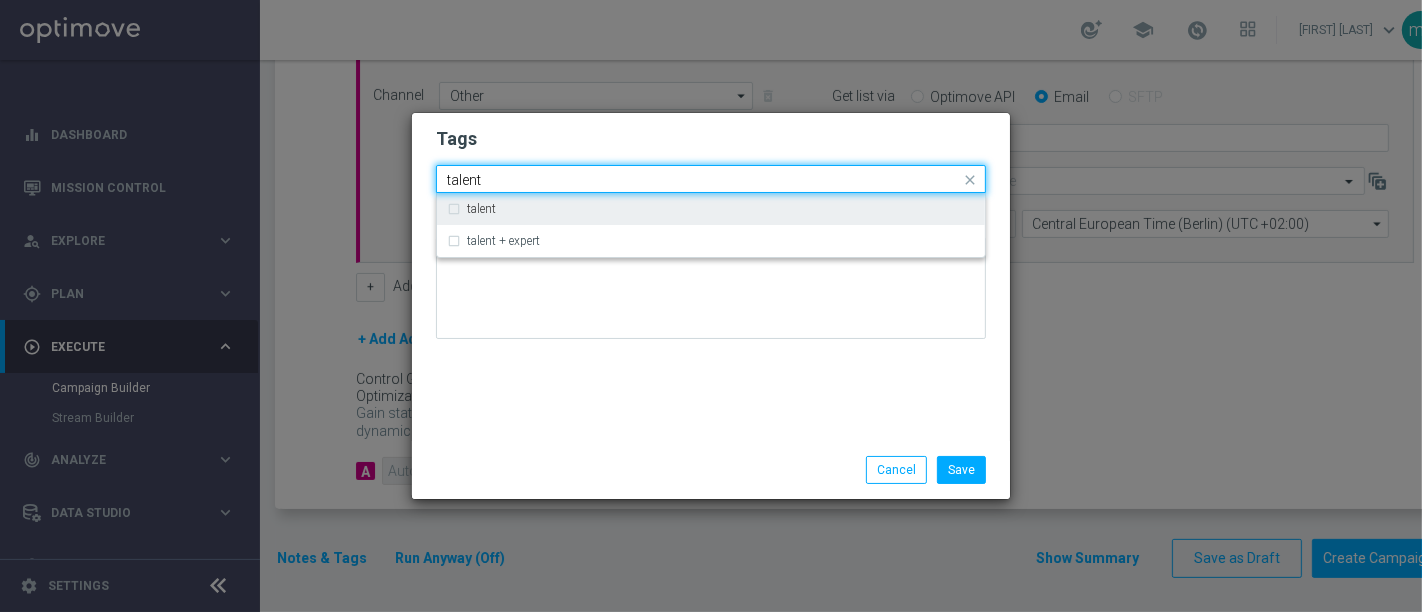 click on "talent" at bounding box center (711, 209) 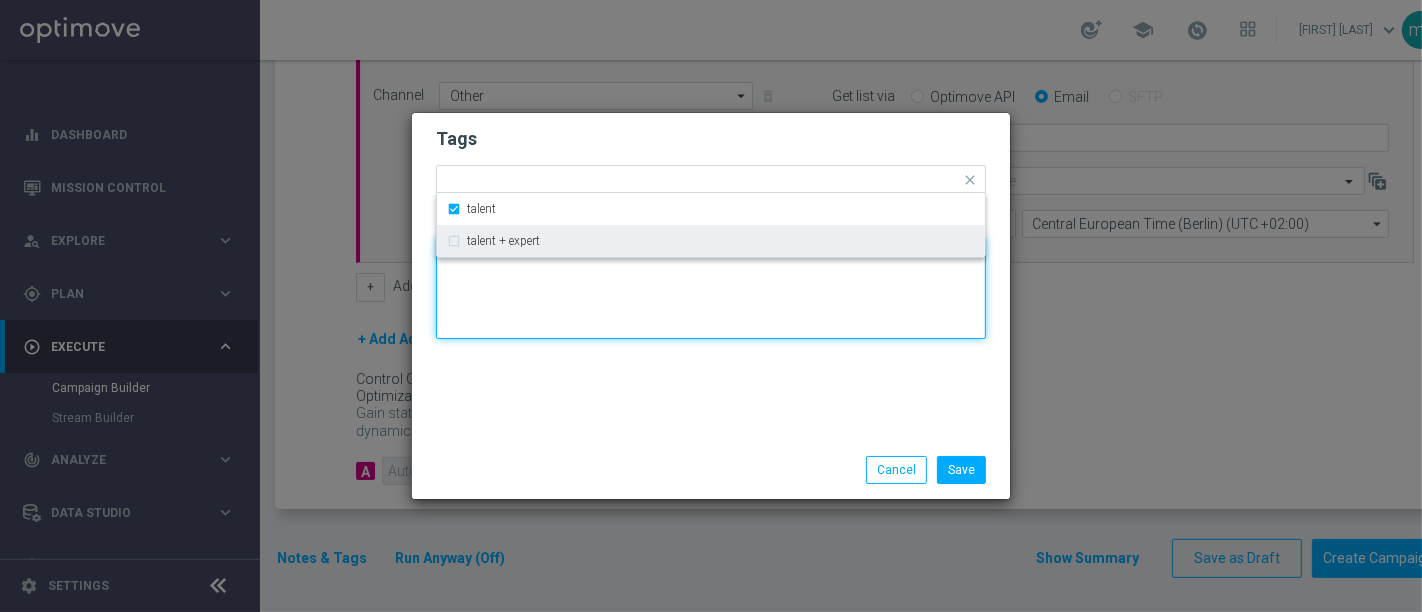 click 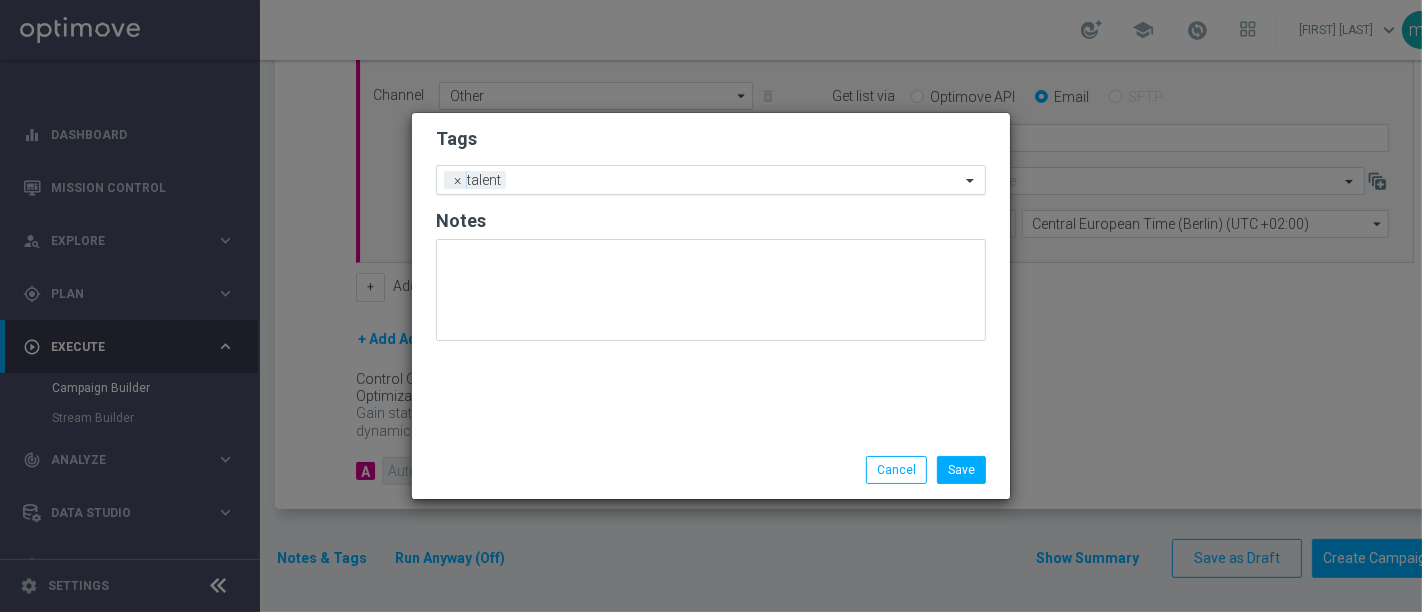 click 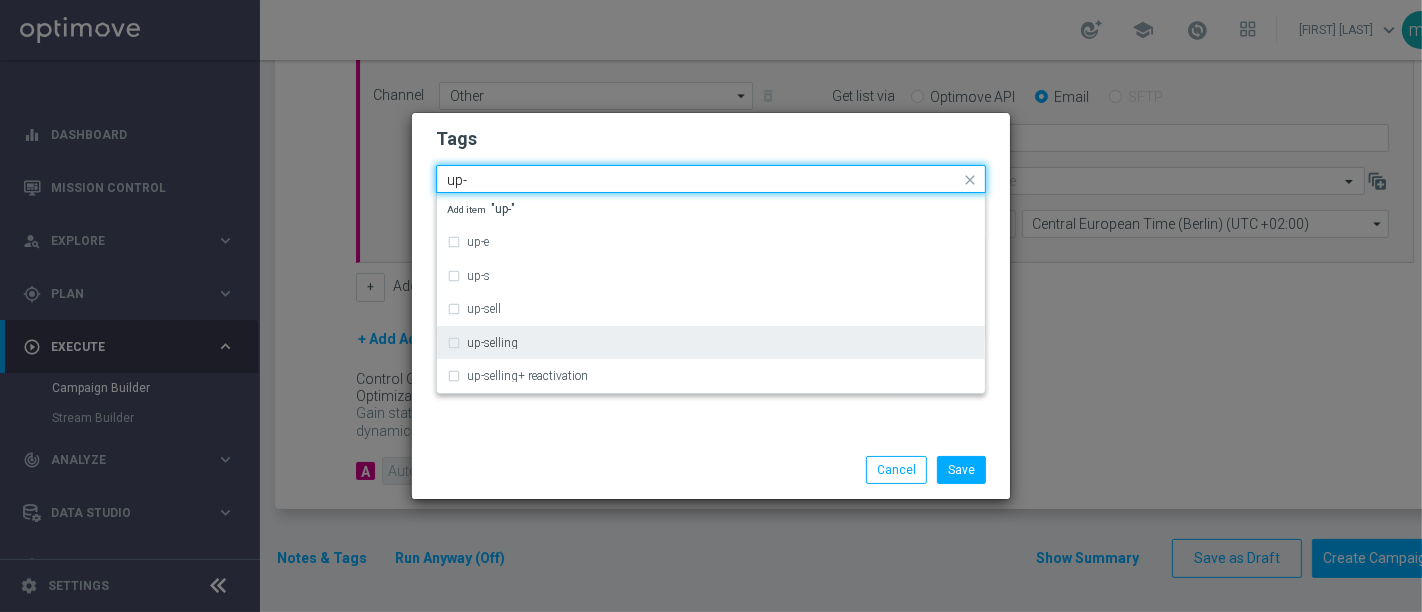 click on "up-selling" at bounding box center (711, 343) 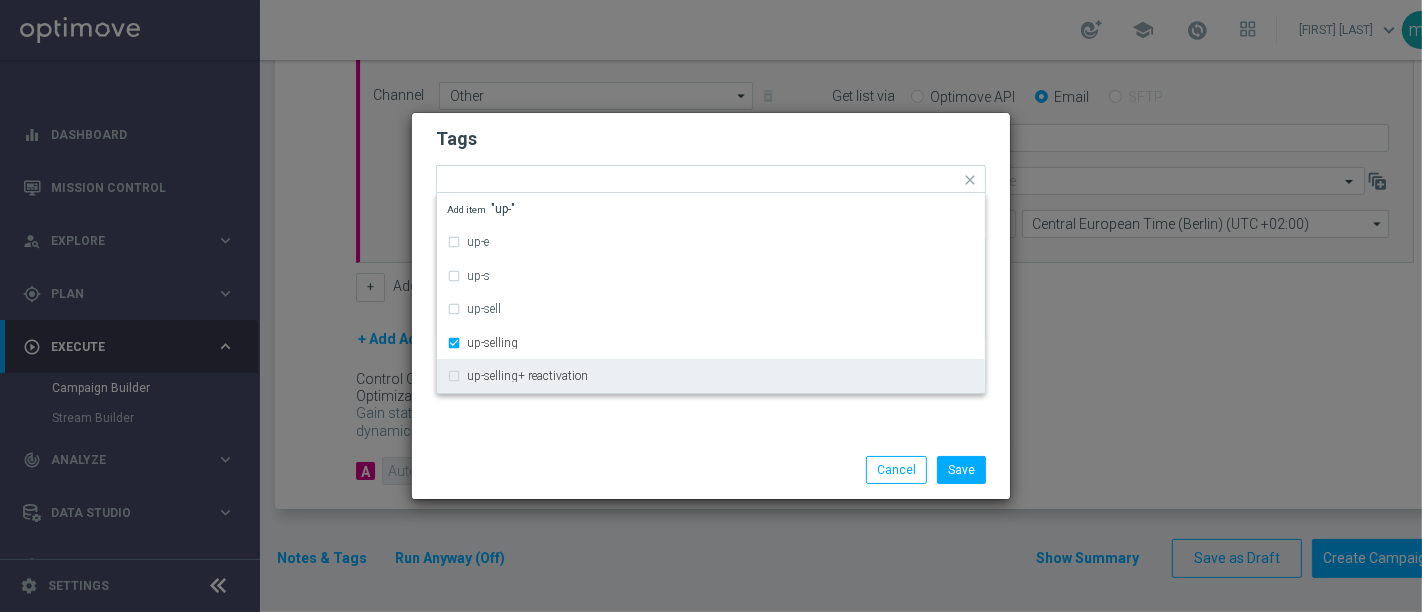 click on "Tags
Quick find × talent × up-selling up-e up-s up-sell up-selling up-selling+ reactivation Add item "up-"
Notes" 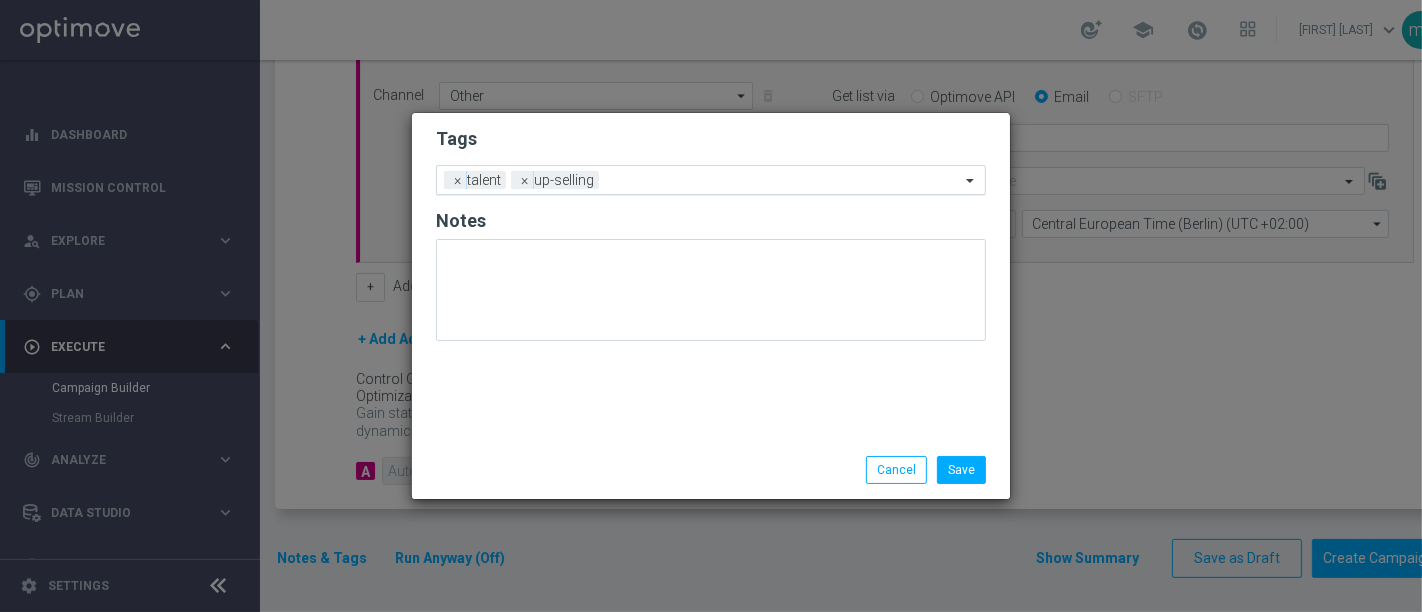 click 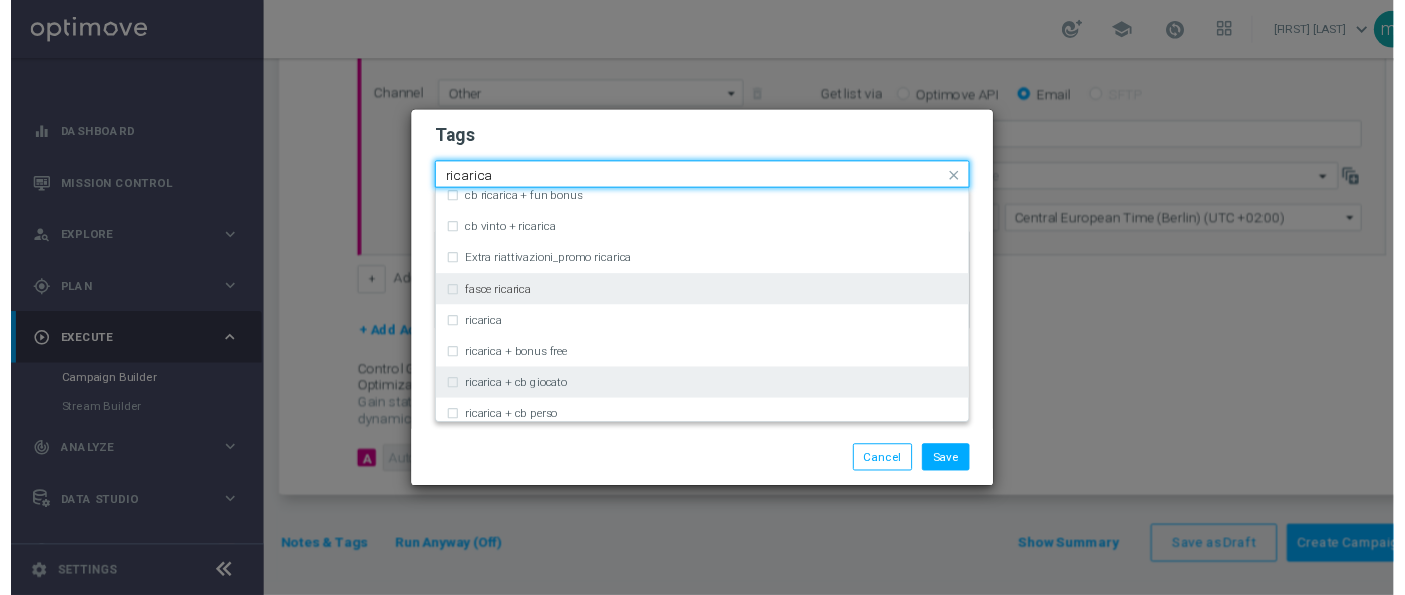 scroll, scrollTop: 555, scrollLeft: 0, axis: vertical 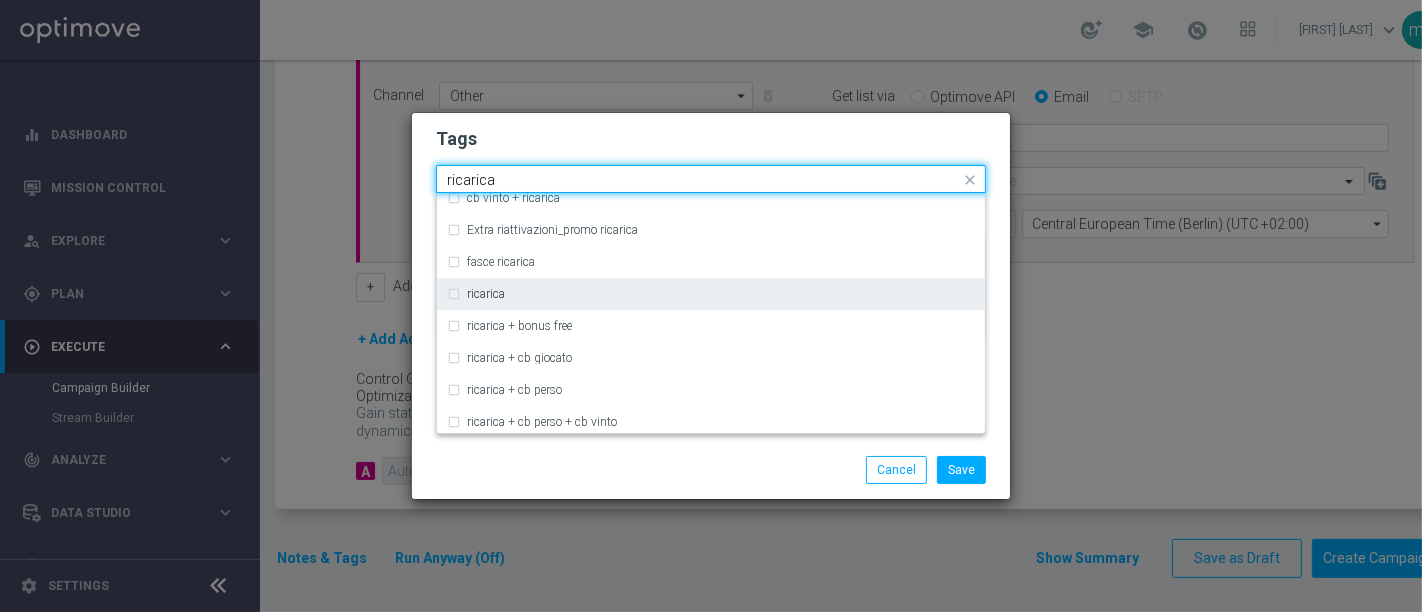 click on "ricarica" at bounding box center [711, 294] 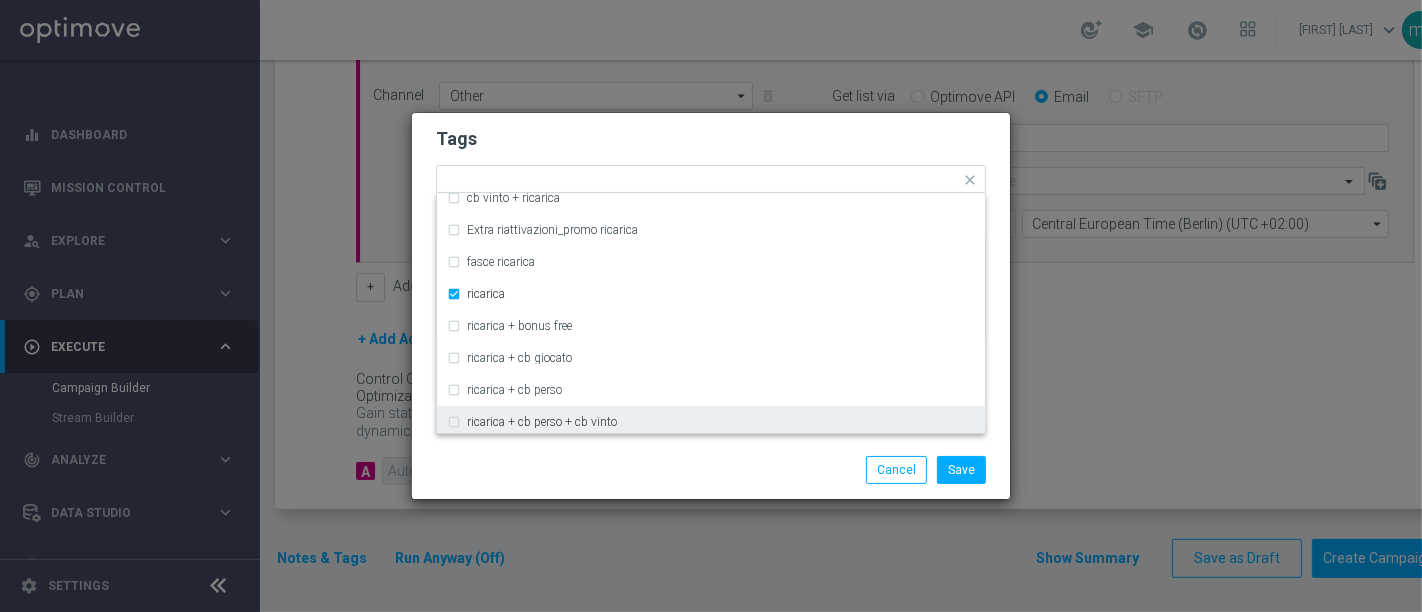 click on "Save
Cancel" 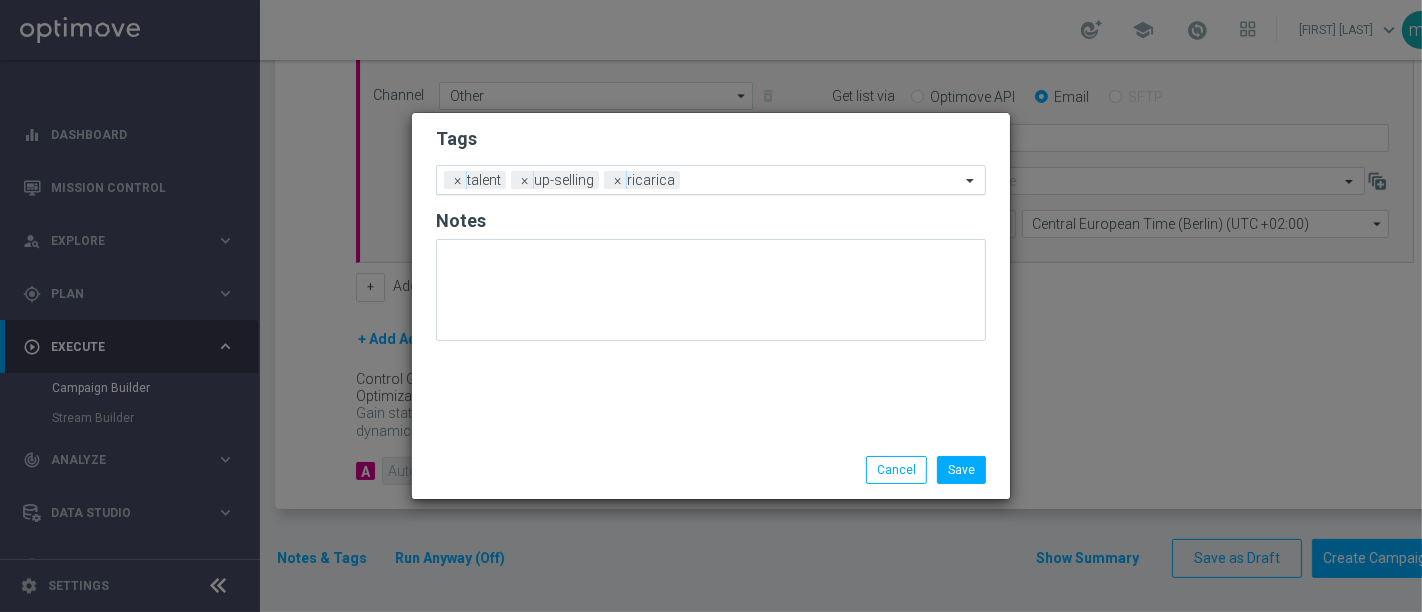 click 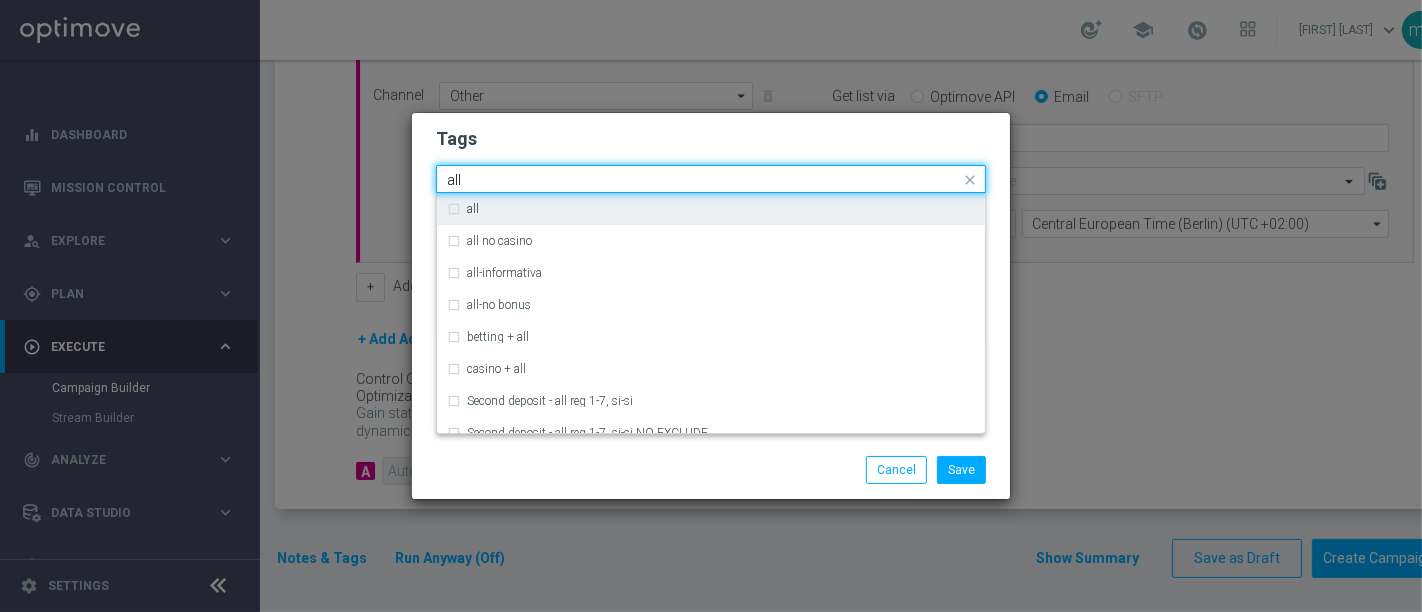 click on "all" at bounding box center [711, 209] 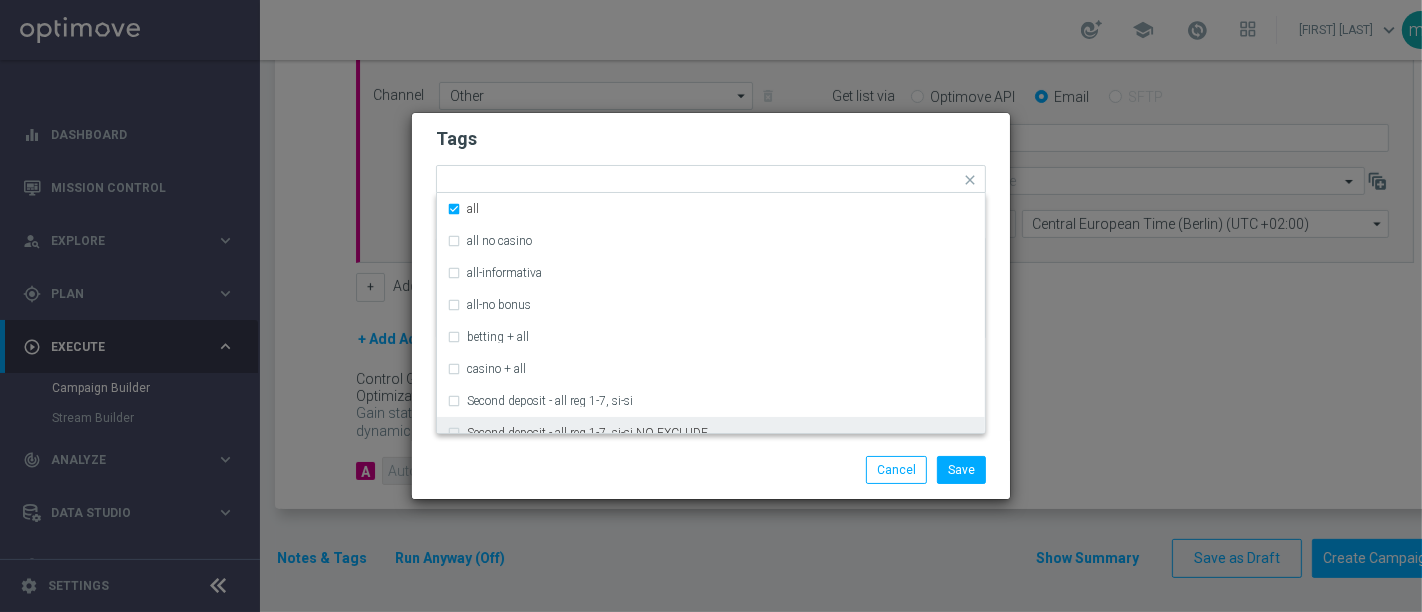 click on "Save
Cancel" 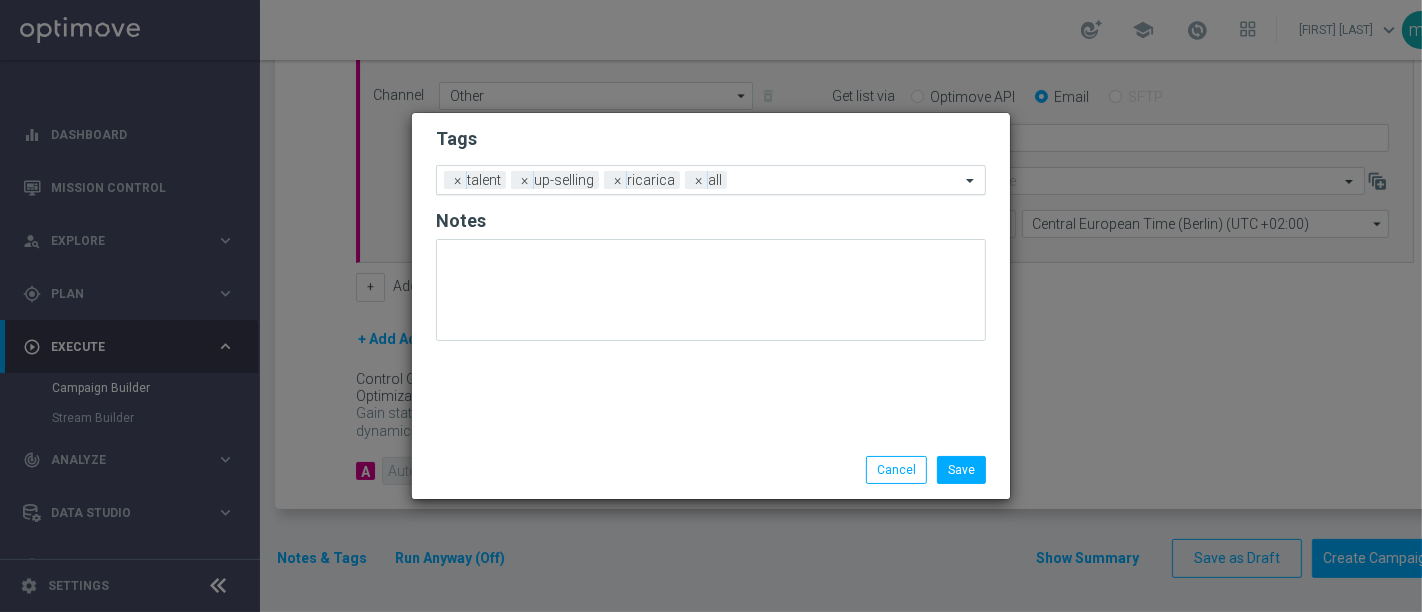 click 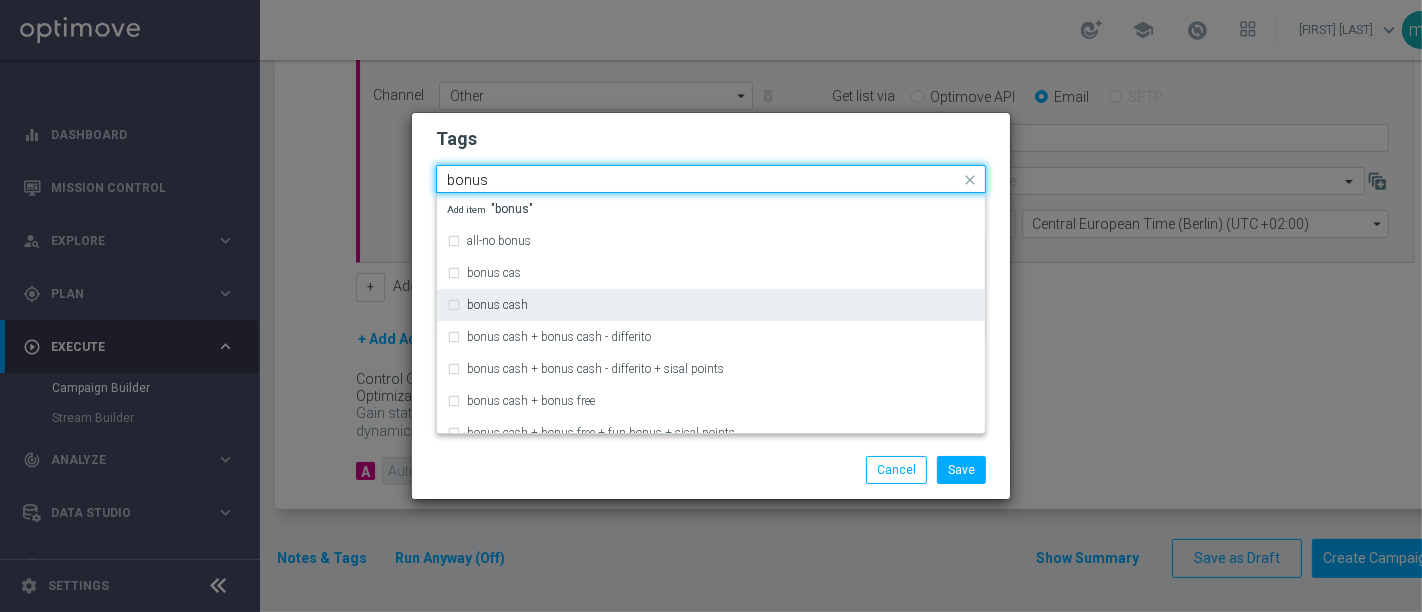 click on "bonus cash" at bounding box center (711, 305) 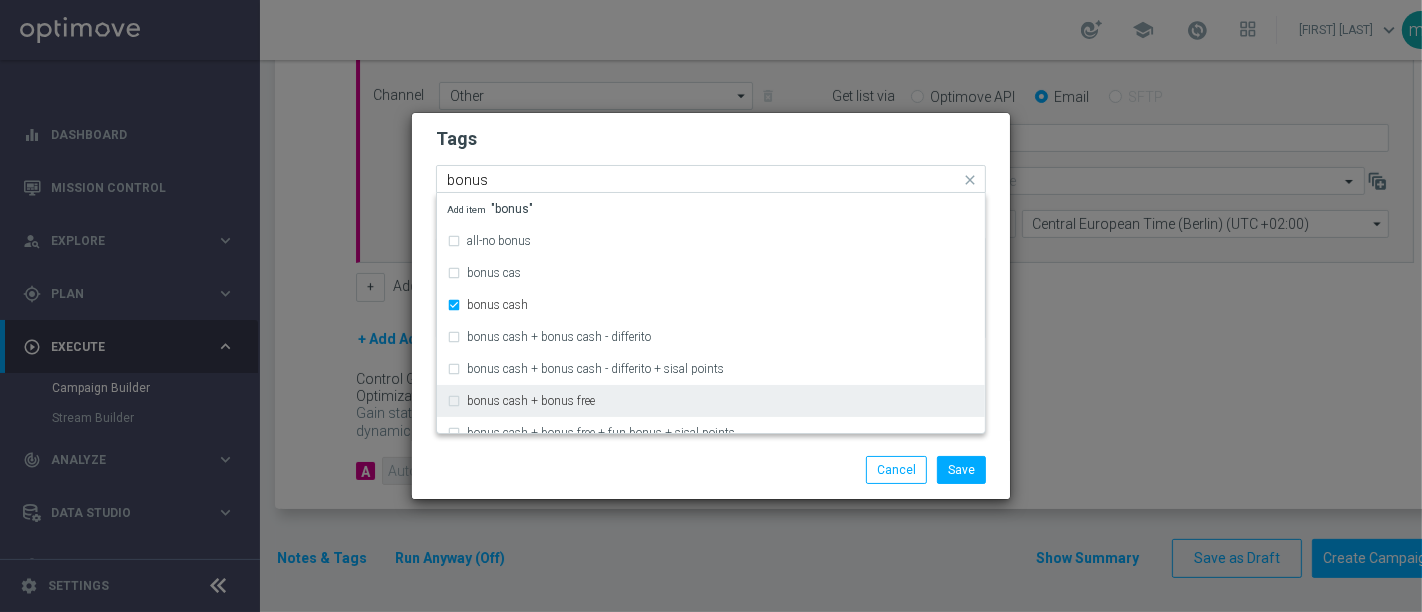 type 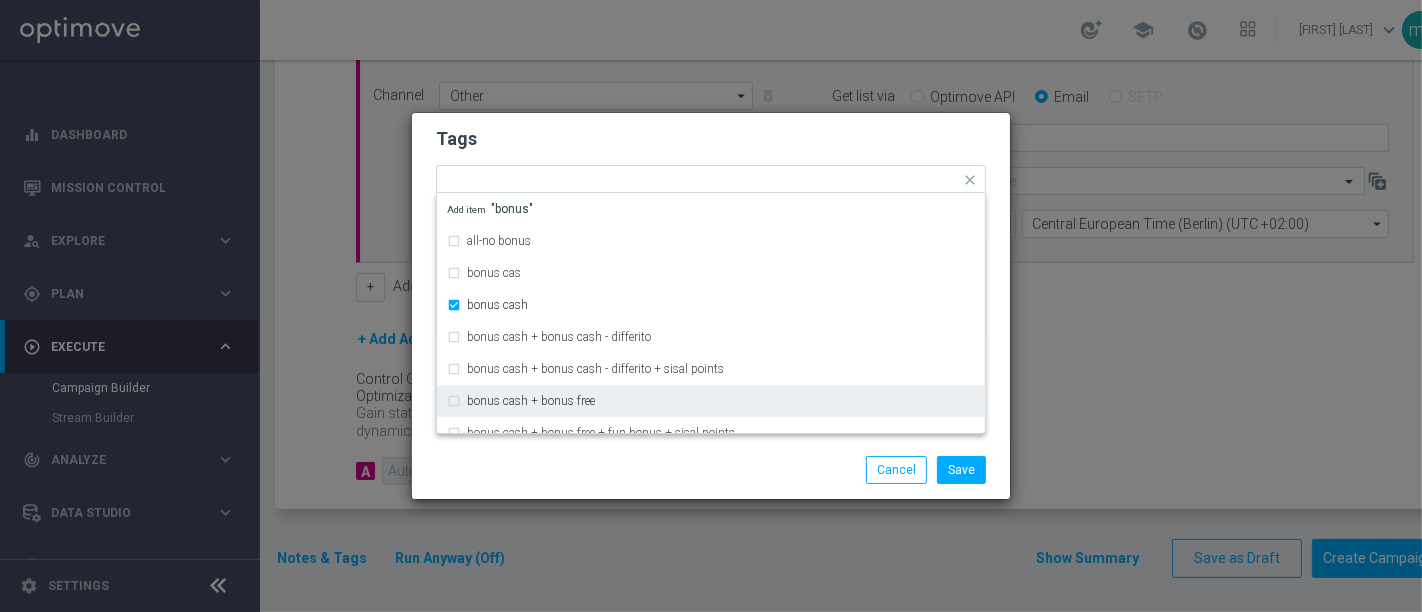 click on "Save
Cancel" 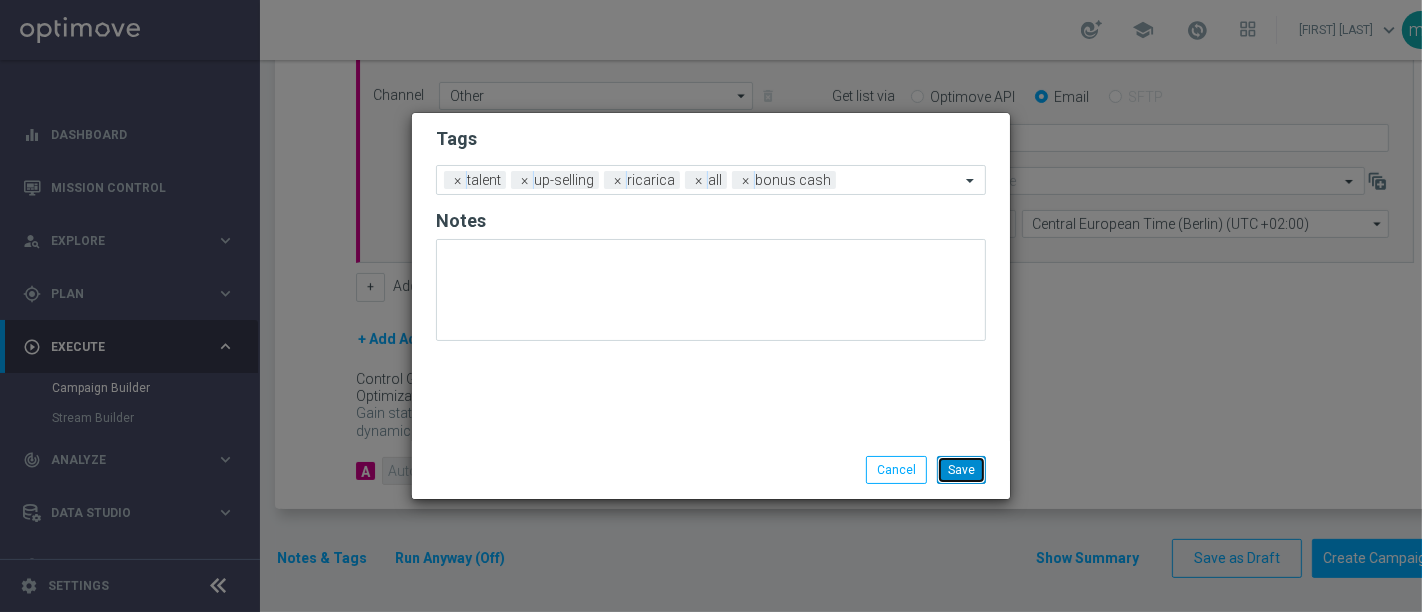 click on "Save" 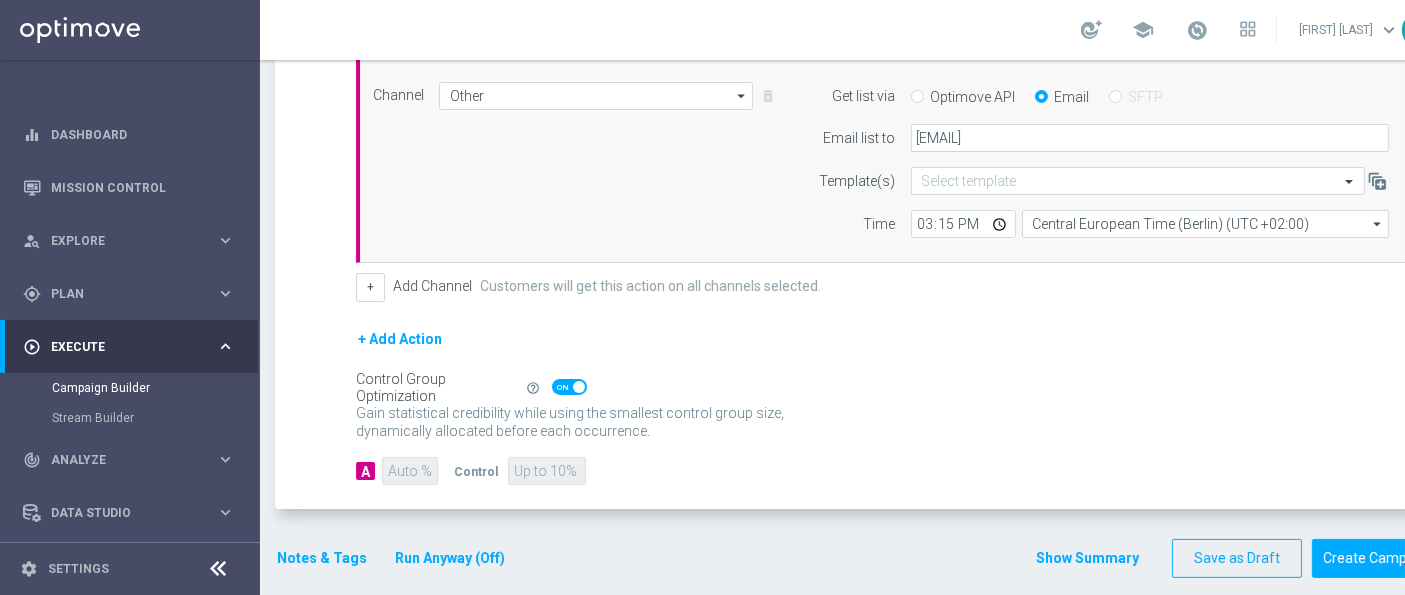 click on "Run Anyway (Off)" 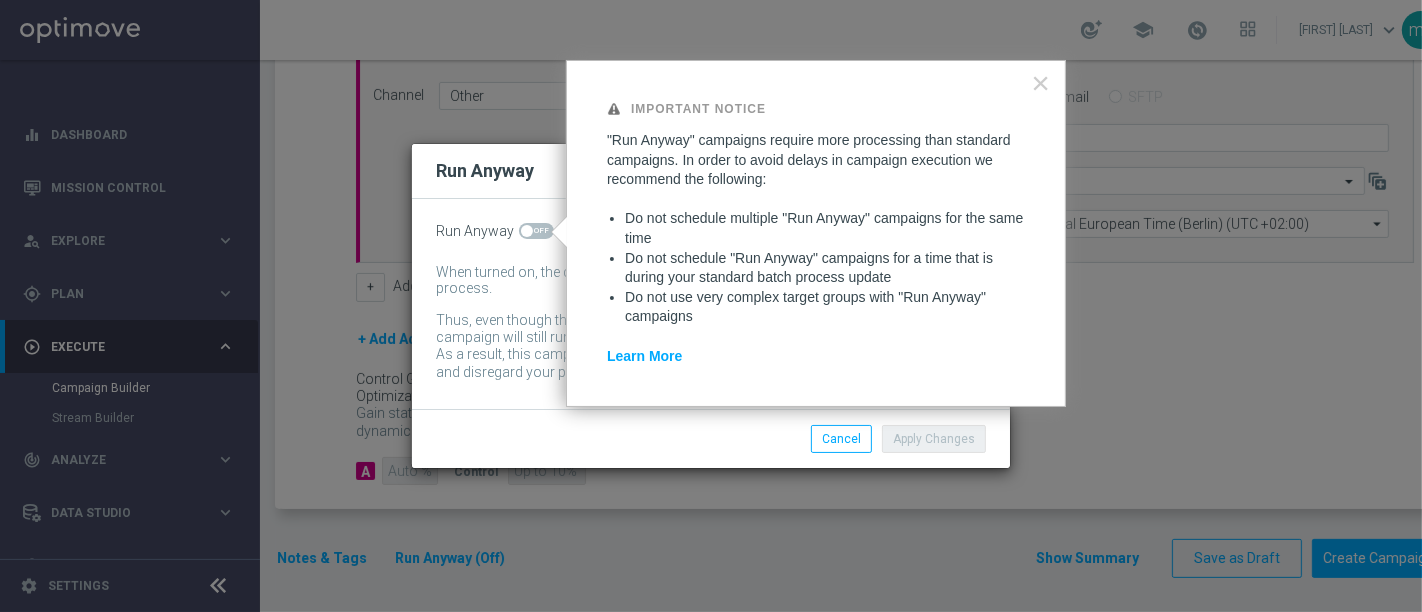 drag, startPoint x: 513, startPoint y: 229, endPoint x: 523, endPoint y: 235, distance: 11.661903 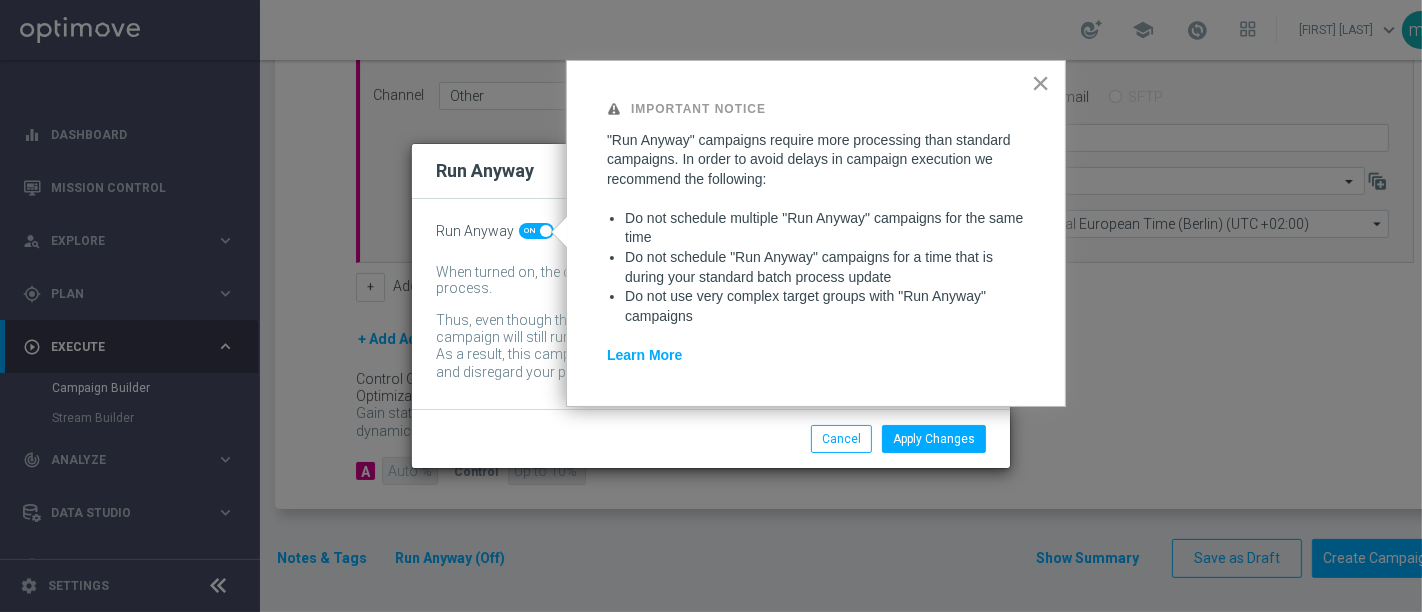 click on "×" at bounding box center [1040, 83] 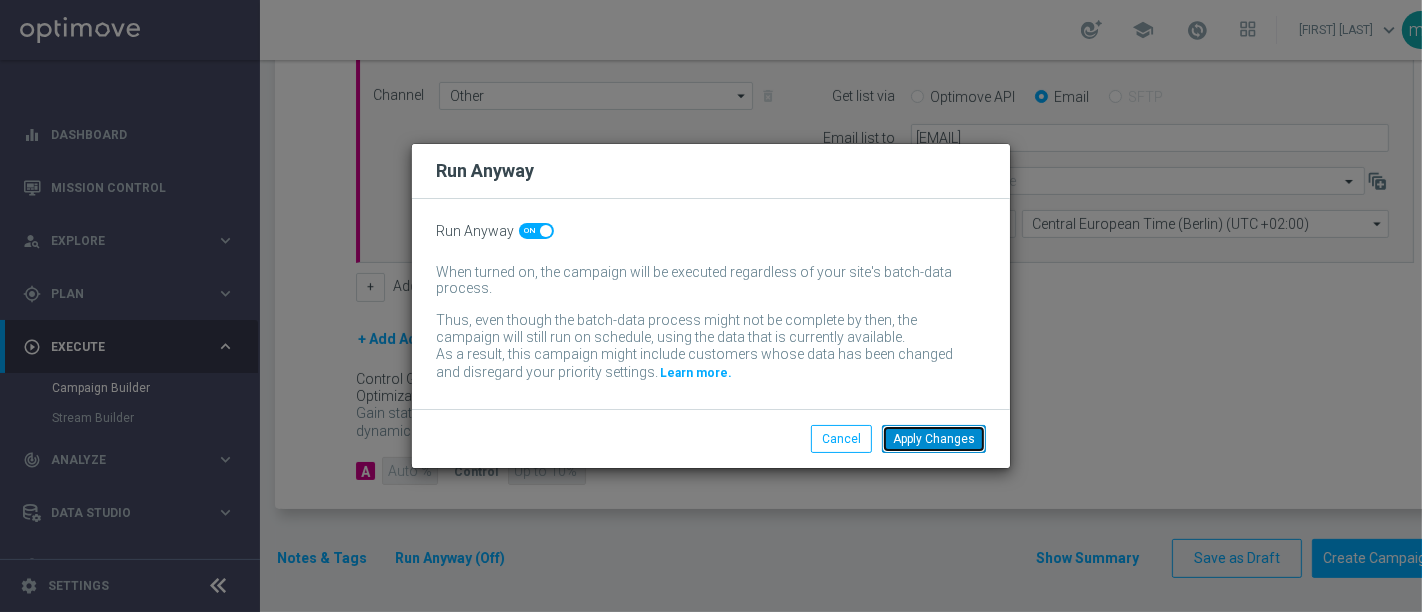 click on "Apply Changes" 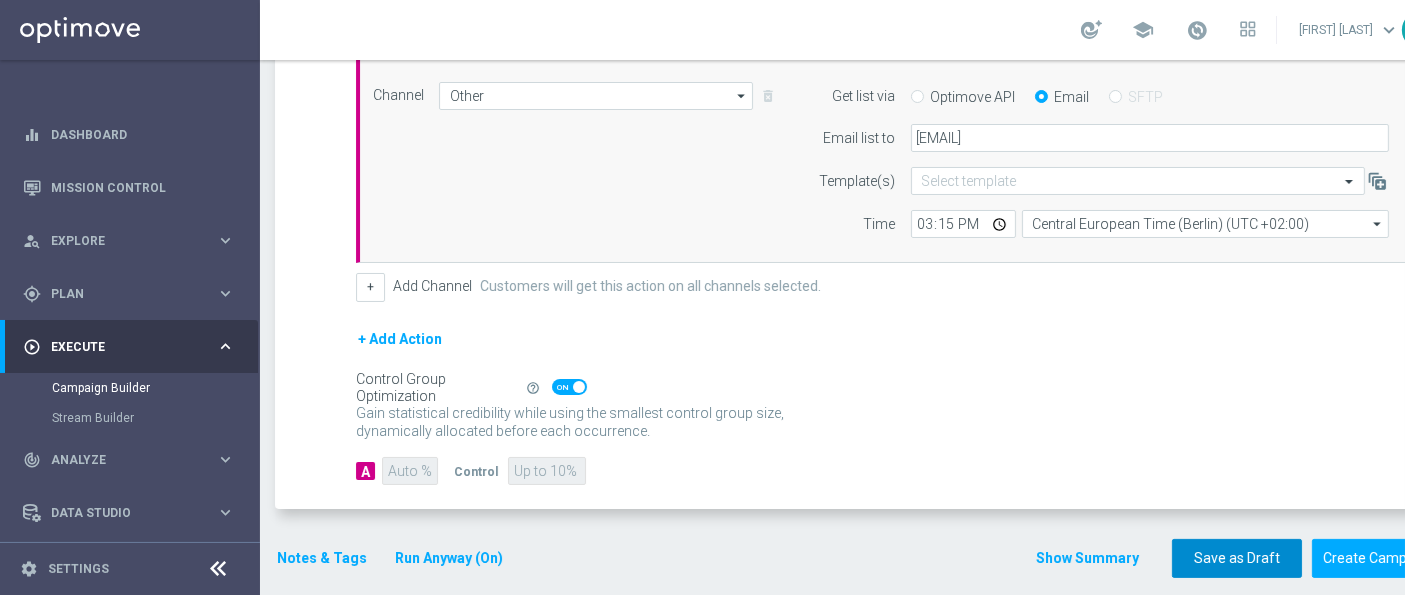 click on "Save as Draft" 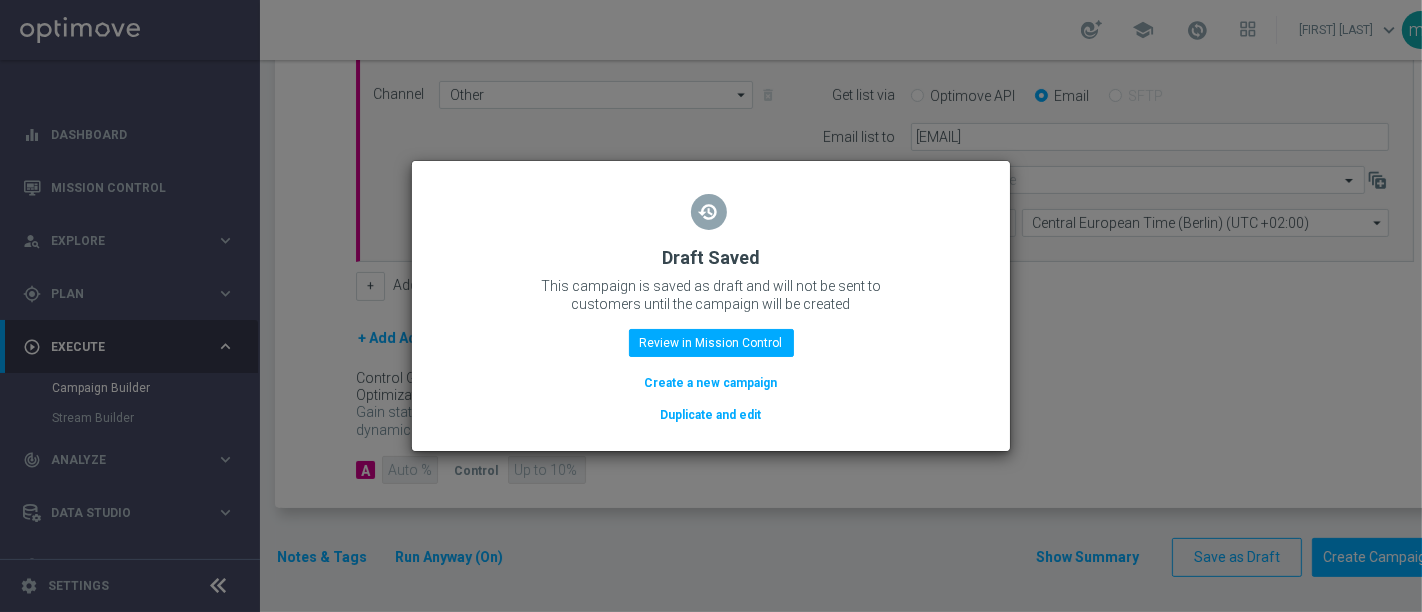 scroll, scrollTop: 573, scrollLeft: 0, axis: vertical 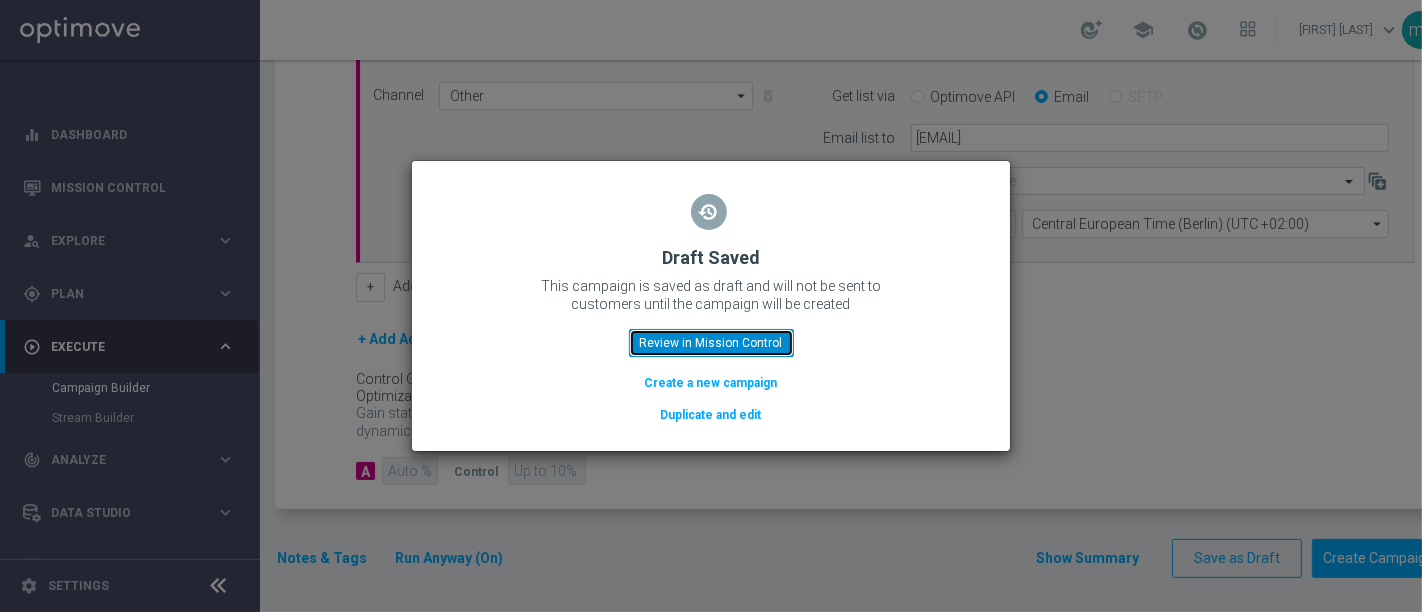 click on "Review in Mission Control" 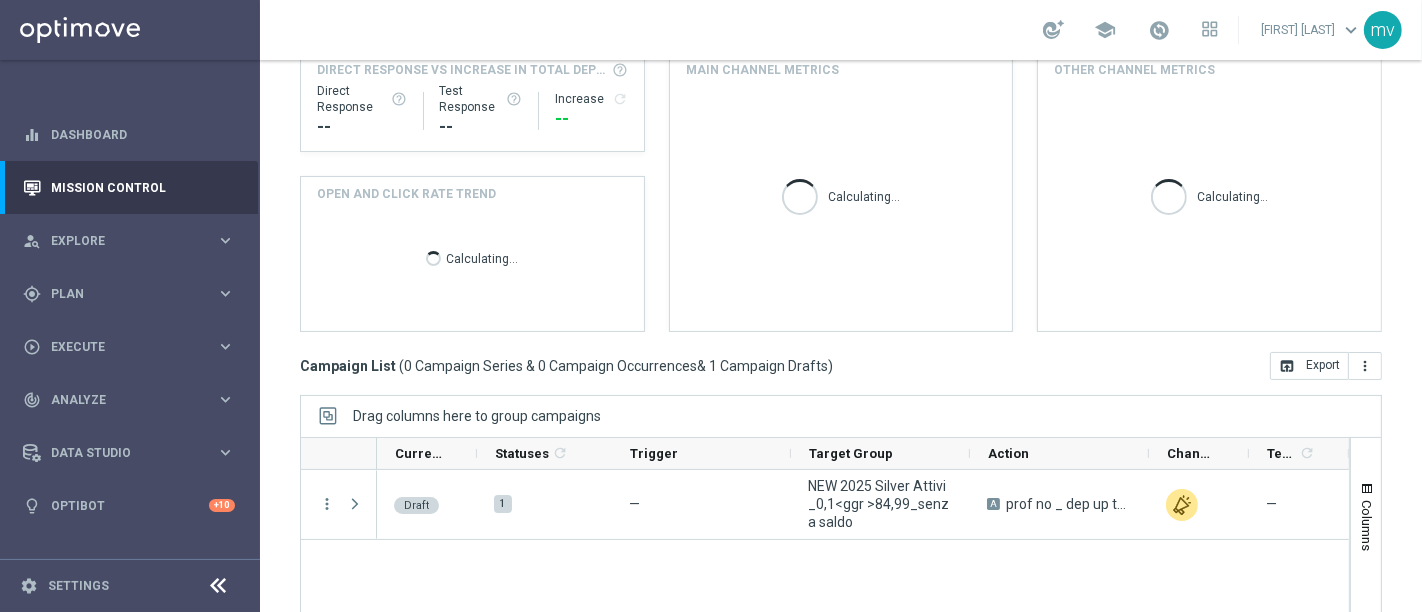 scroll, scrollTop: 333, scrollLeft: 0, axis: vertical 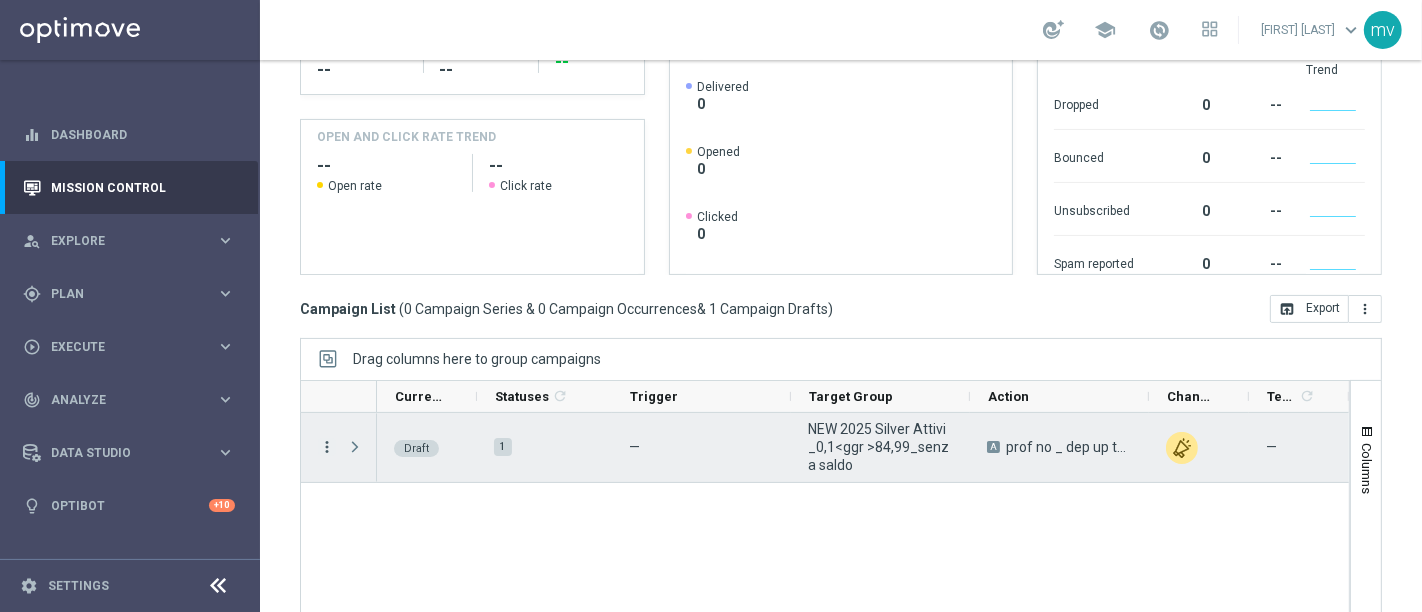 click on "more_vert" at bounding box center [327, 447] 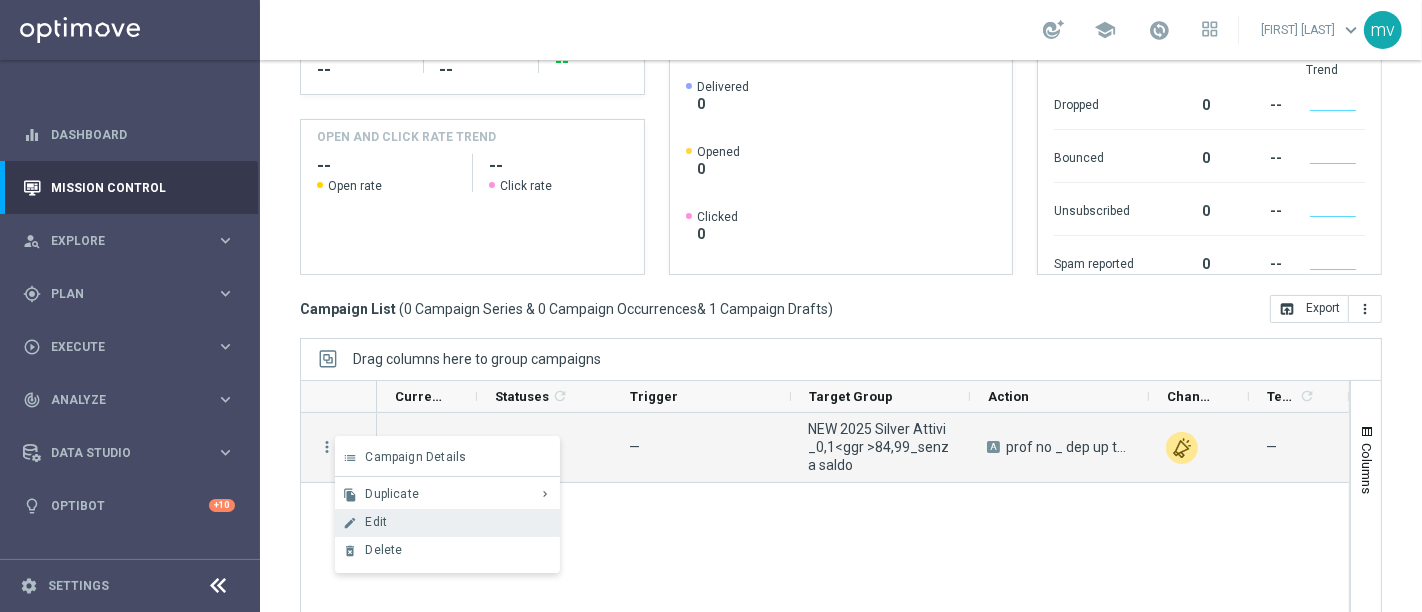 click on "Edit" at bounding box center [458, 522] 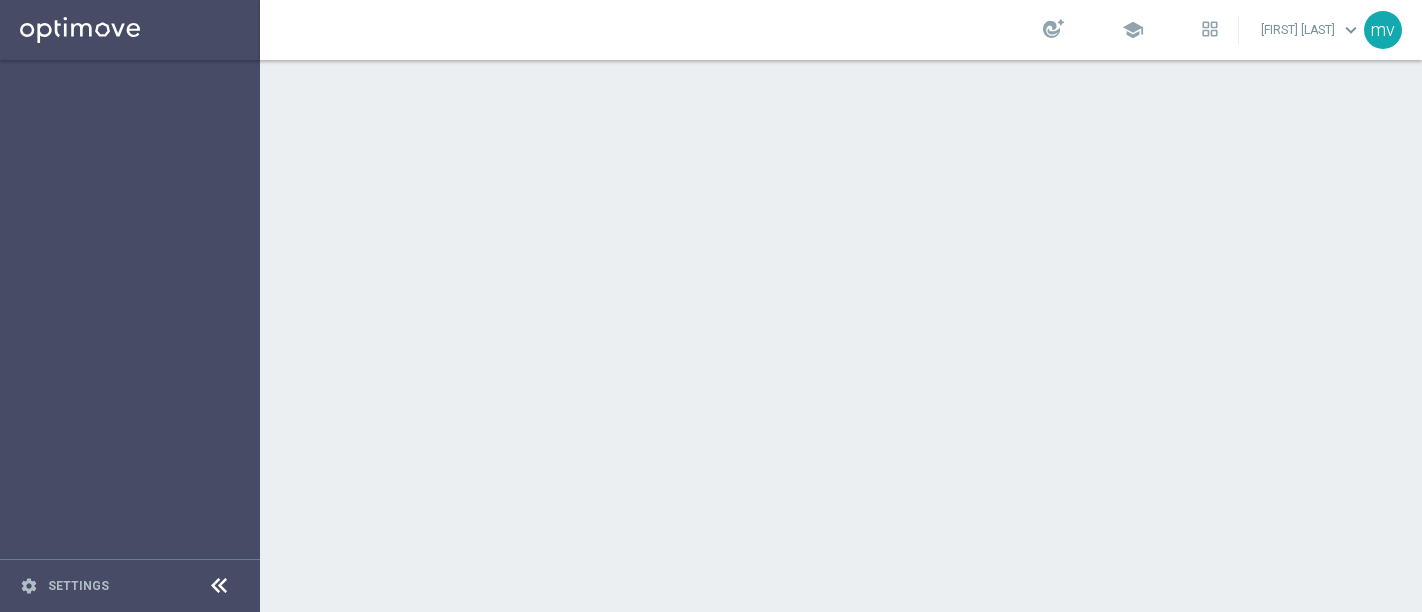 scroll, scrollTop: 0, scrollLeft: 0, axis: both 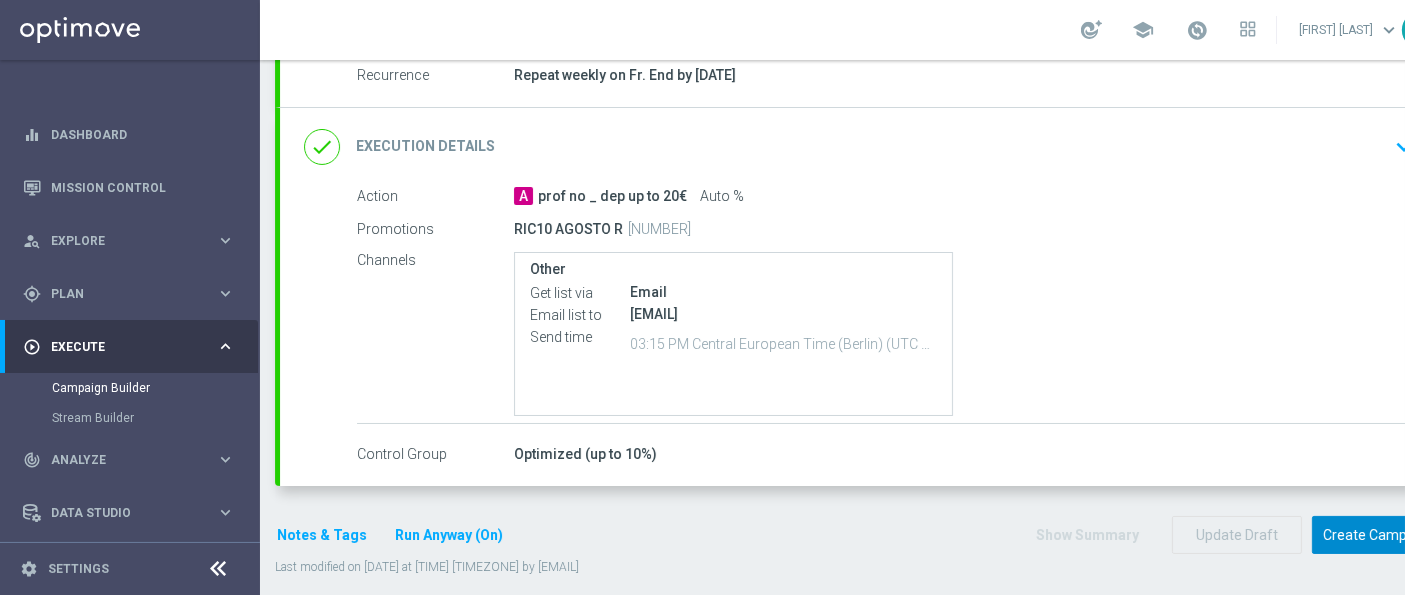 click on "Create Campaign" 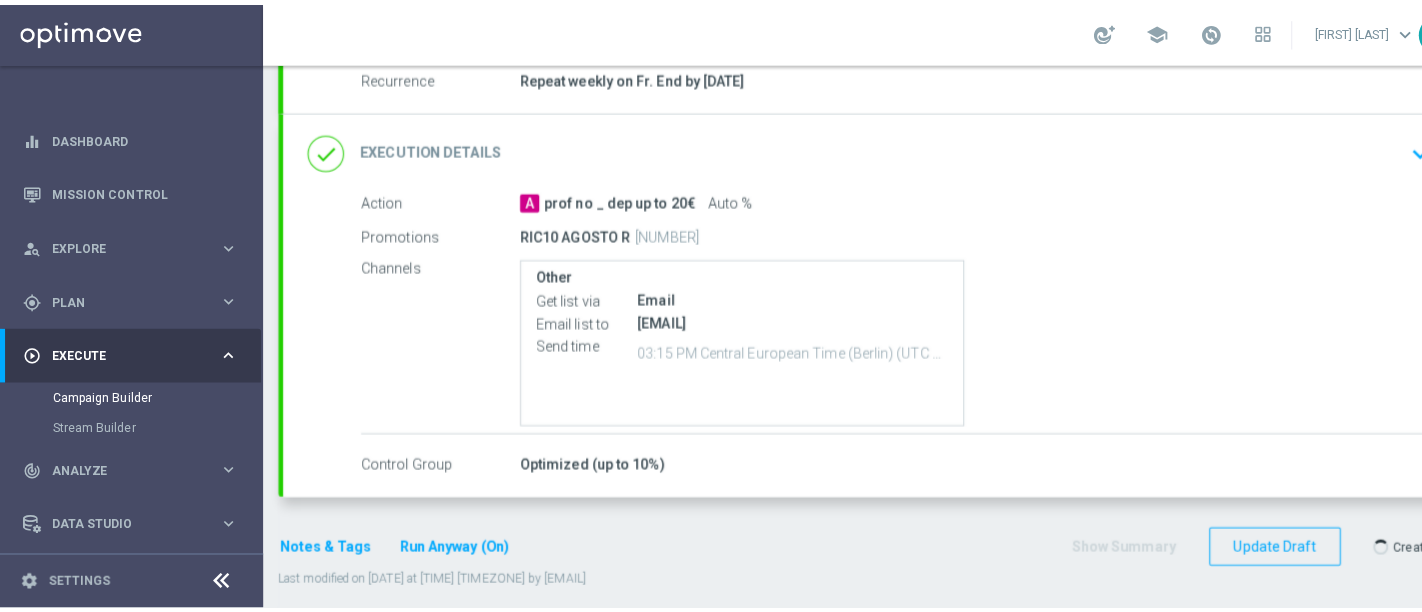 scroll, scrollTop: 0, scrollLeft: 0, axis: both 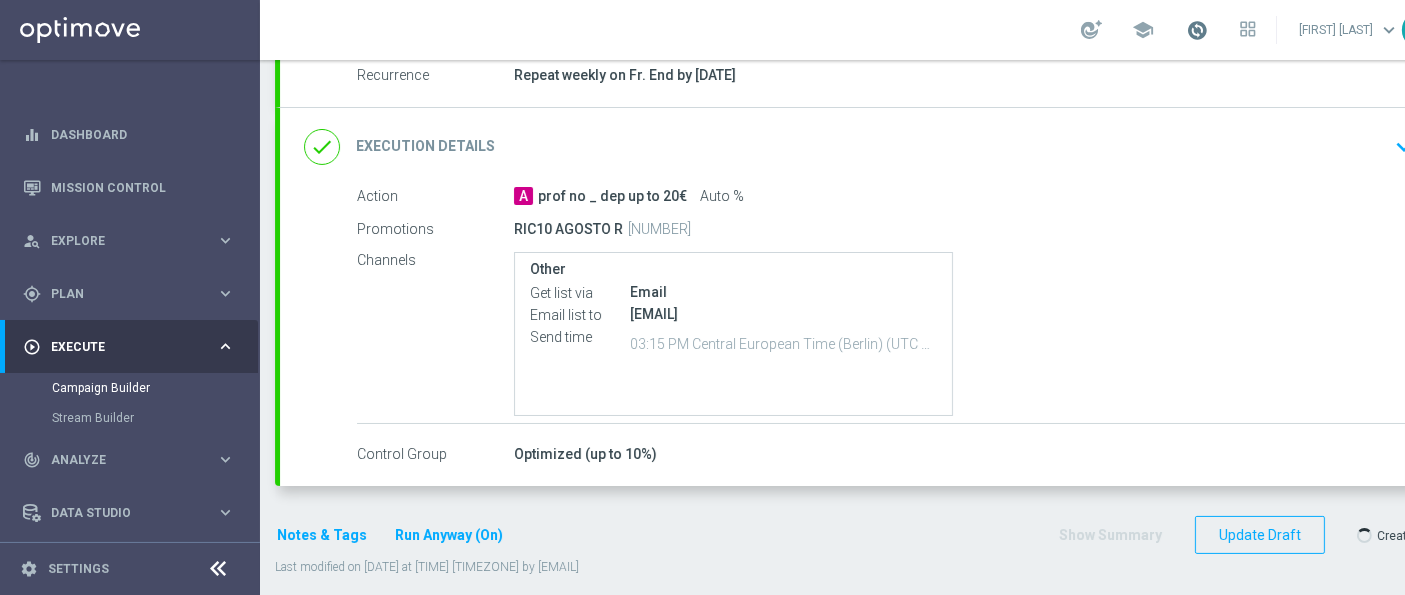 click at bounding box center [1197, 30] 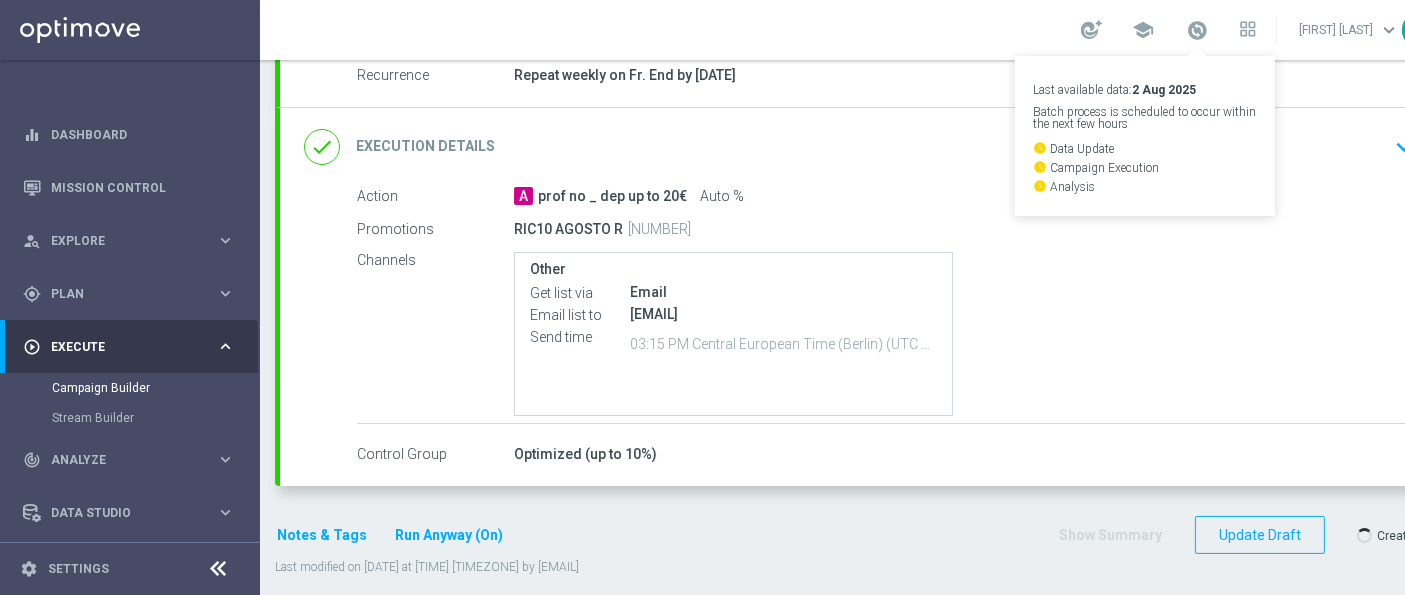 click on "school
Last available data:
[DATE]
Batch process is scheduled to occur within the next few hours
watch_later
Data Update
watch_later
Campaign Execution
watch_later
Analysis
[FIRST] [LAST]  keyboard_arrow_down
mv" at bounding box center (860, 30) 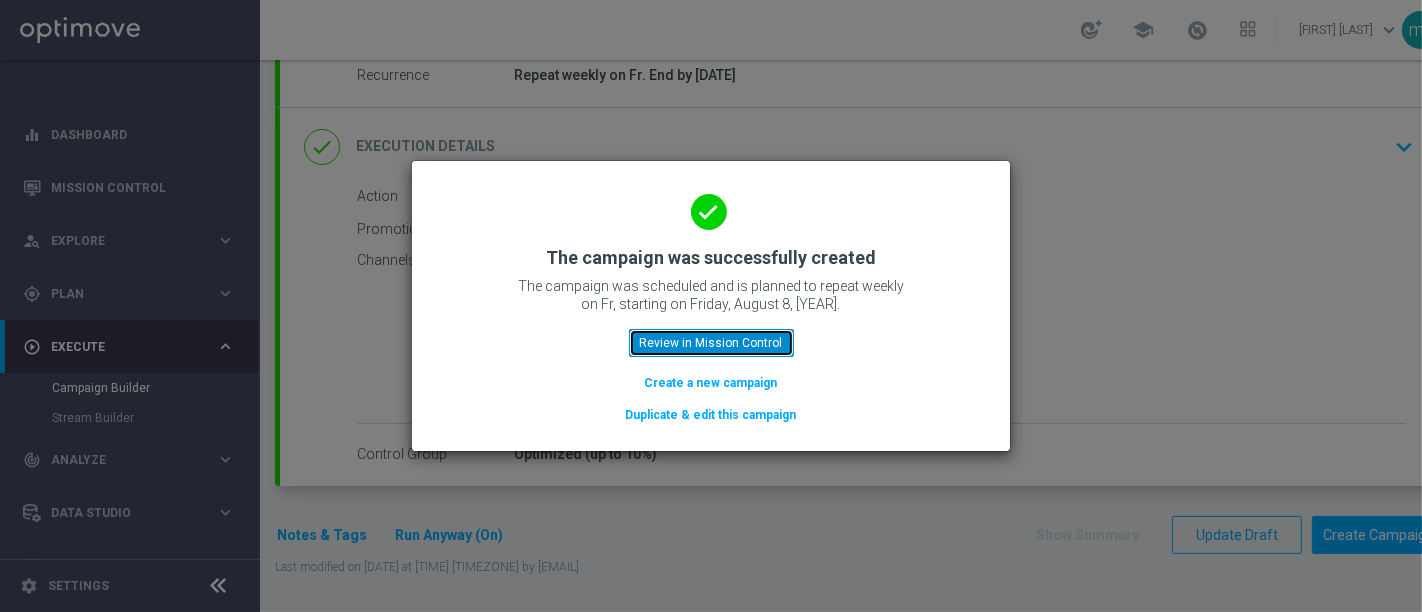 click on "Review in Mission Control" 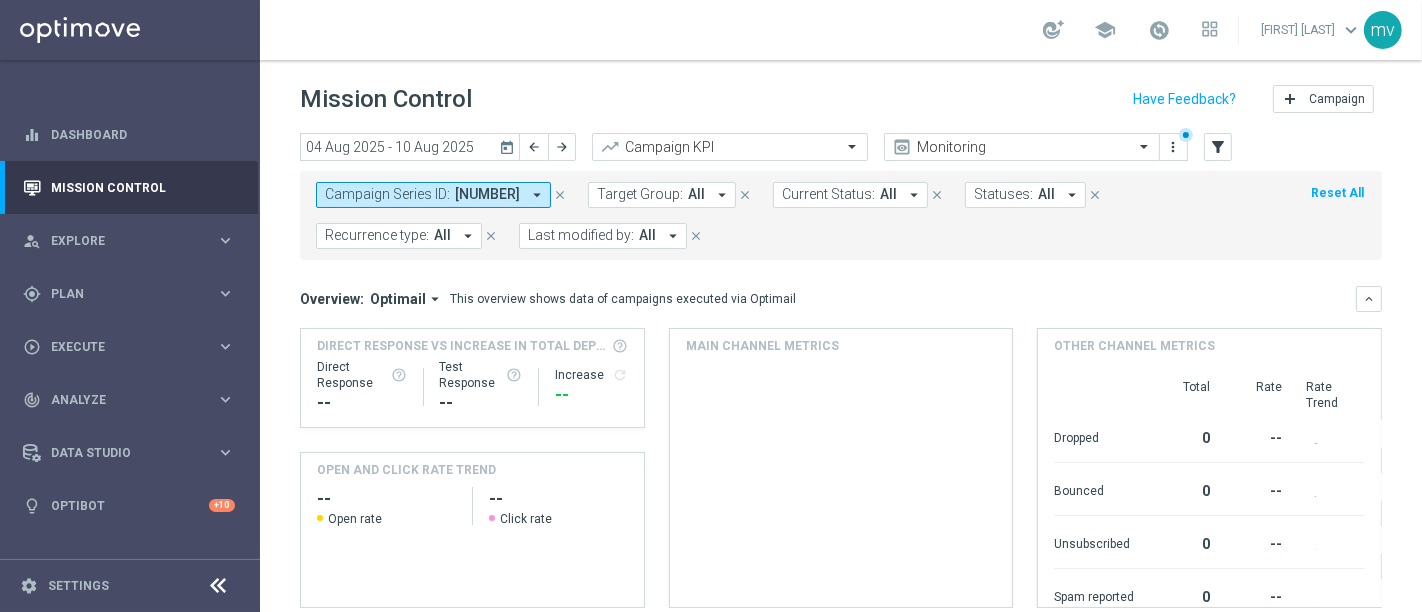 click on "close" 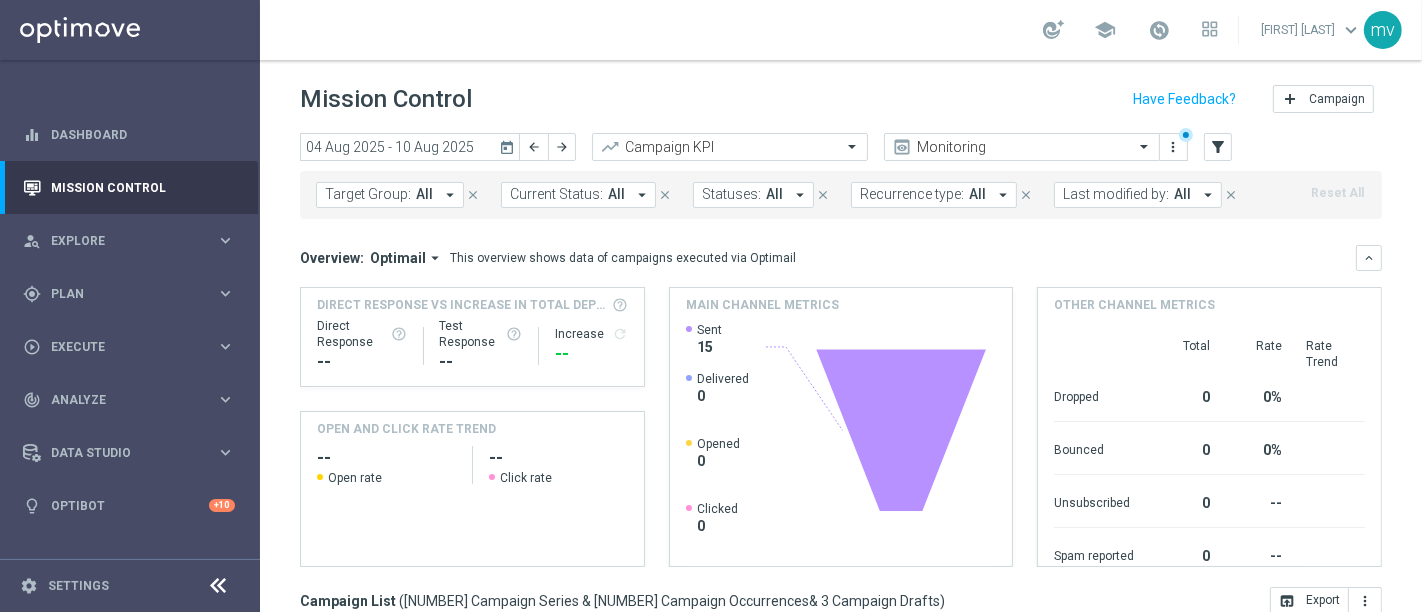 click on "today" 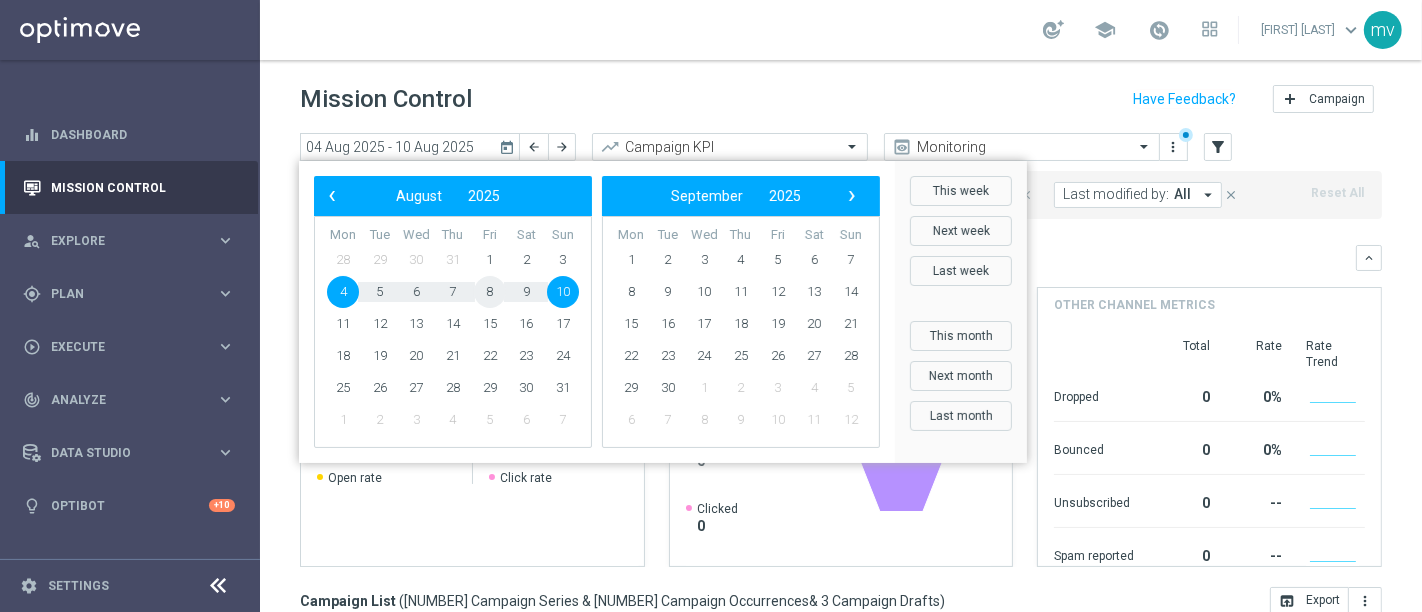 click on "8" 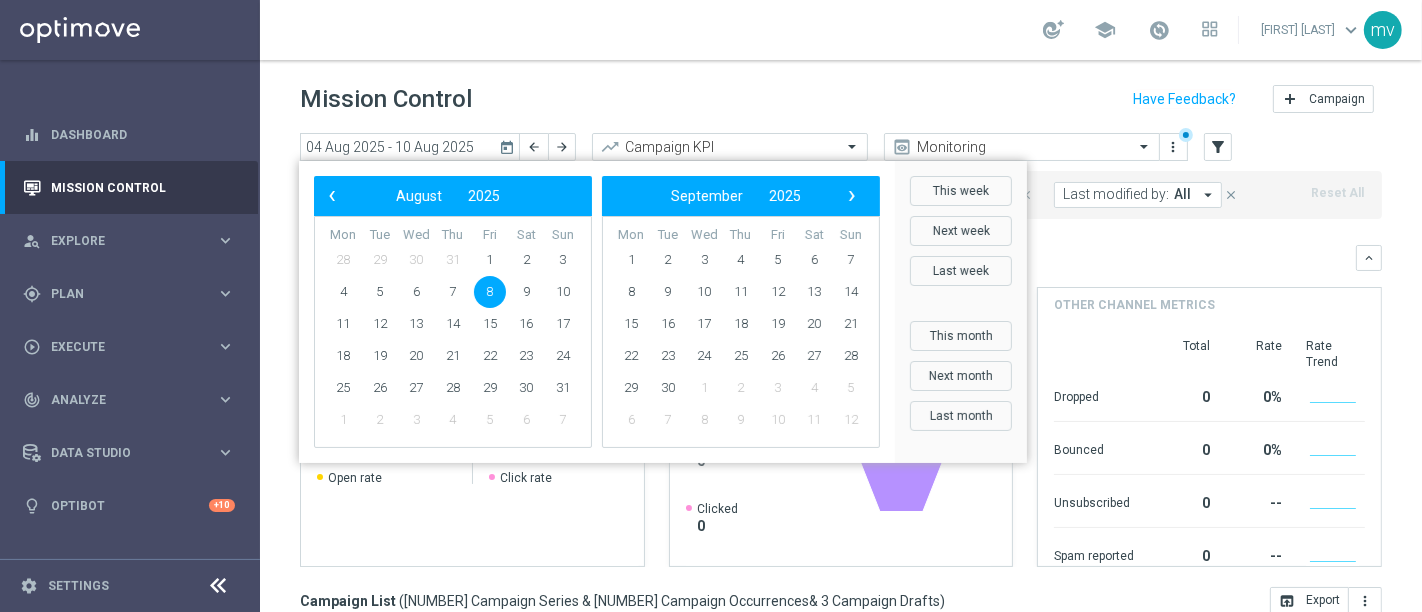 click on "8" 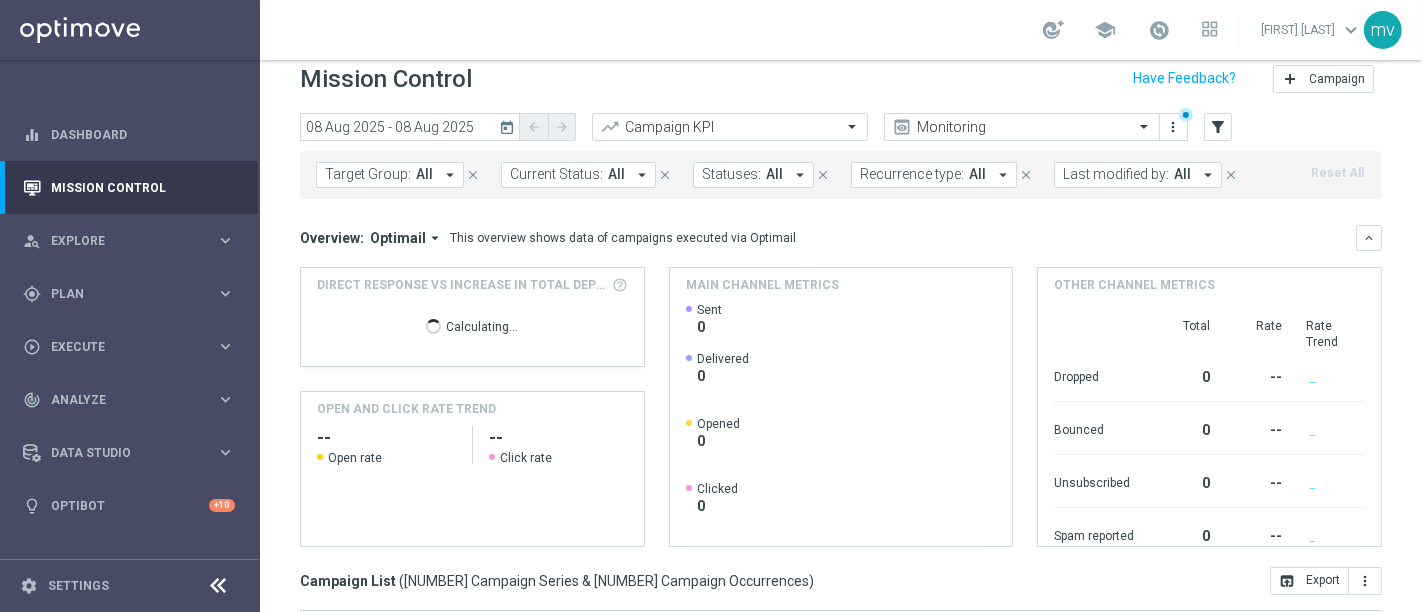 scroll, scrollTop: 0, scrollLeft: 0, axis: both 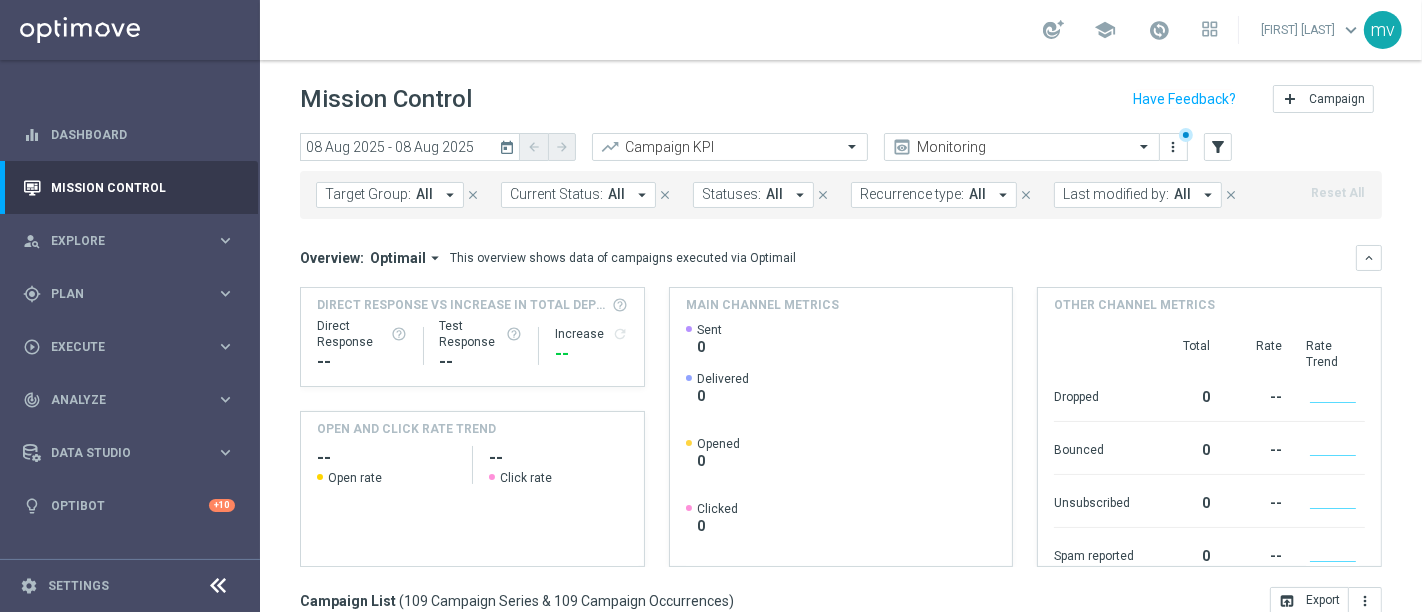 click on "arrow_drop_down" at bounding box center (1208, 195) 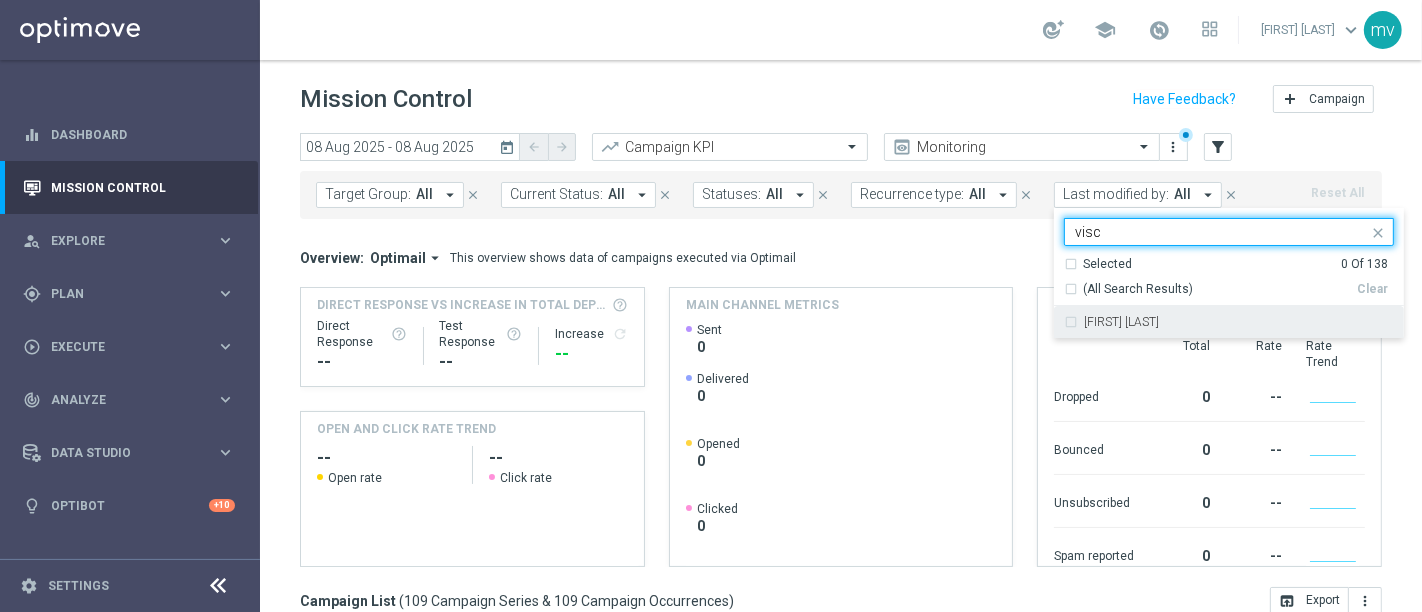 click on "[FIRST] [LAST]" at bounding box center [1229, 322] 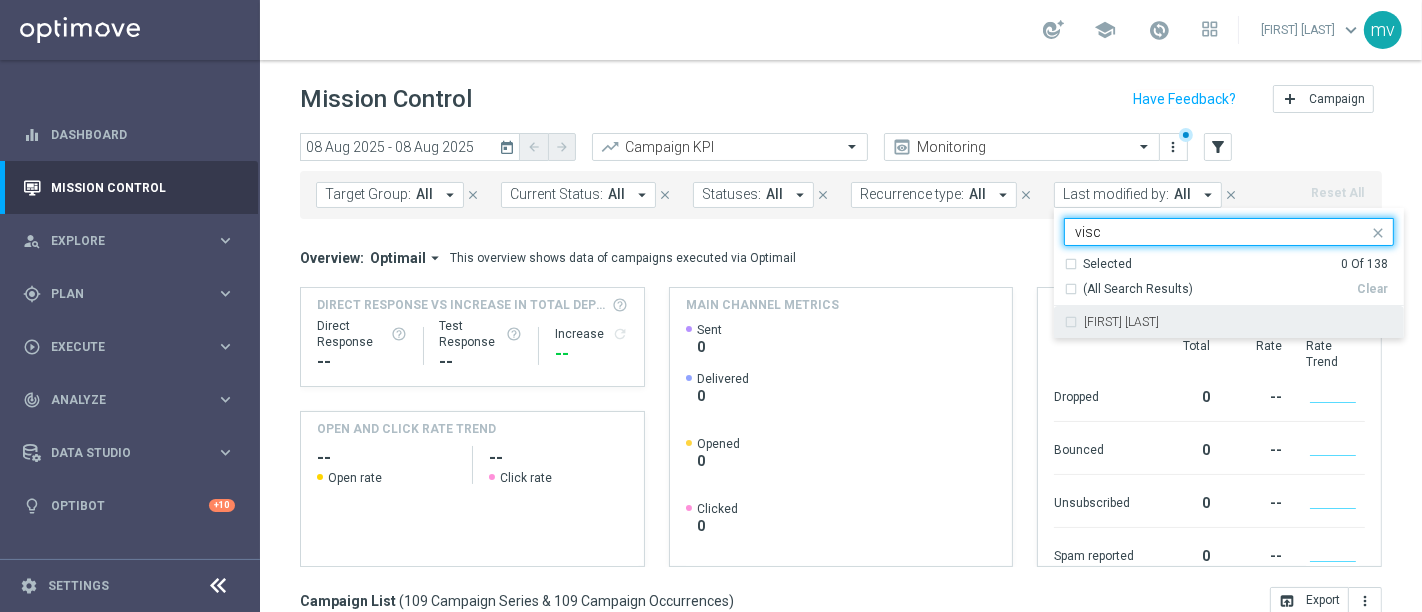 type on "visc" 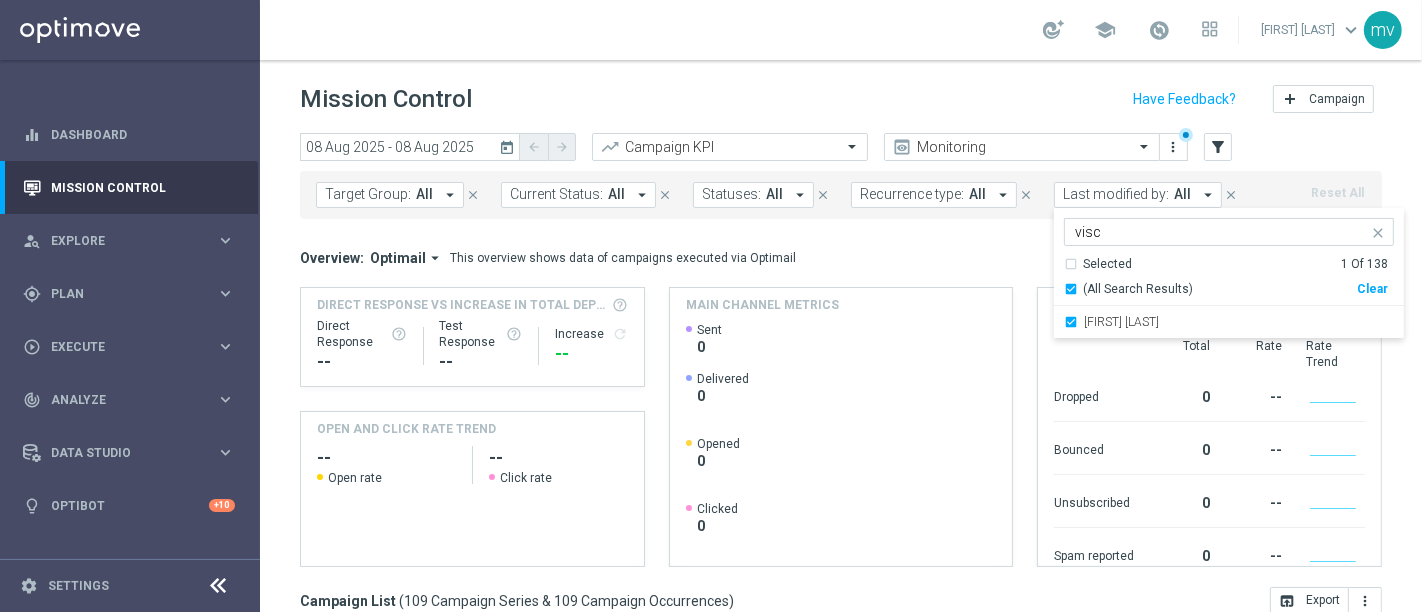 click on "Overview:
Optimail
arrow_drop_down
This overview shows data of campaigns executed via Optimail" 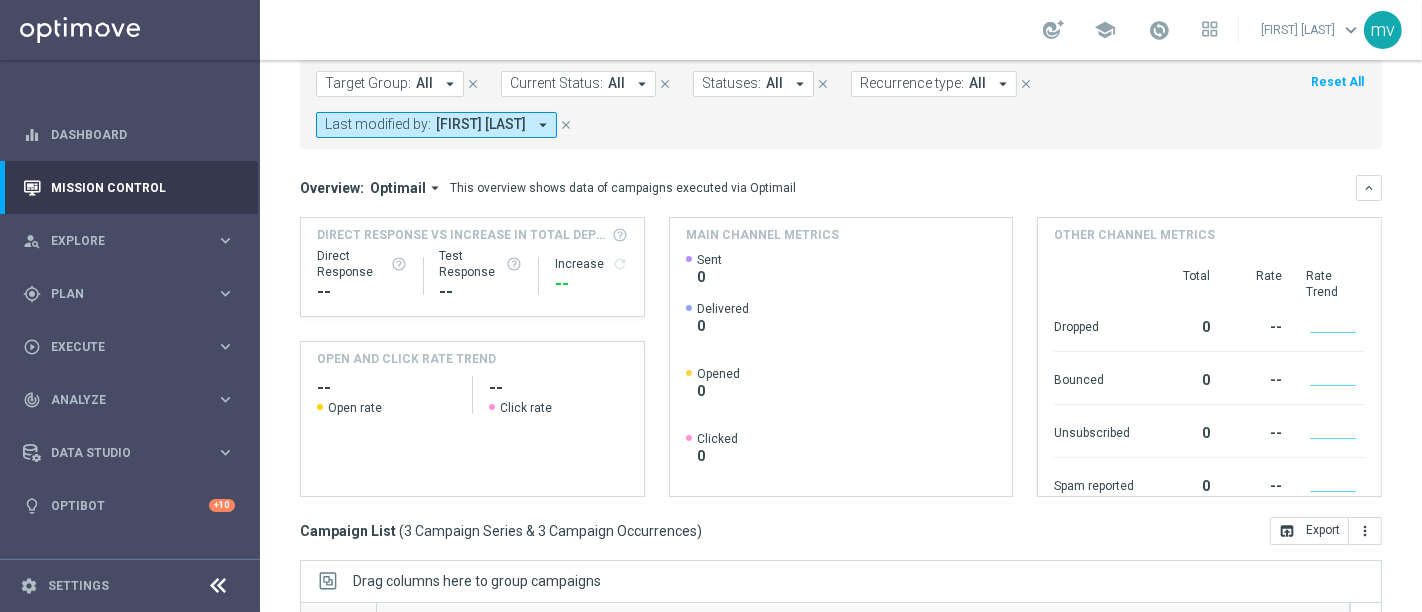 scroll, scrollTop: 0, scrollLeft: 0, axis: both 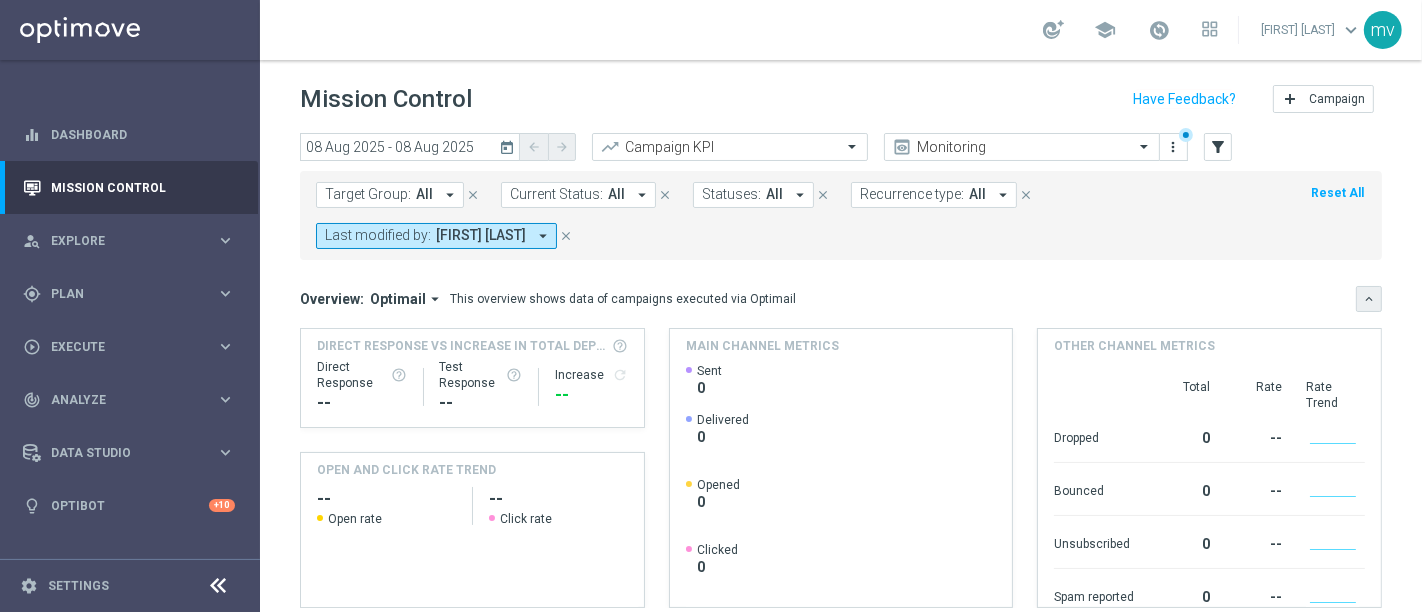 click on "keyboard_arrow_down" 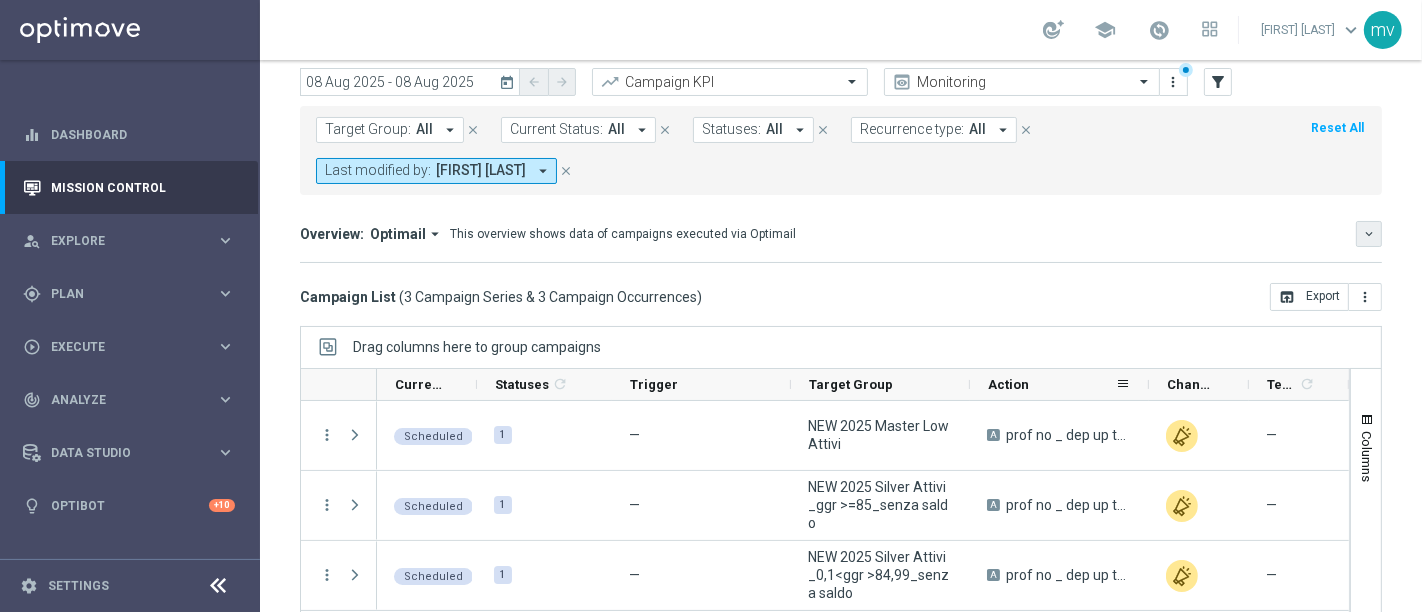scroll, scrollTop: 111, scrollLeft: 0, axis: vertical 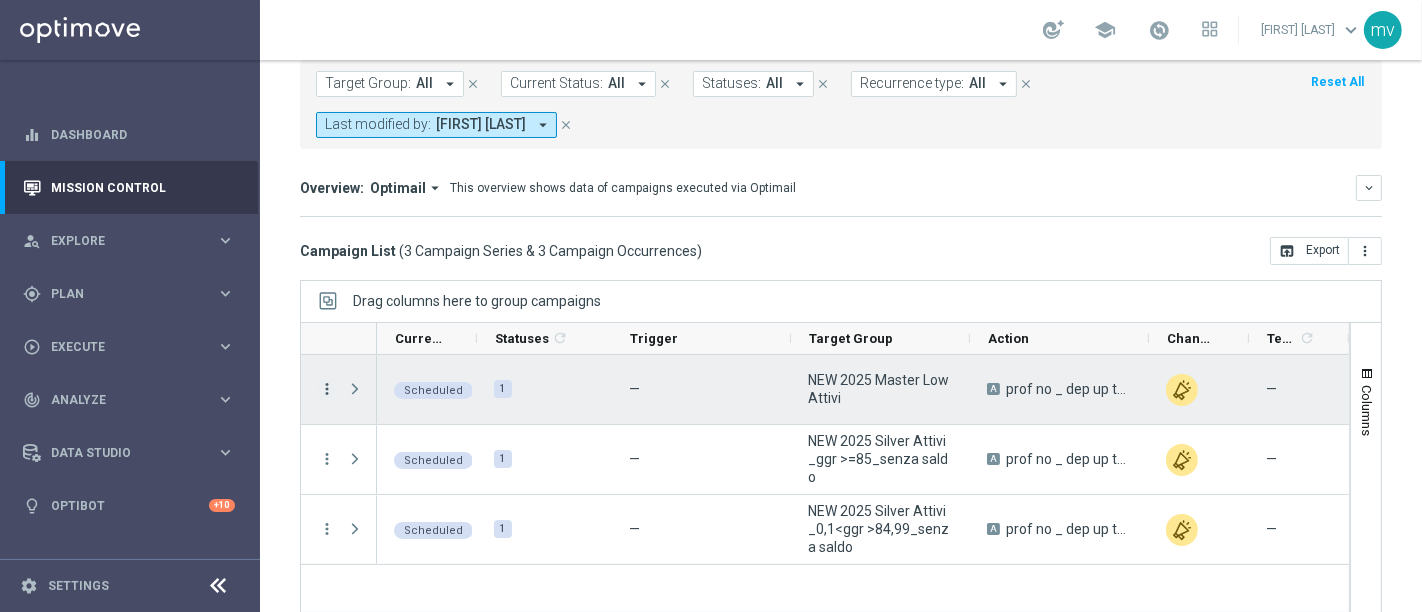 click on "more_vert" at bounding box center [327, 389] 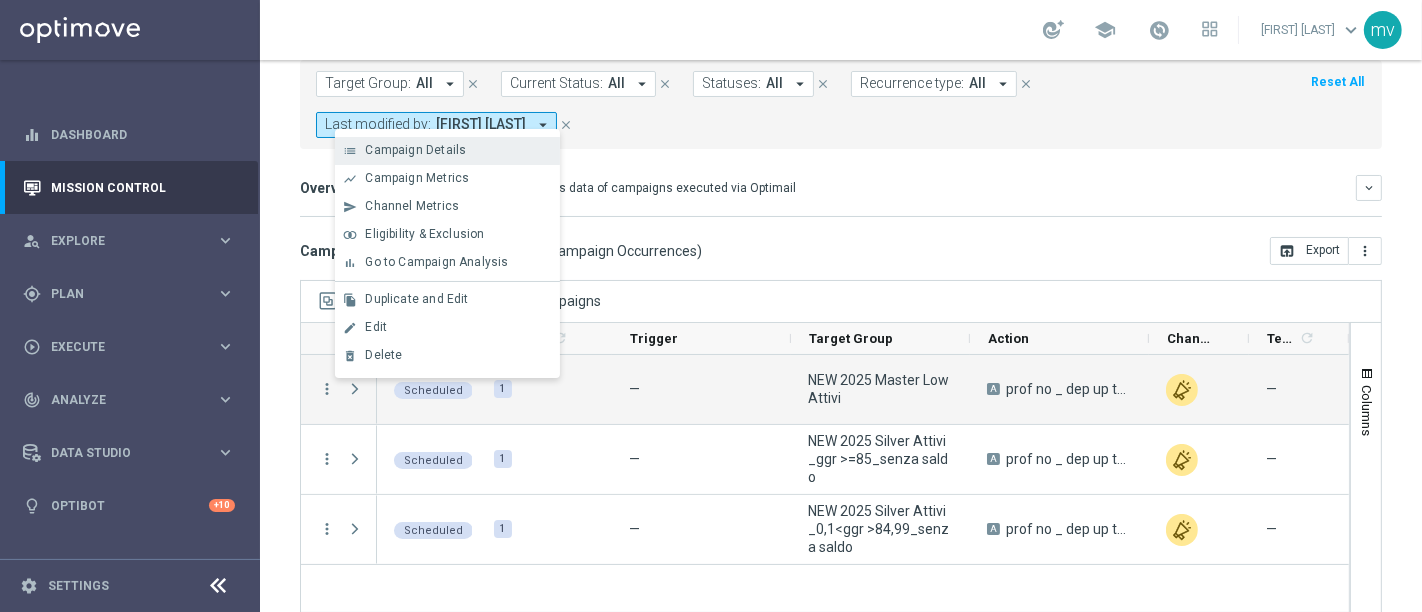 click on "Campaign Details" at bounding box center (415, 150) 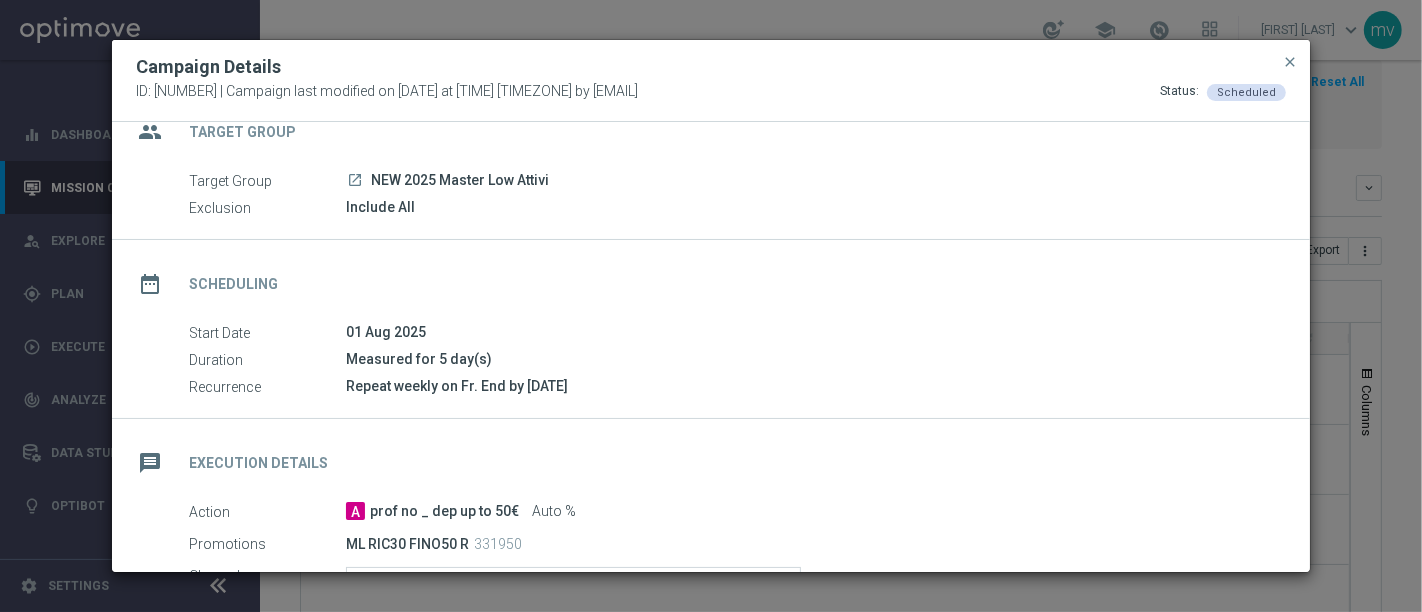 scroll, scrollTop: 0, scrollLeft: 0, axis: both 